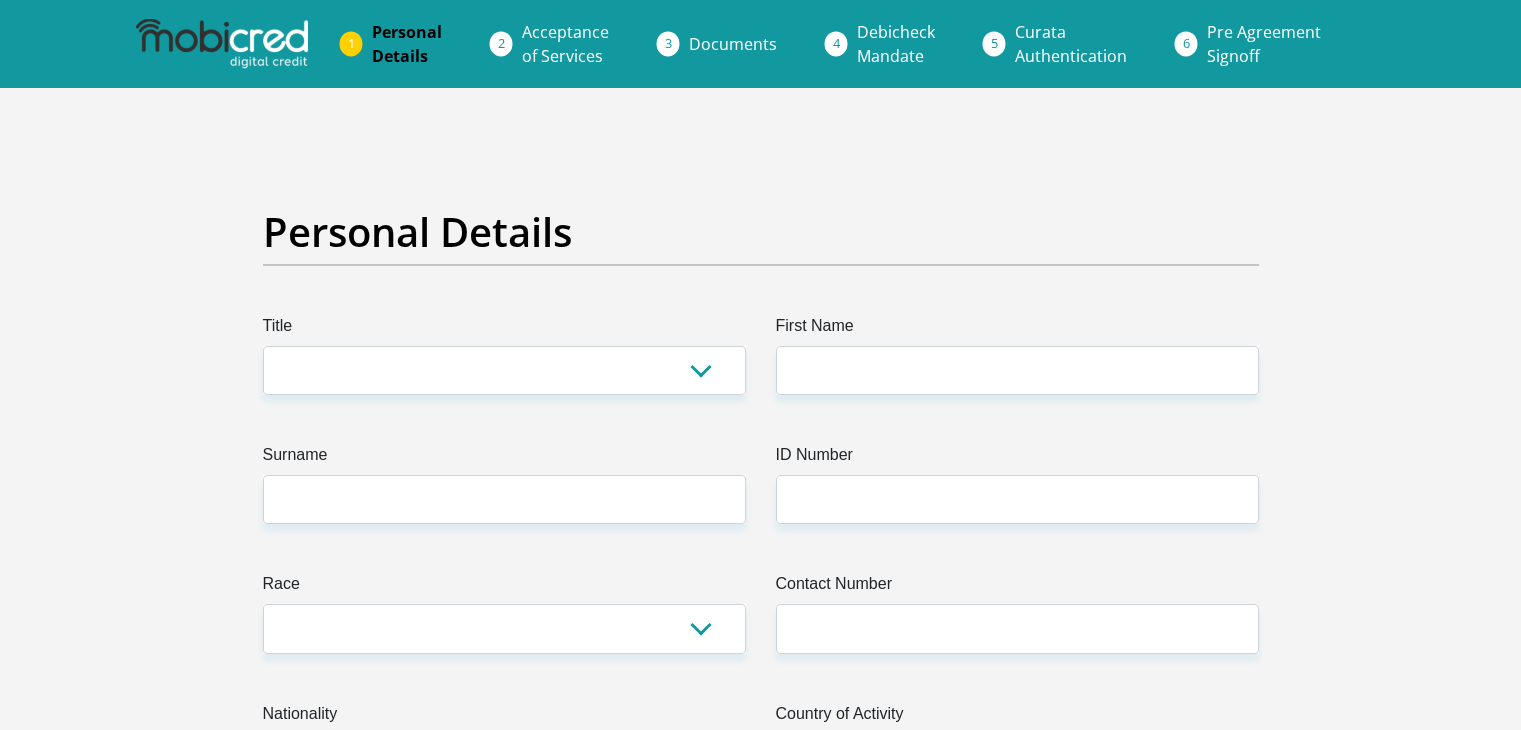 scroll, scrollTop: 0, scrollLeft: 0, axis: both 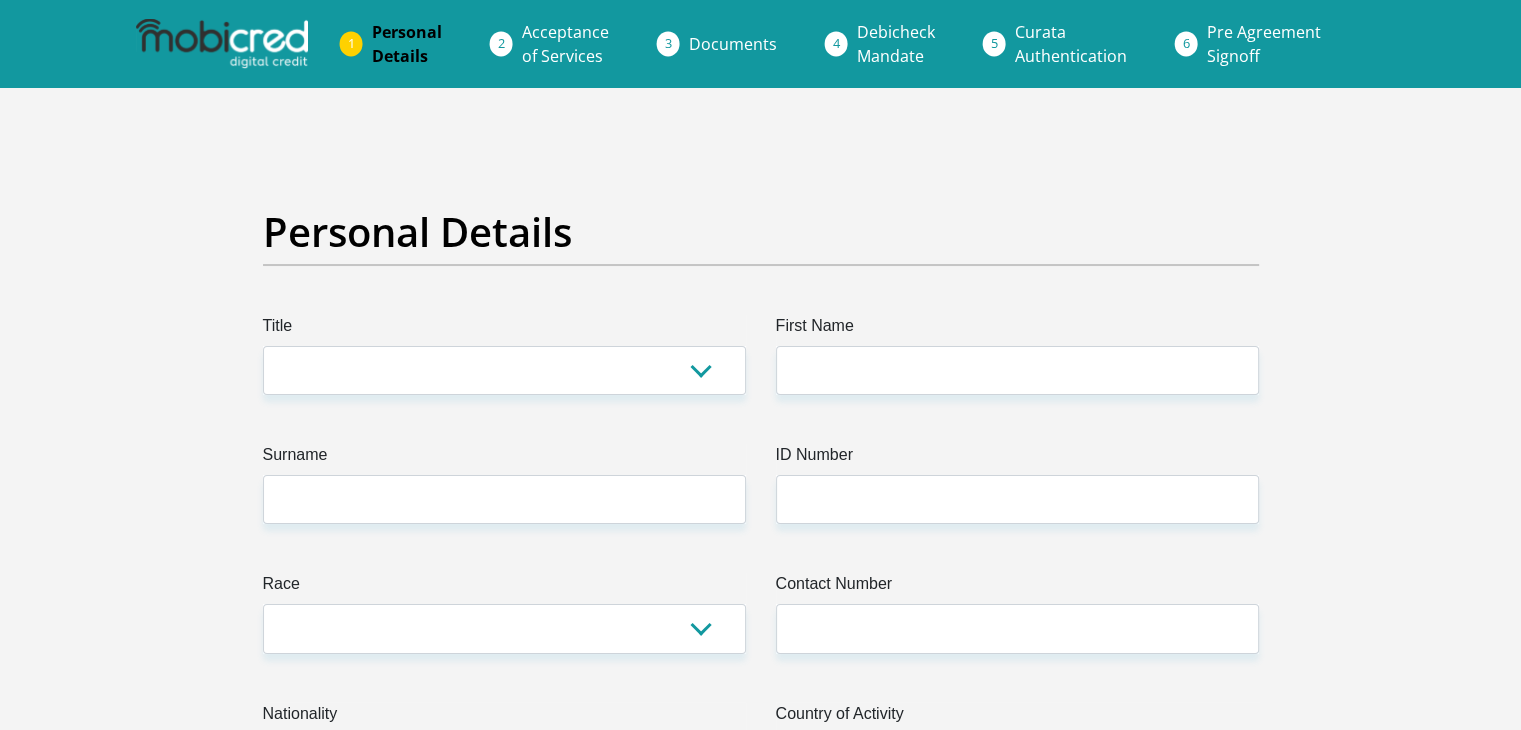 select on "Ms" 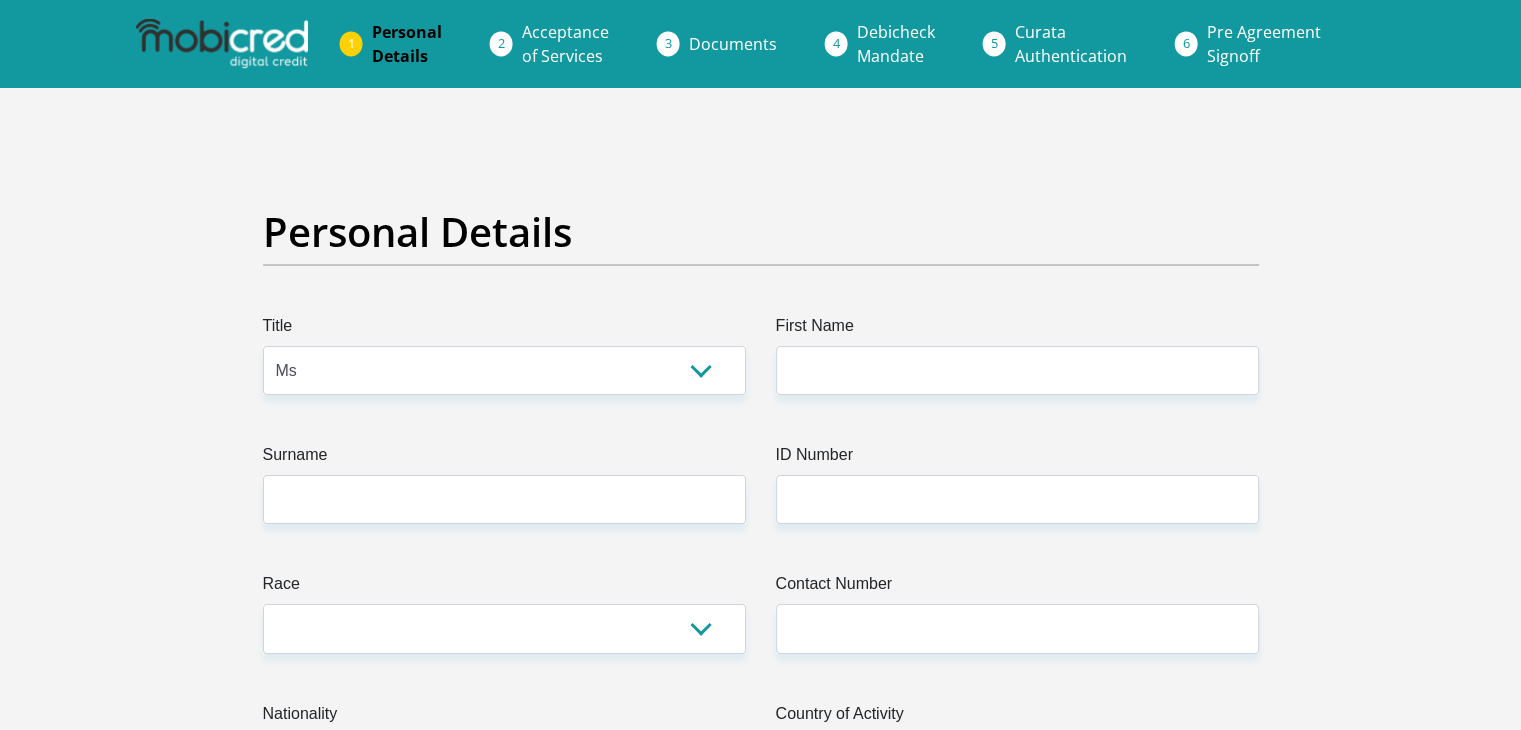 click on "Mr
Ms
Mrs
Dr
Other" at bounding box center (504, 370) 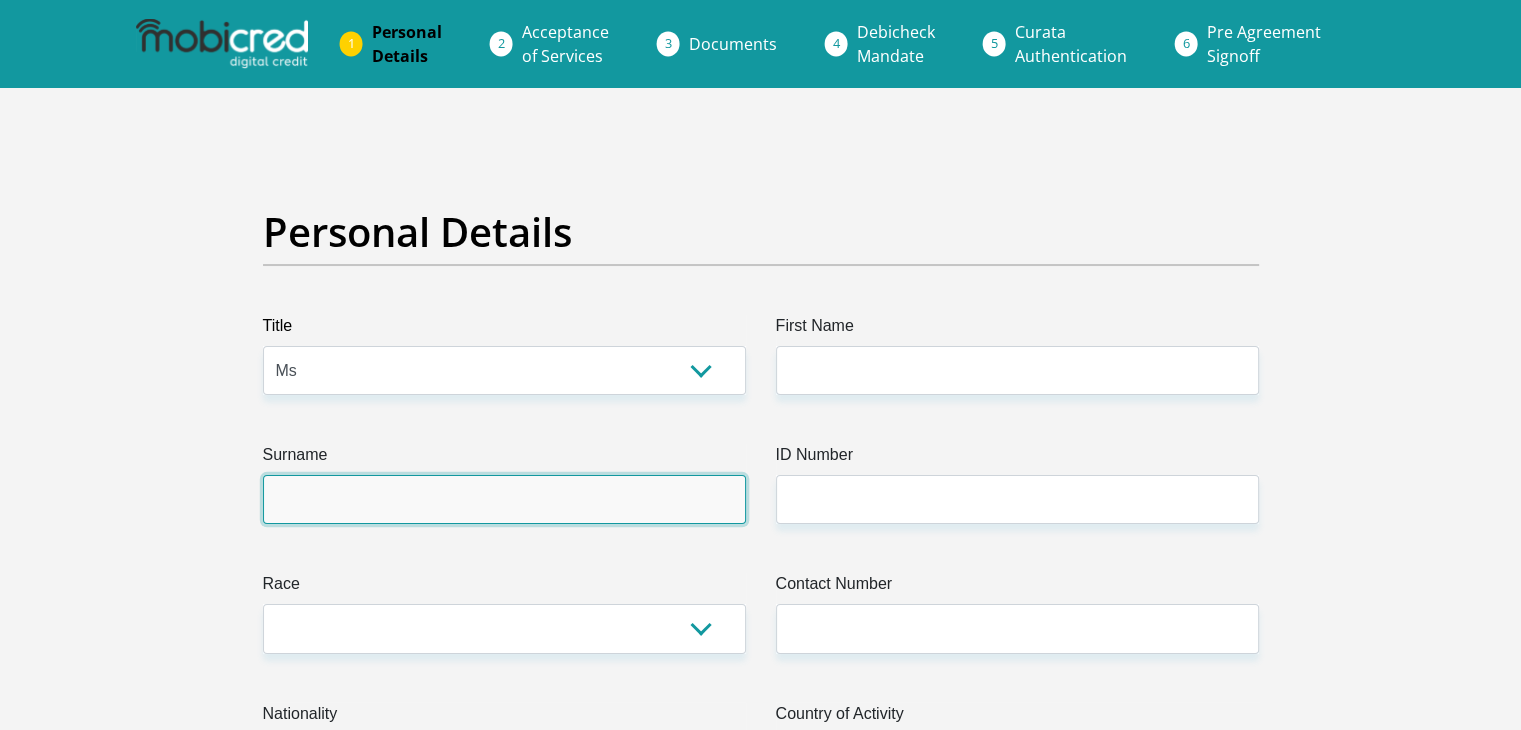 click on "Surname" at bounding box center [504, 499] 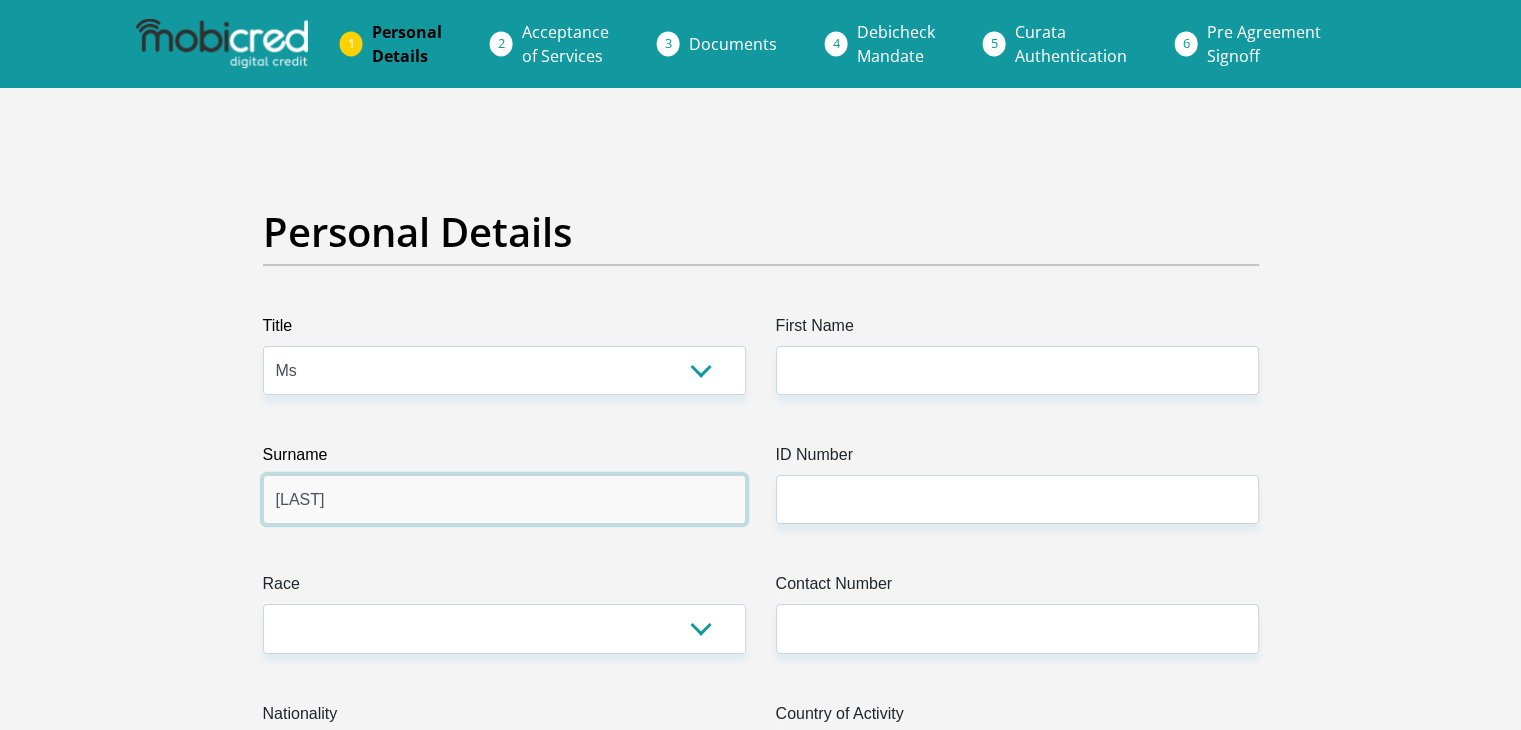 type on "Kock" 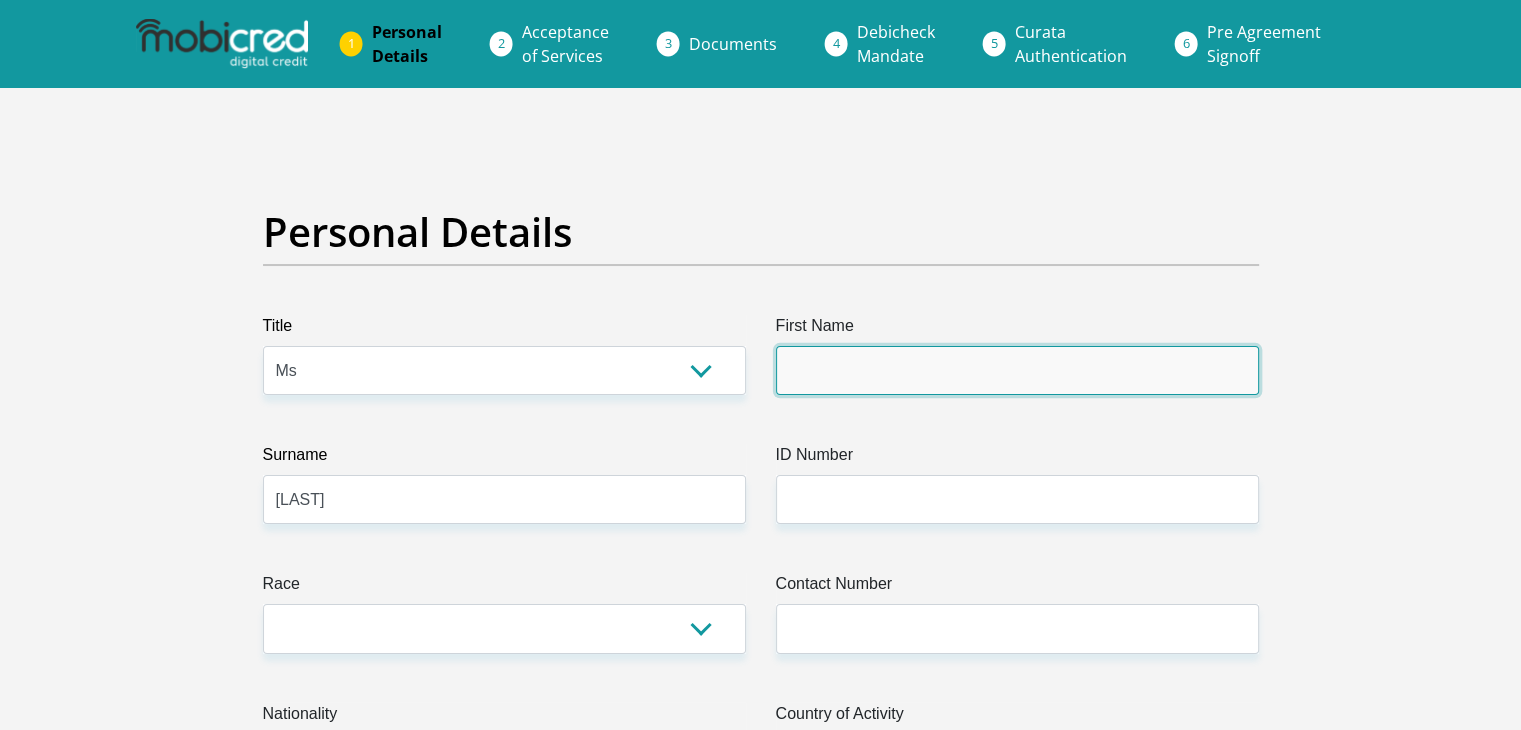 click on "First Name" at bounding box center (1017, 370) 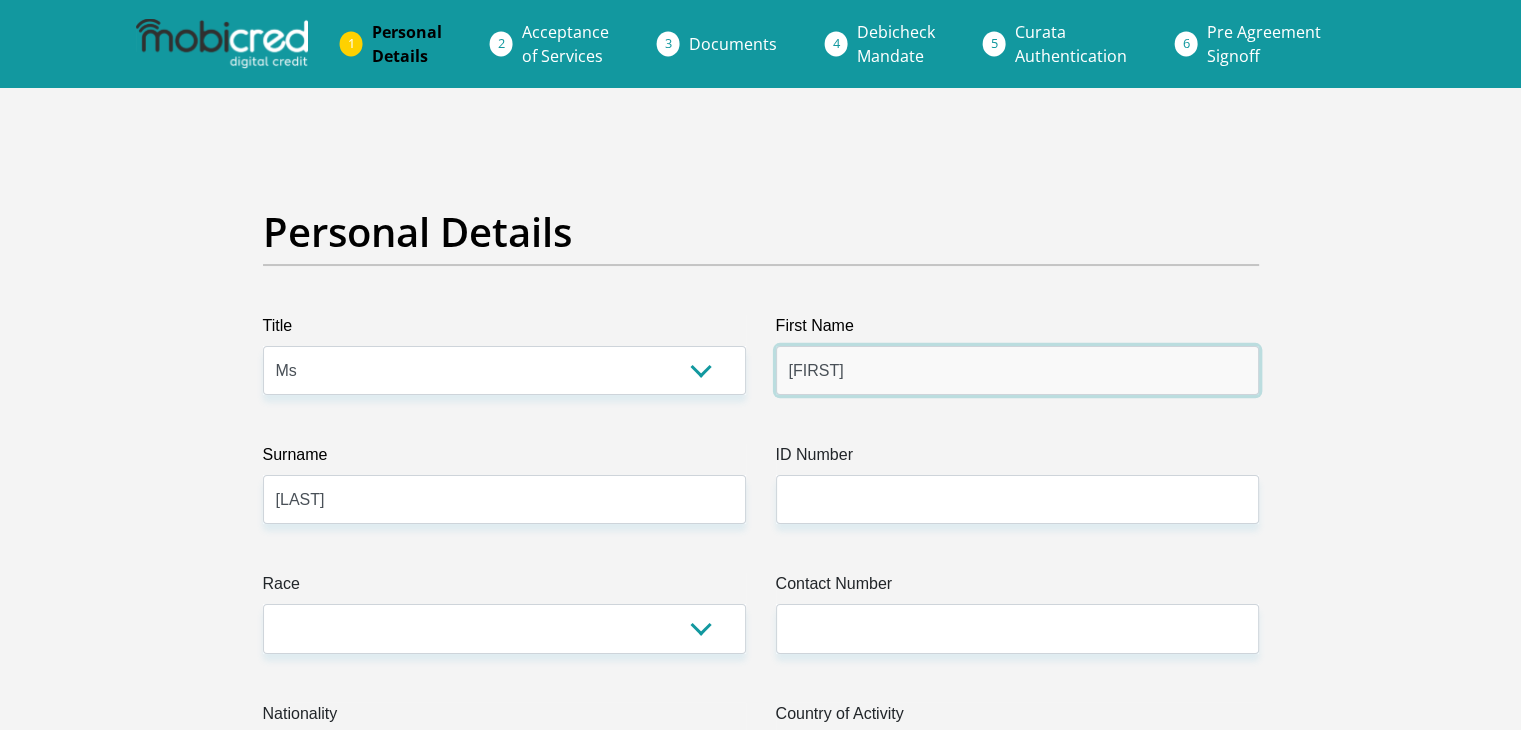 type on "Fallene" 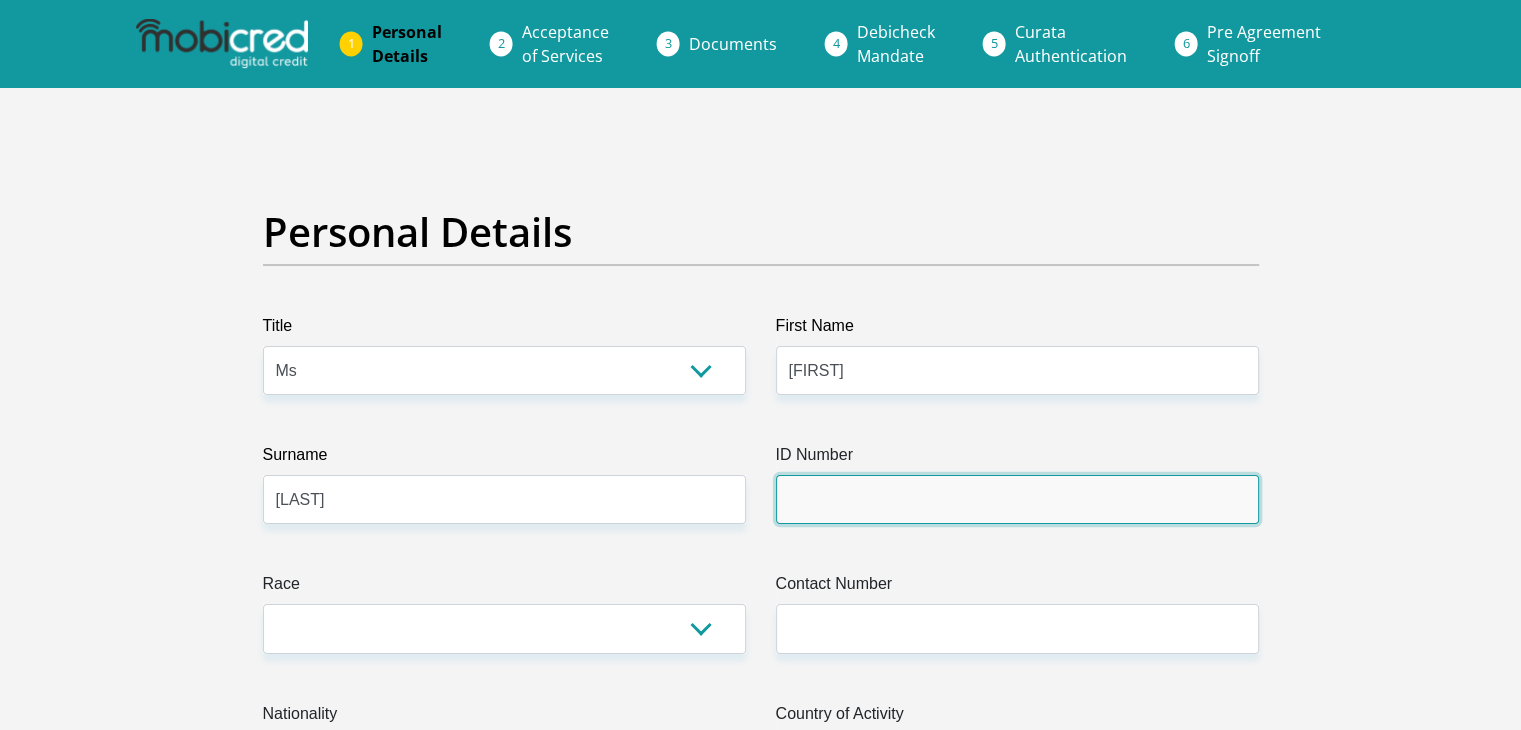 click on "ID Number" at bounding box center [1017, 499] 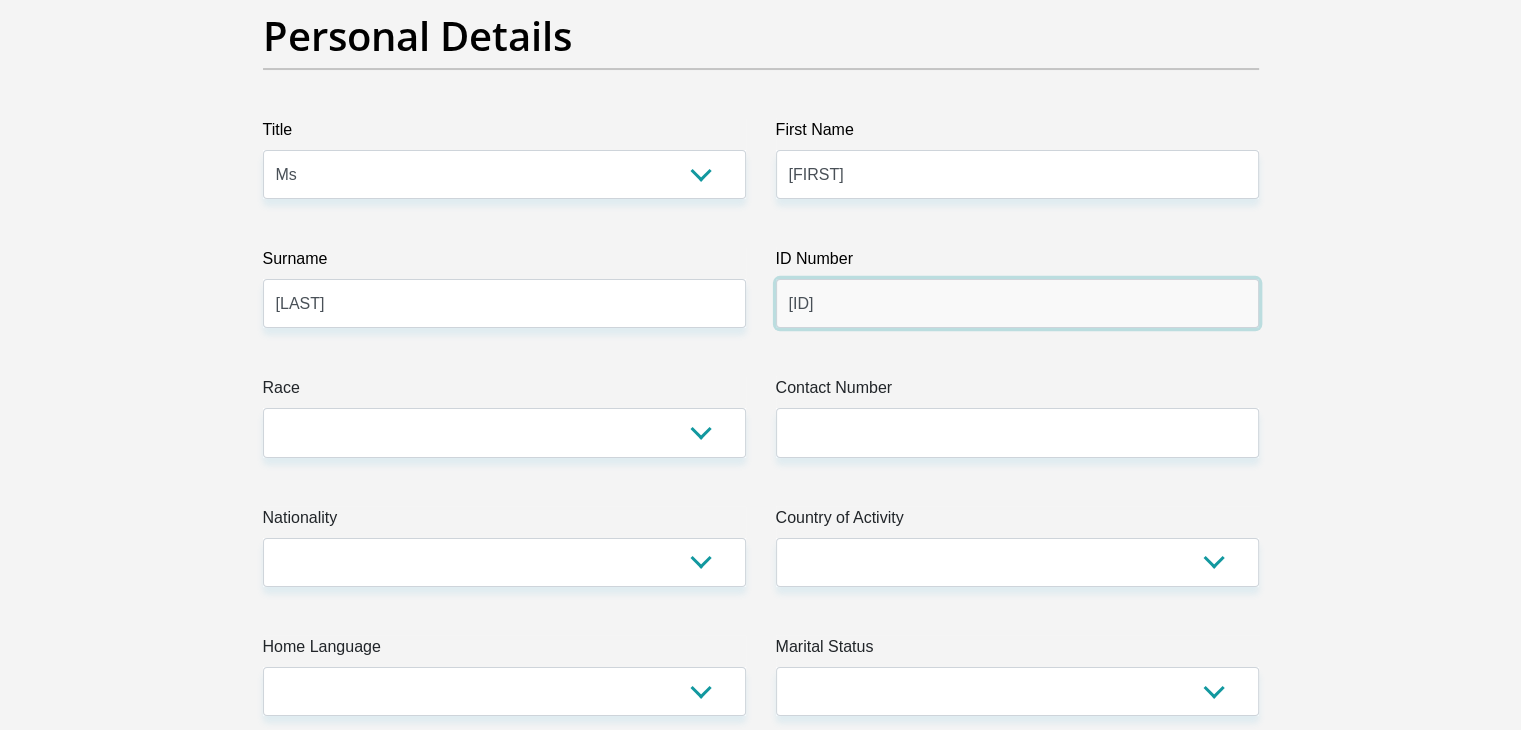 scroll, scrollTop: 200, scrollLeft: 0, axis: vertical 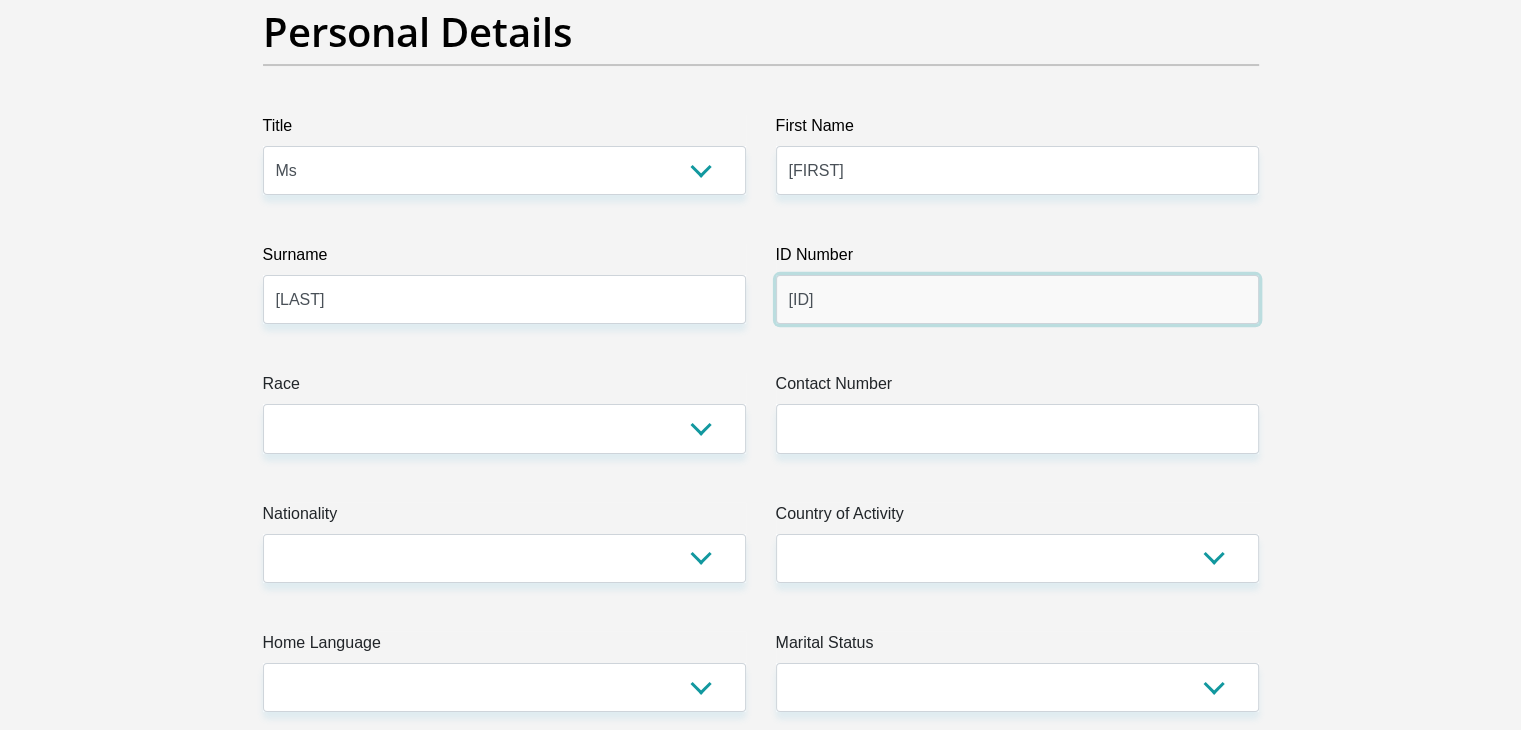 type on "9005310094081" 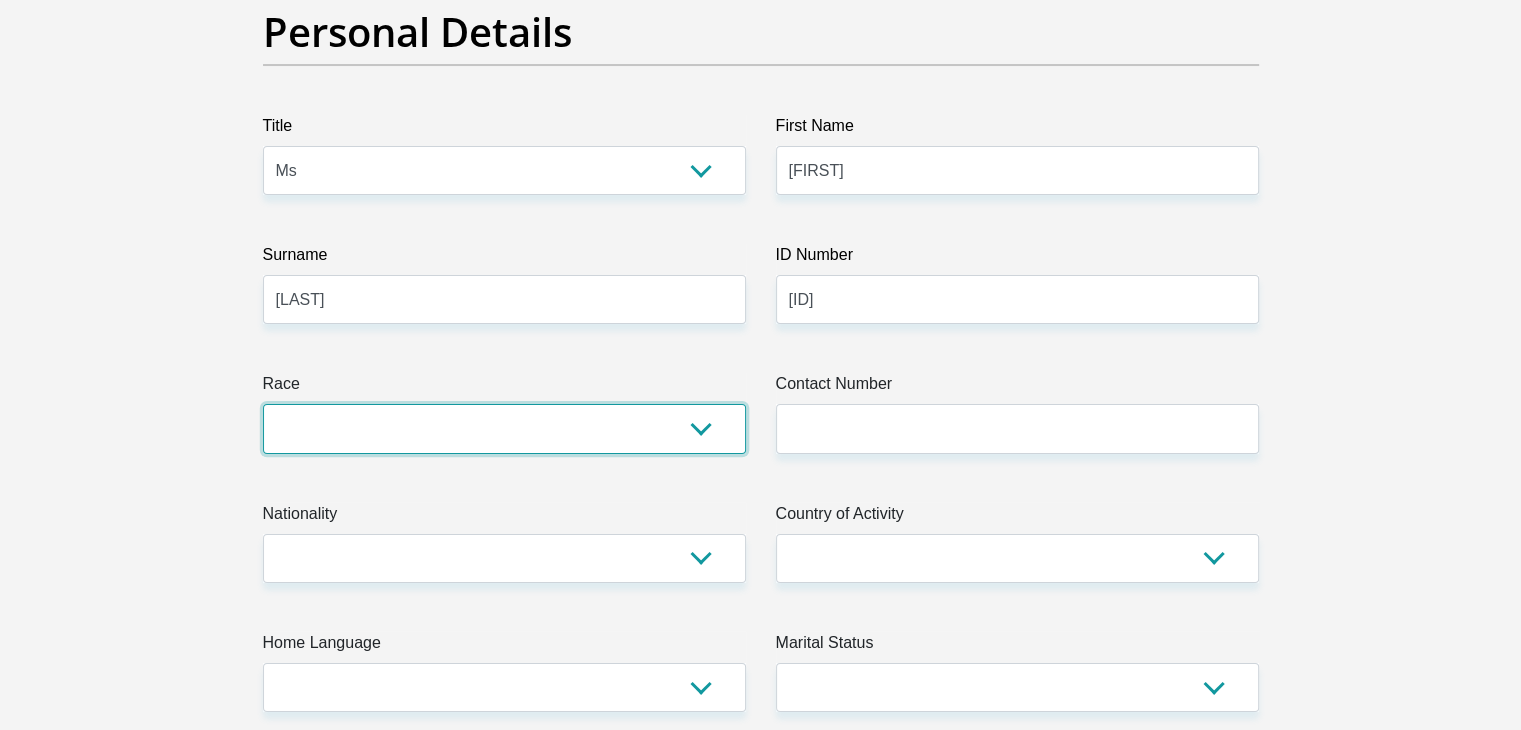 click on "Black
Coloured
Indian
White
Other" at bounding box center [504, 428] 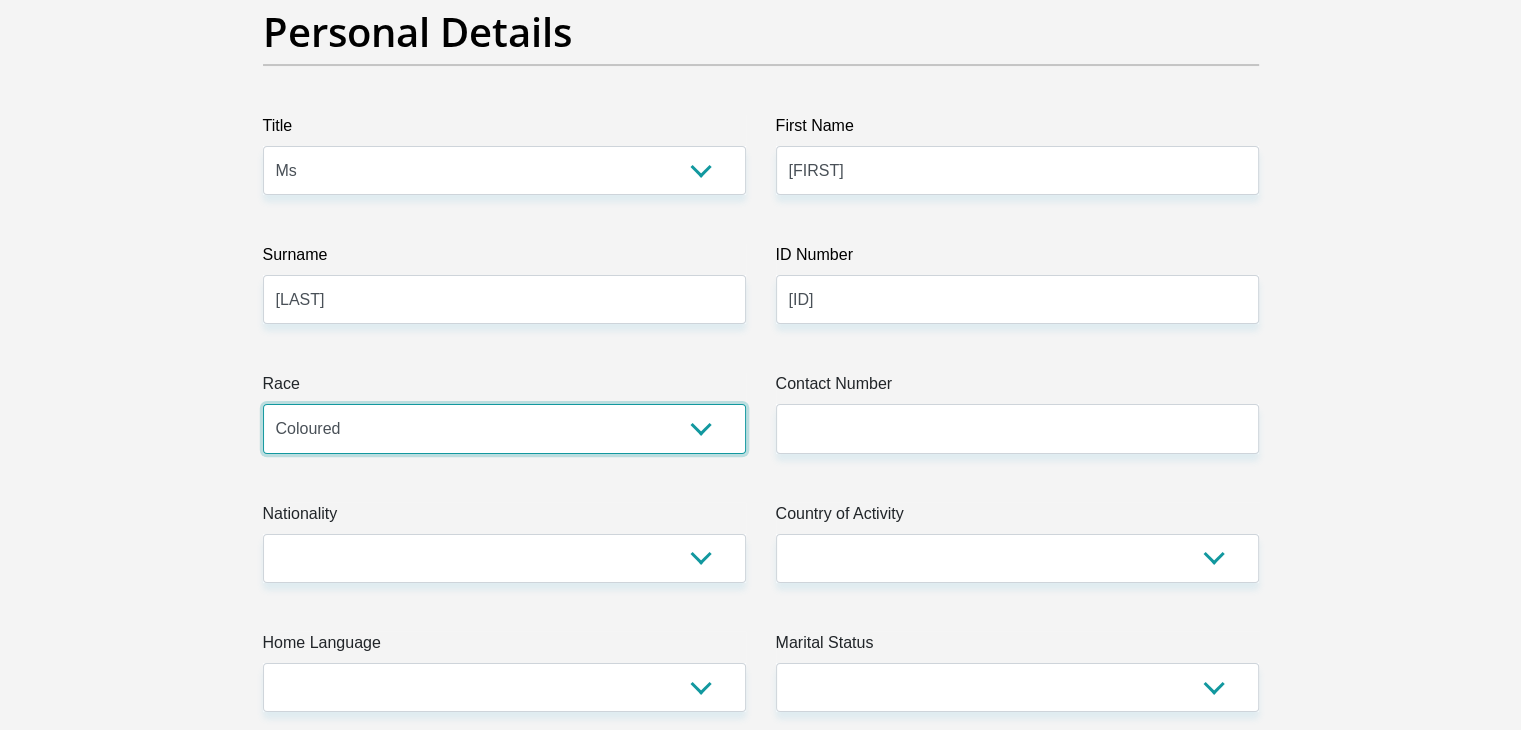 click on "Black
Coloured
Indian
White
Other" at bounding box center (504, 428) 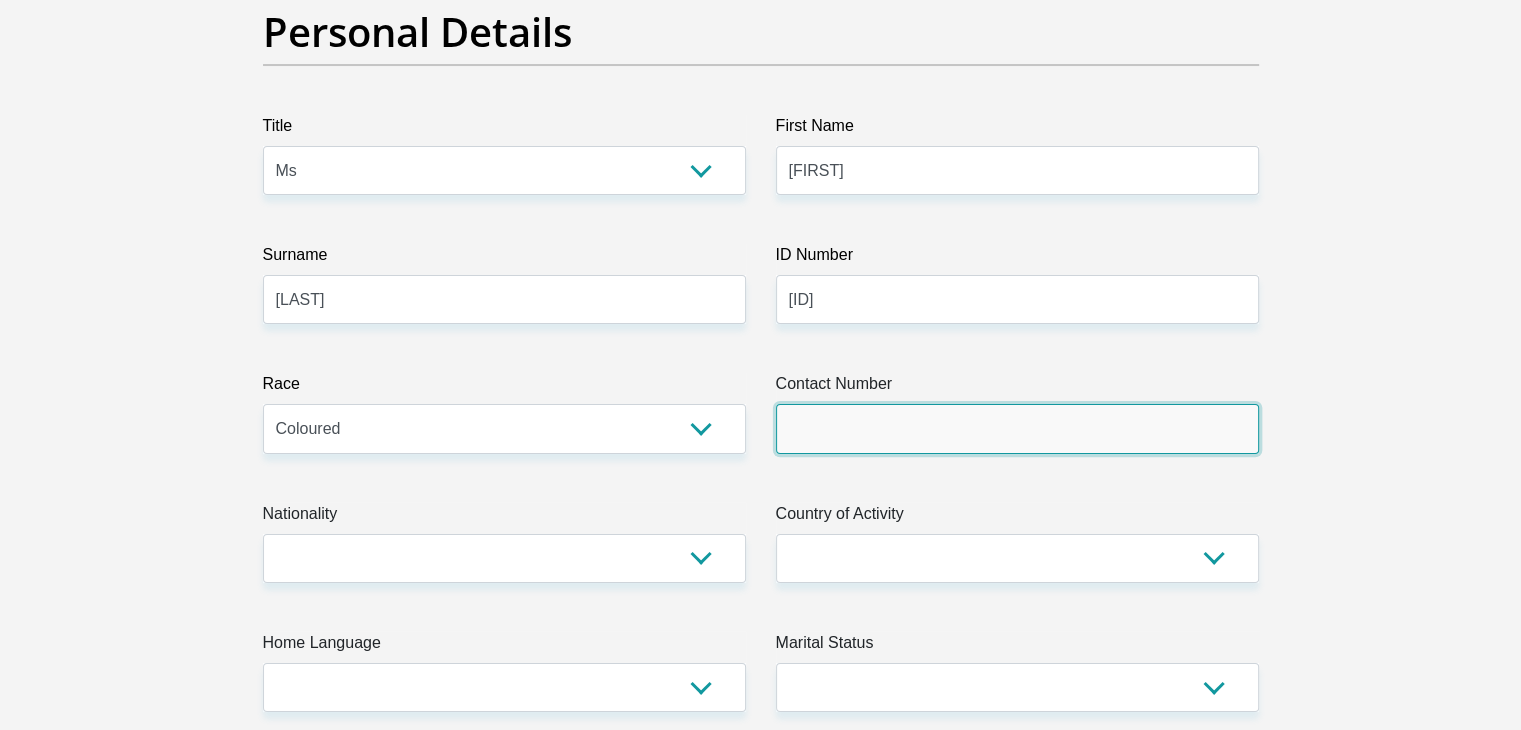 click on "Contact Number" at bounding box center [1017, 428] 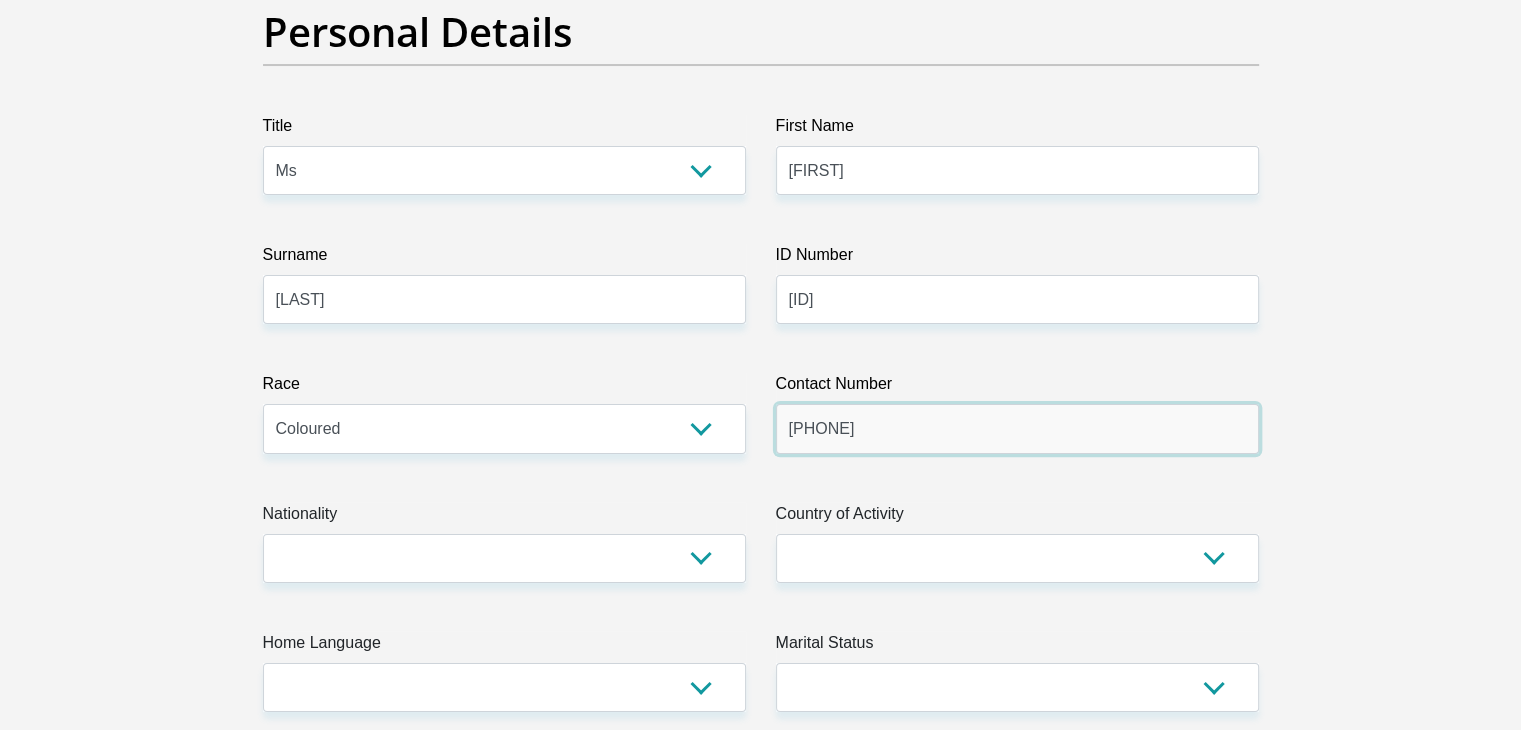 type on "0731218543" 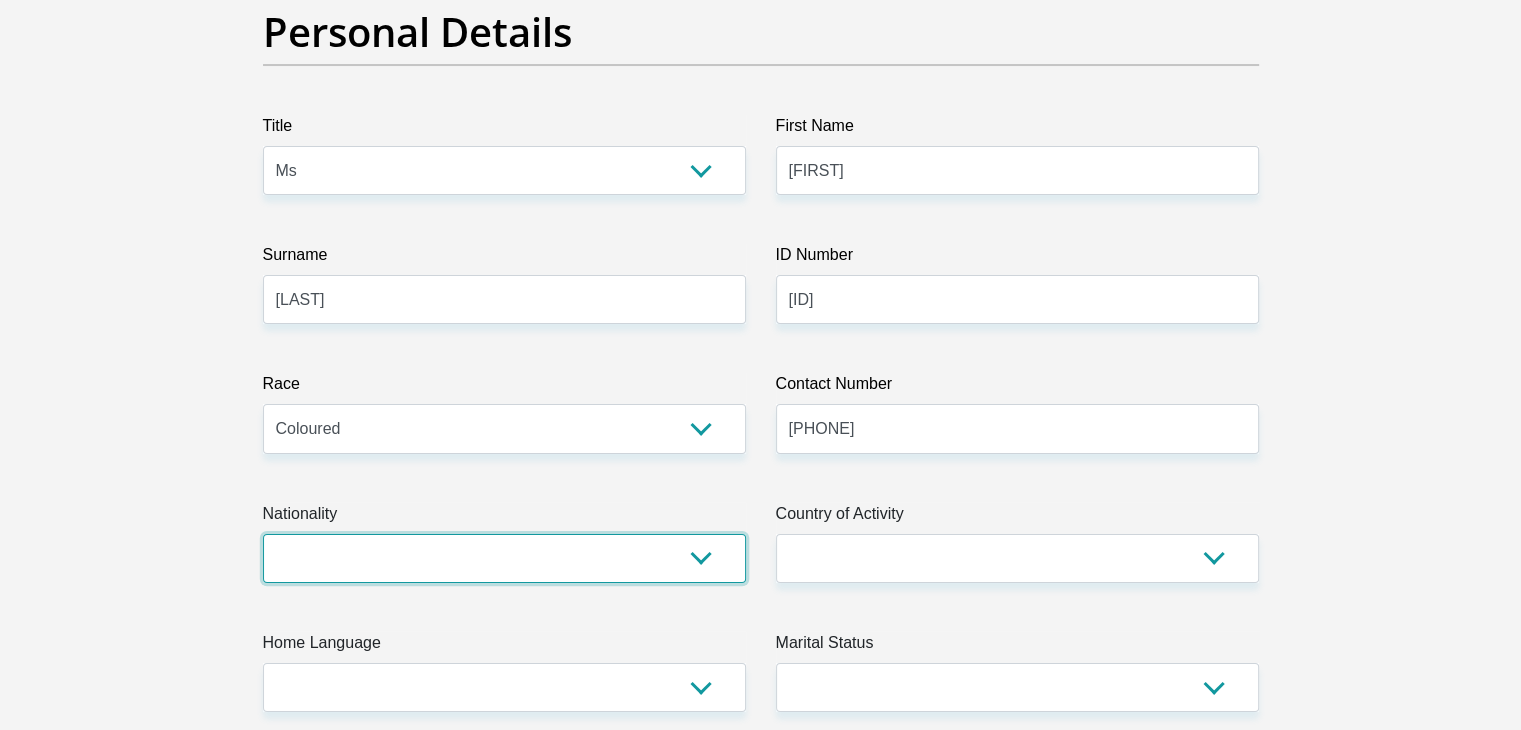 click on "South Africa
Afghanistan
Aland Islands
Albania
Algeria
America Samoa
American Virgin Islands
Andorra
Angola
Anguilla
Antarctica
Antigua and Barbuda
Argentina
Armenia
Aruba
Ascension Island
Australia
Austria
Azerbaijan
Bahamas
Bahrain
Bangladesh
Barbados
Chad" at bounding box center [504, 558] 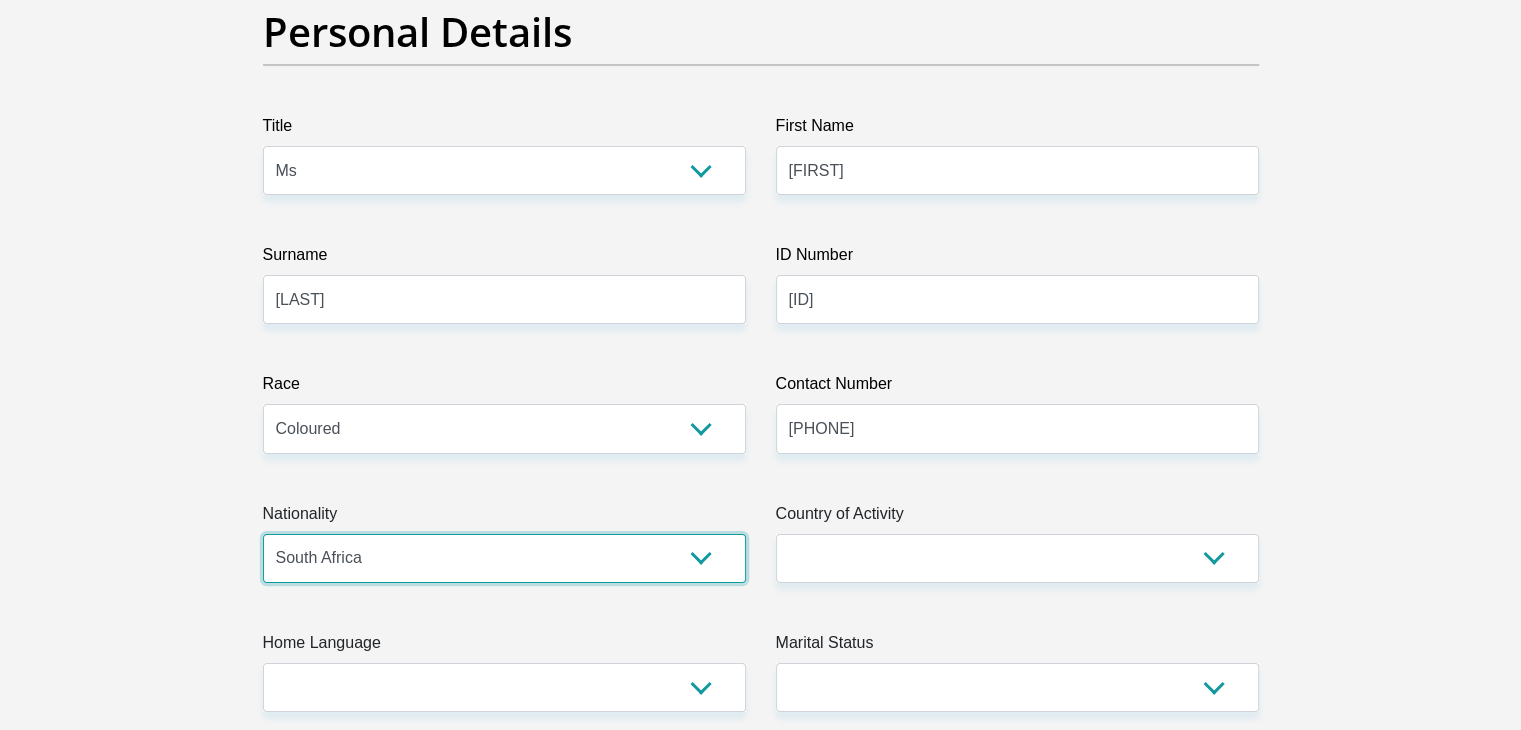 click on "South Africa
Afghanistan
Aland Islands
Albania
Algeria
America Samoa
American Virgin Islands
Andorra
Angola
Anguilla
Antarctica
Antigua and Barbuda
Argentina
Armenia
Aruba
Ascension Island
Australia
Austria
Azerbaijan
Bahamas
Bahrain
Bangladesh
Barbados
Chad" at bounding box center [504, 558] 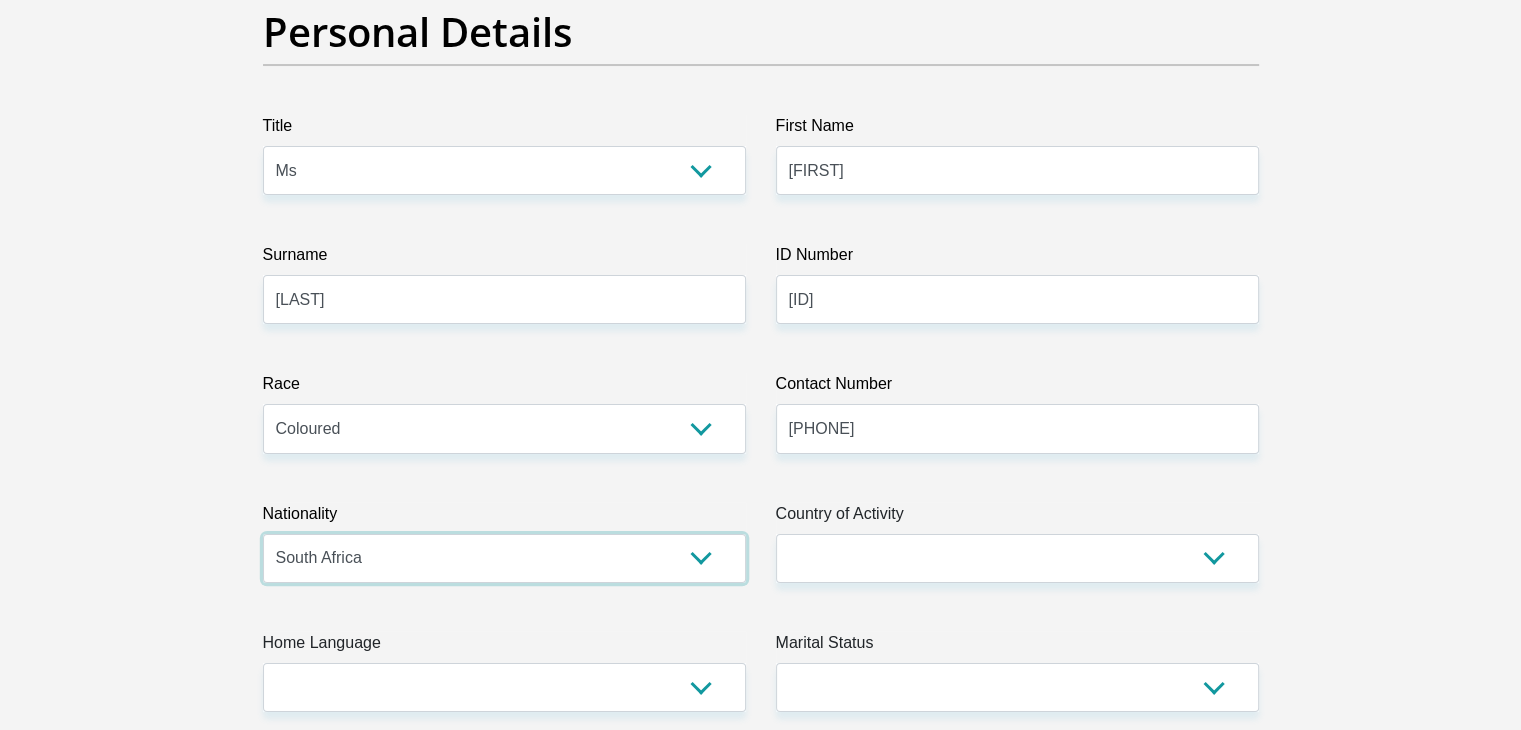 scroll, scrollTop: 400, scrollLeft: 0, axis: vertical 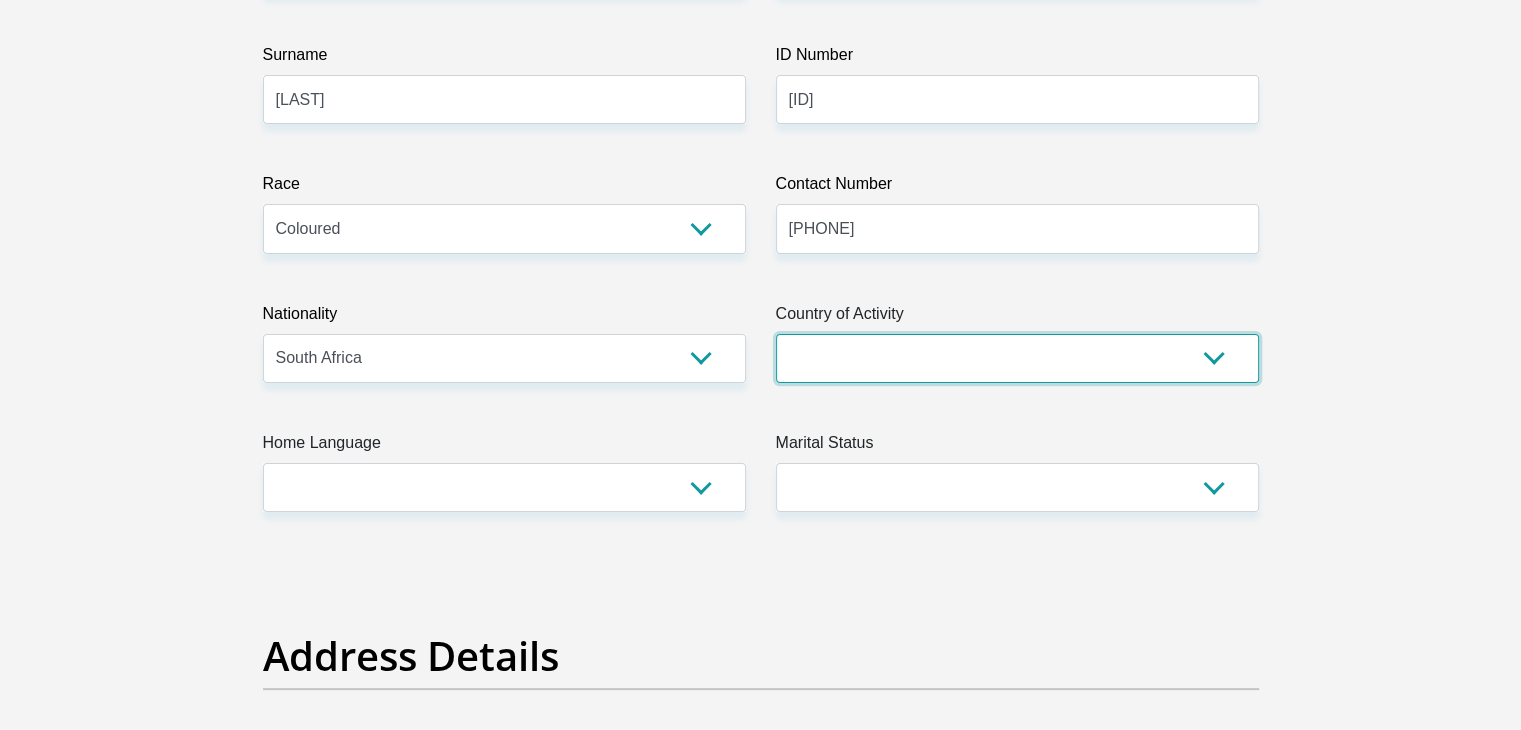 click on "South Africa
Afghanistan
Aland Islands
Albania
Algeria
America Samoa
American Virgin Islands
Andorra
Angola
Anguilla
Antarctica
Antigua and Barbuda
Argentina
Armenia
Aruba
Ascension Island
Australia
Austria
Azerbaijan
Chad" at bounding box center [1017, 358] 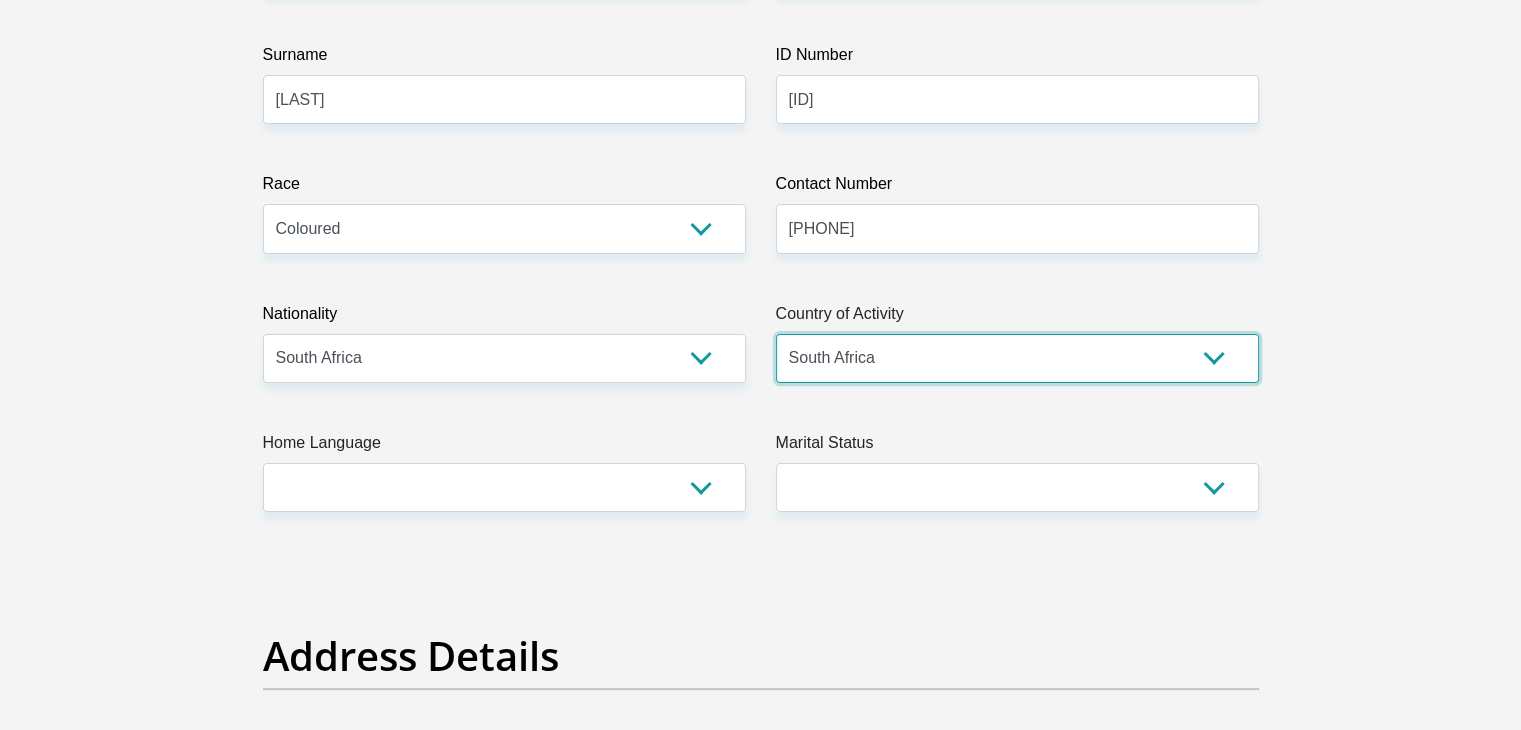 click on "South Africa
Afghanistan
Aland Islands
Albania
Algeria
America Samoa
American Virgin Islands
Andorra
Angola
Anguilla
Antarctica
Antigua and Barbuda
Argentina
Armenia
Aruba
Ascension Island
Australia
Austria
Azerbaijan
Chad" at bounding box center (1017, 358) 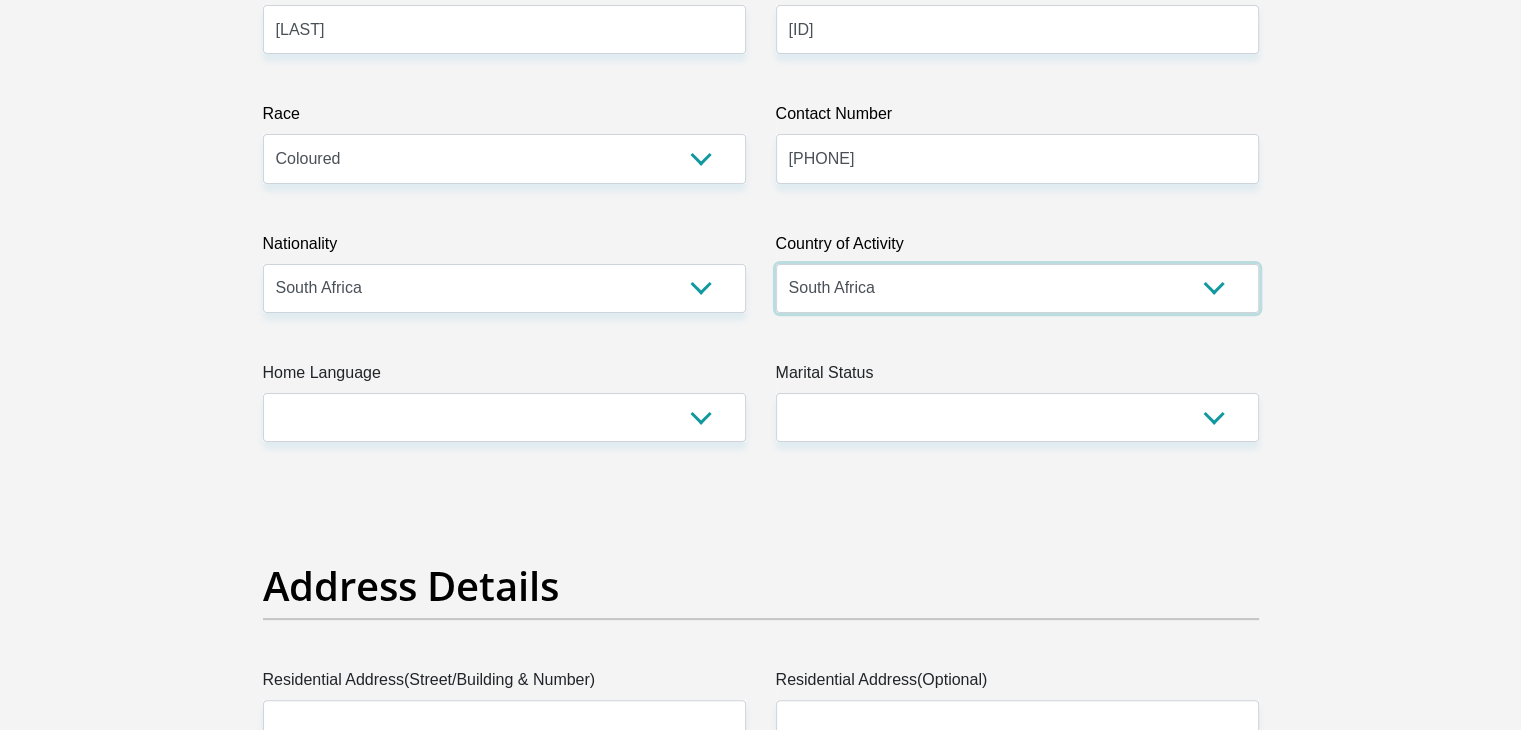scroll, scrollTop: 600, scrollLeft: 0, axis: vertical 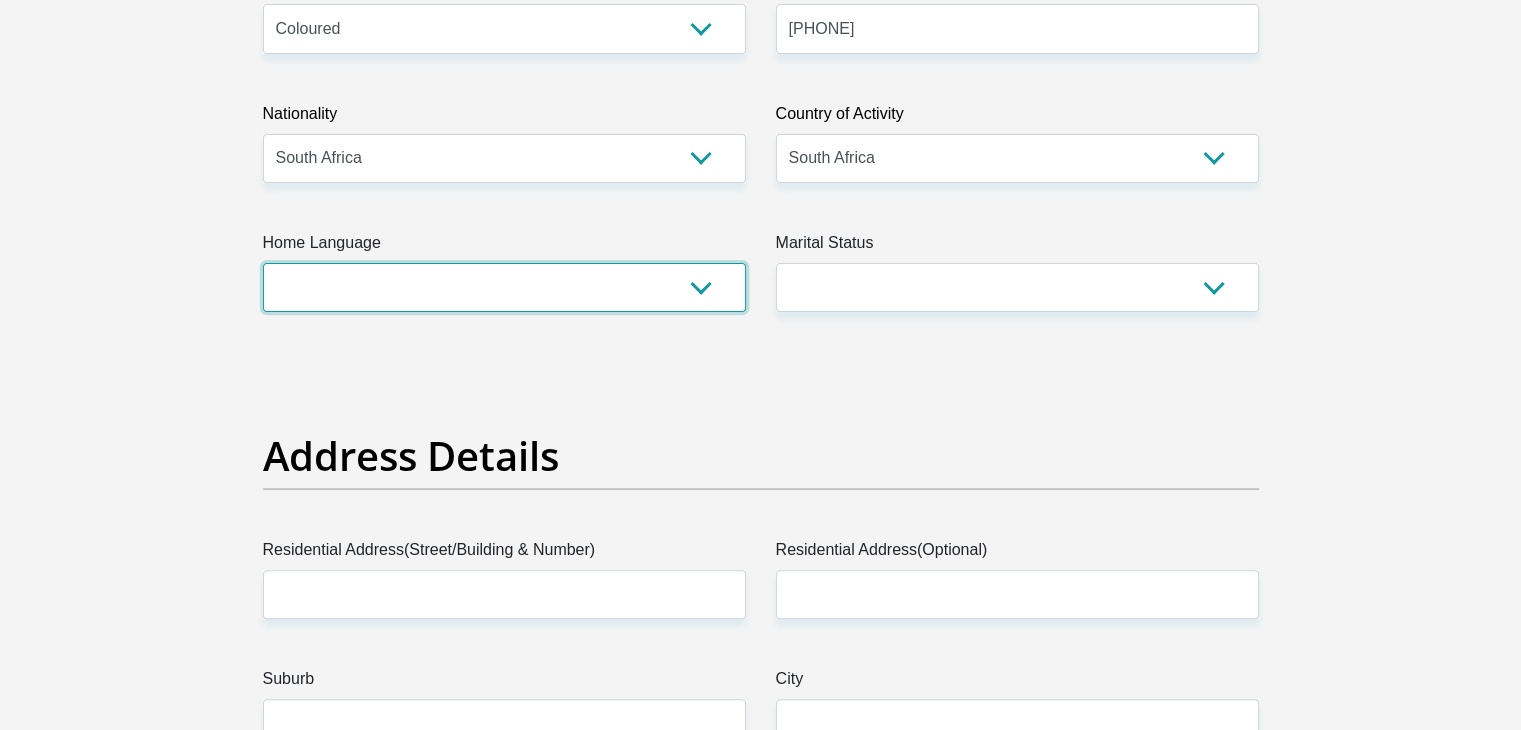 click on "Afrikaans
English
Sepedi
South Ndebele
Southern Sotho
Swati
Tsonga
Tswana
Venda
Xhosa
Zulu
Other" at bounding box center [504, 287] 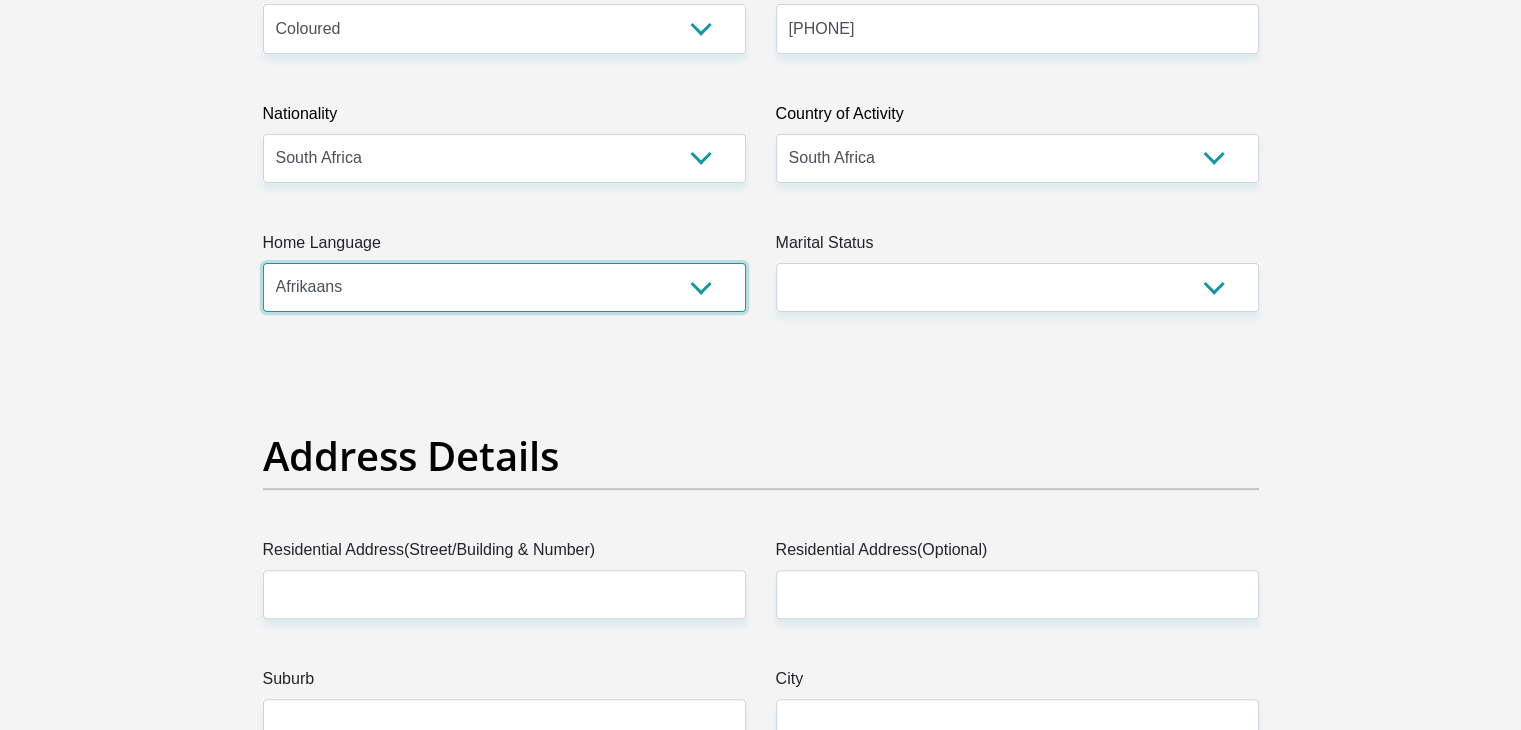 click on "Afrikaans
English
Sepedi
South Ndebele
Southern Sotho
Swati
Tsonga
Tswana
Venda
Xhosa
Zulu
Other" at bounding box center (504, 287) 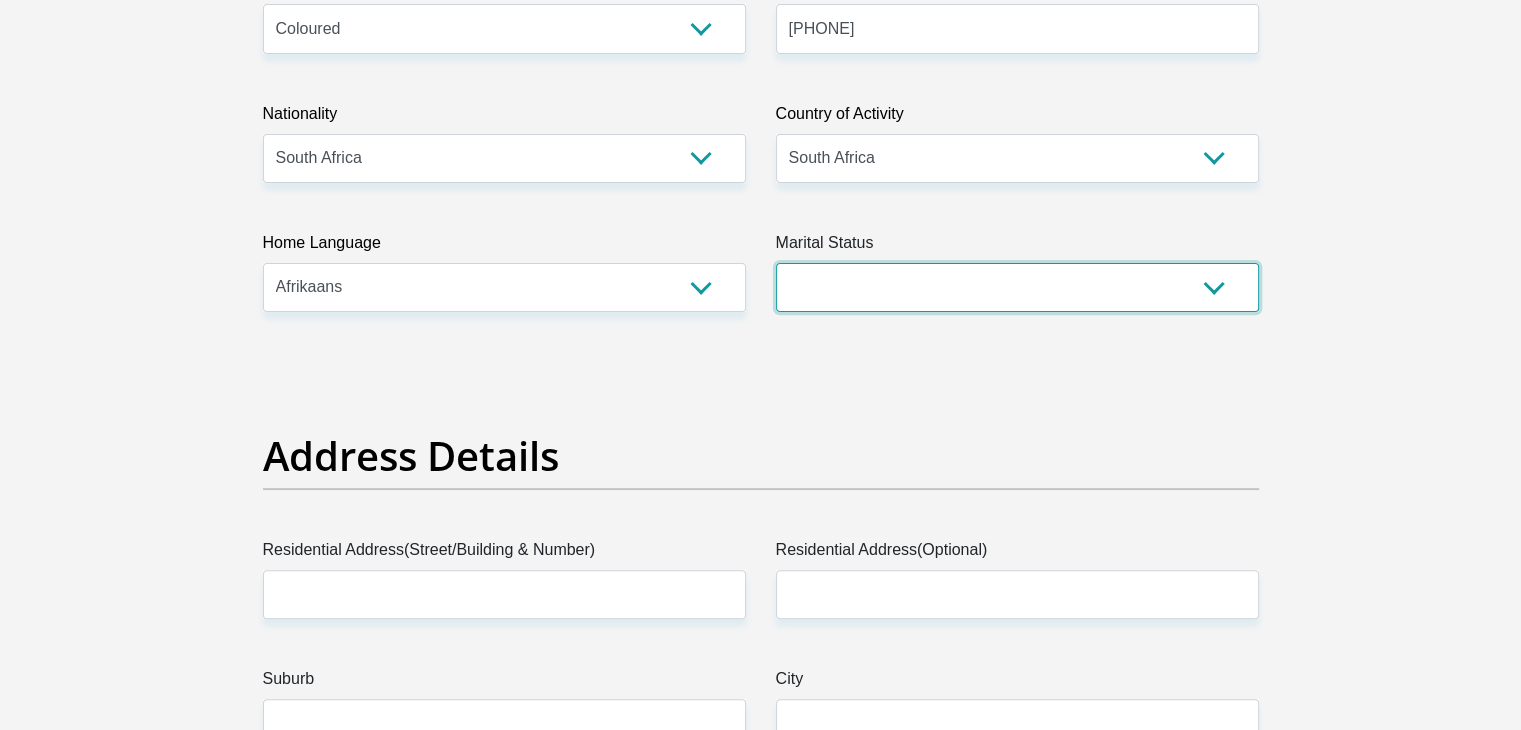 click on "Married ANC
Single
Divorced
Widowed
Married COP or Customary Law" at bounding box center [1017, 287] 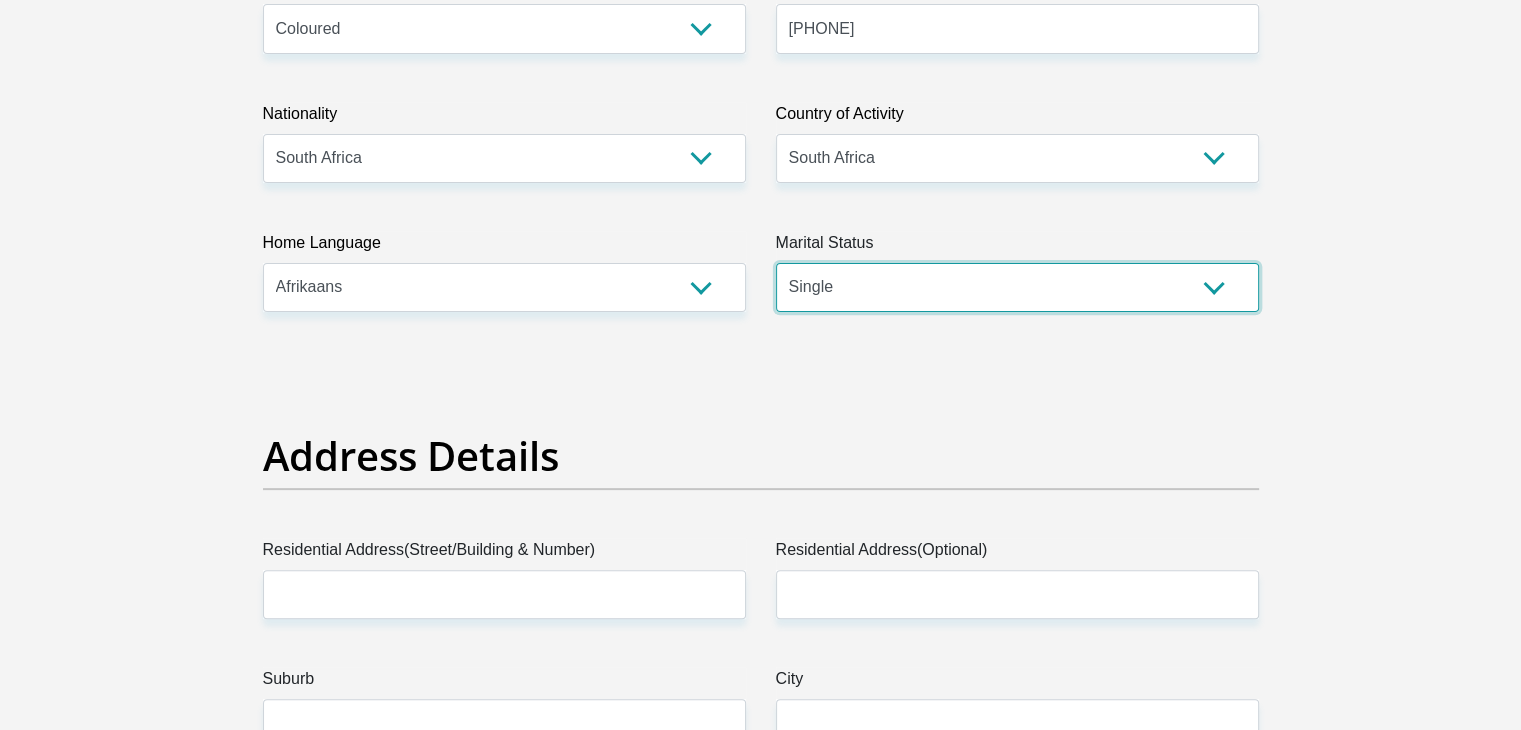 click on "Married ANC
Single
Divorced
Widowed
Married COP or Customary Law" at bounding box center (1017, 287) 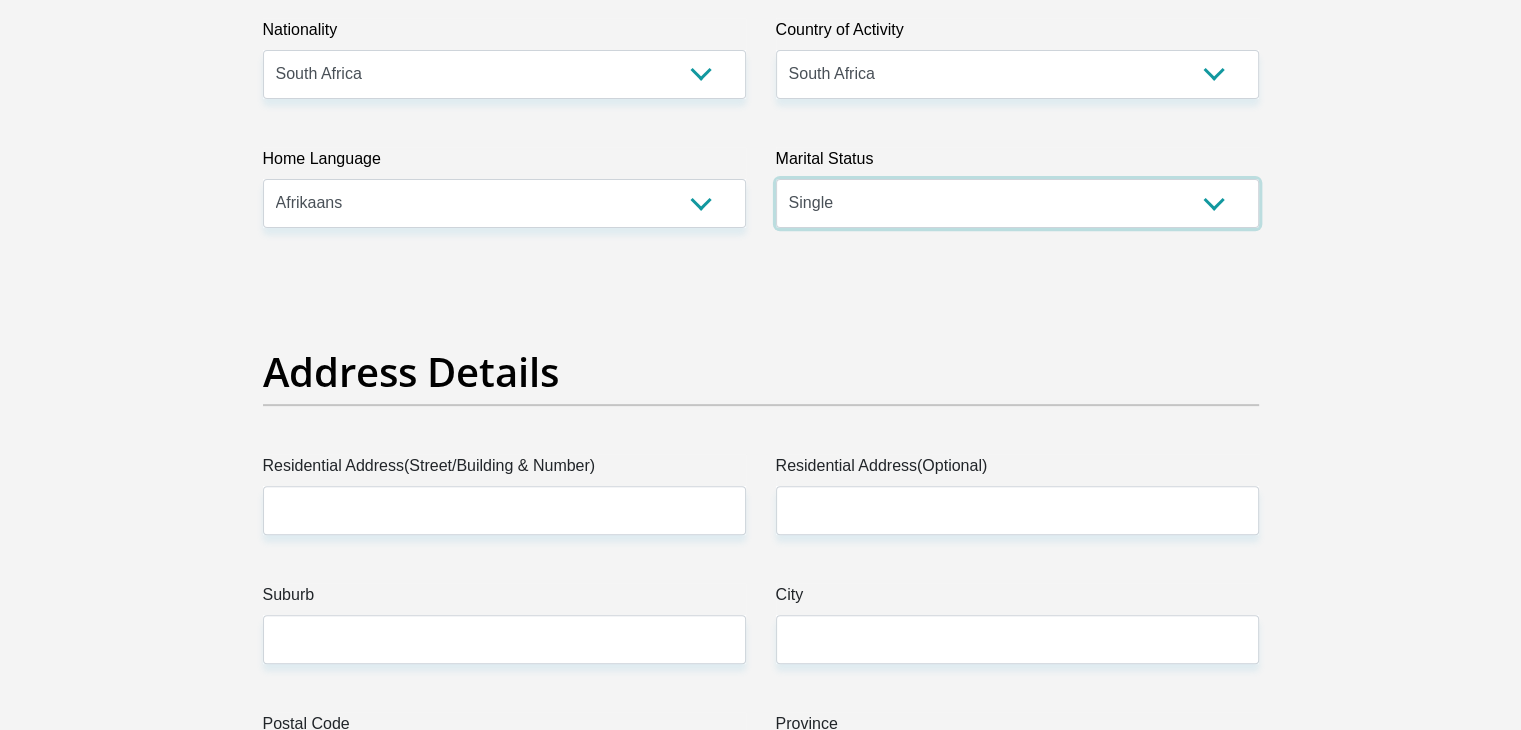 scroll, scrollTop: 800, scrollLeft: 0, axis: vertical 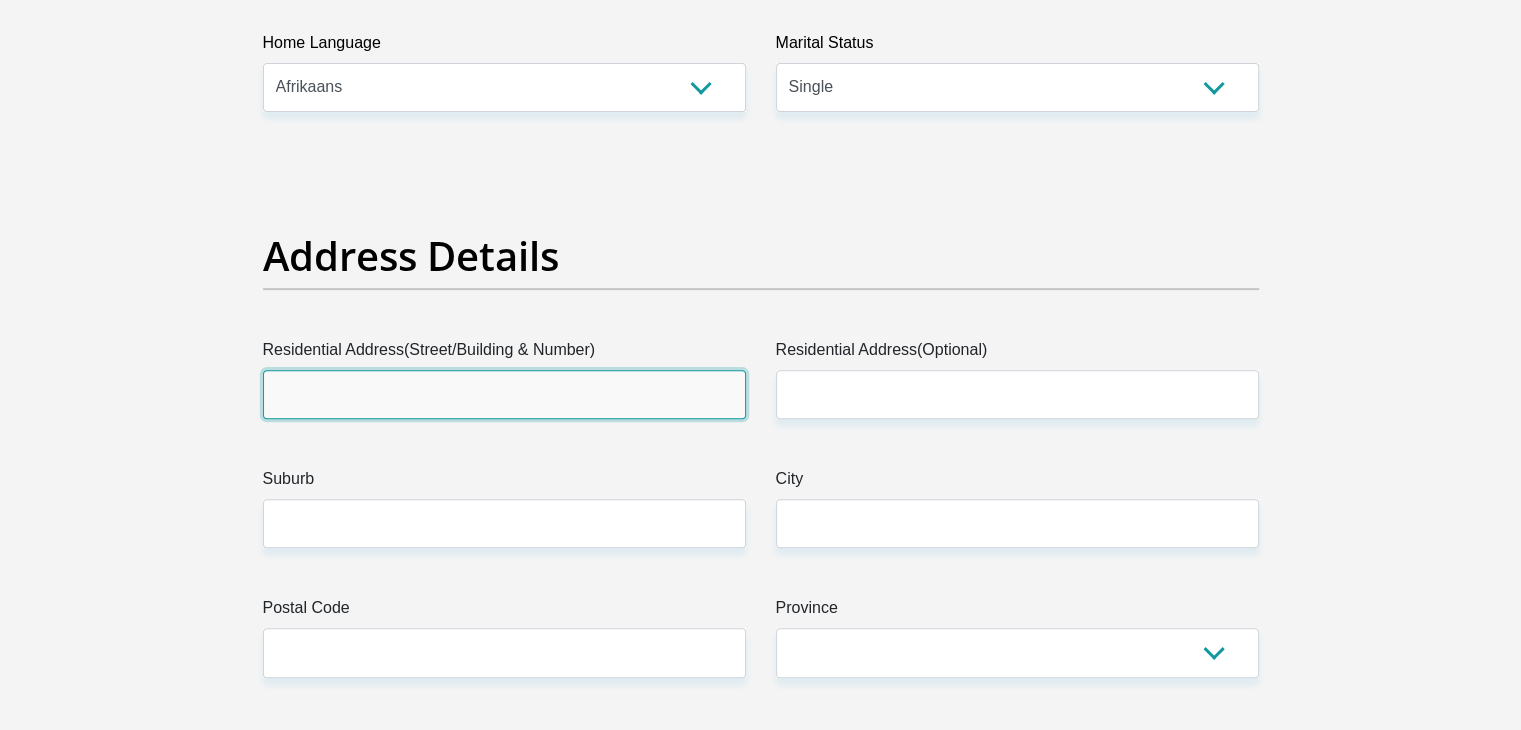 click on "Residential Address(Street/Building & Number)" at bounding box center (504, 394) 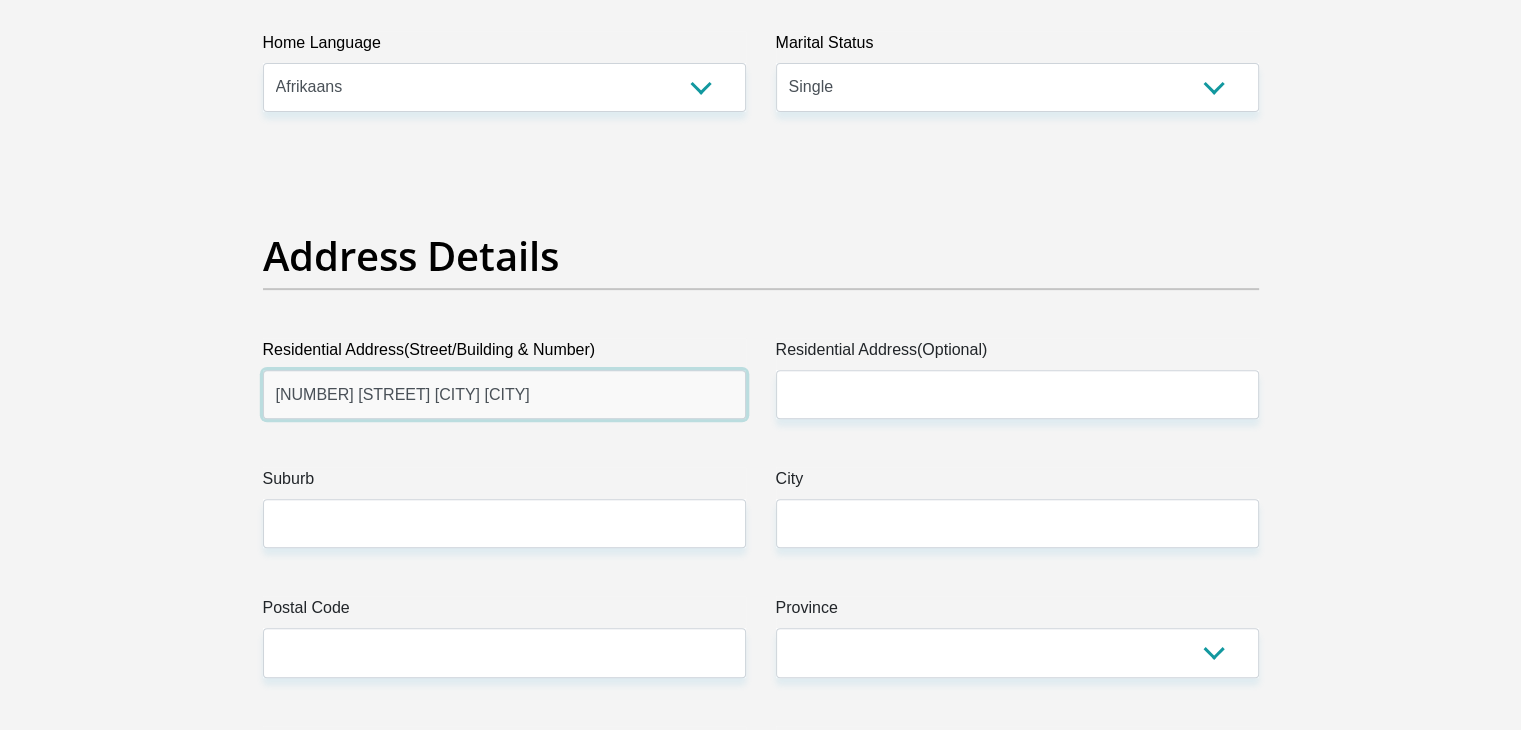 drag, startPoint x: 580, startPoint y: 395, endPoint x: 391, endPoint y: 396, distance: 189.00264 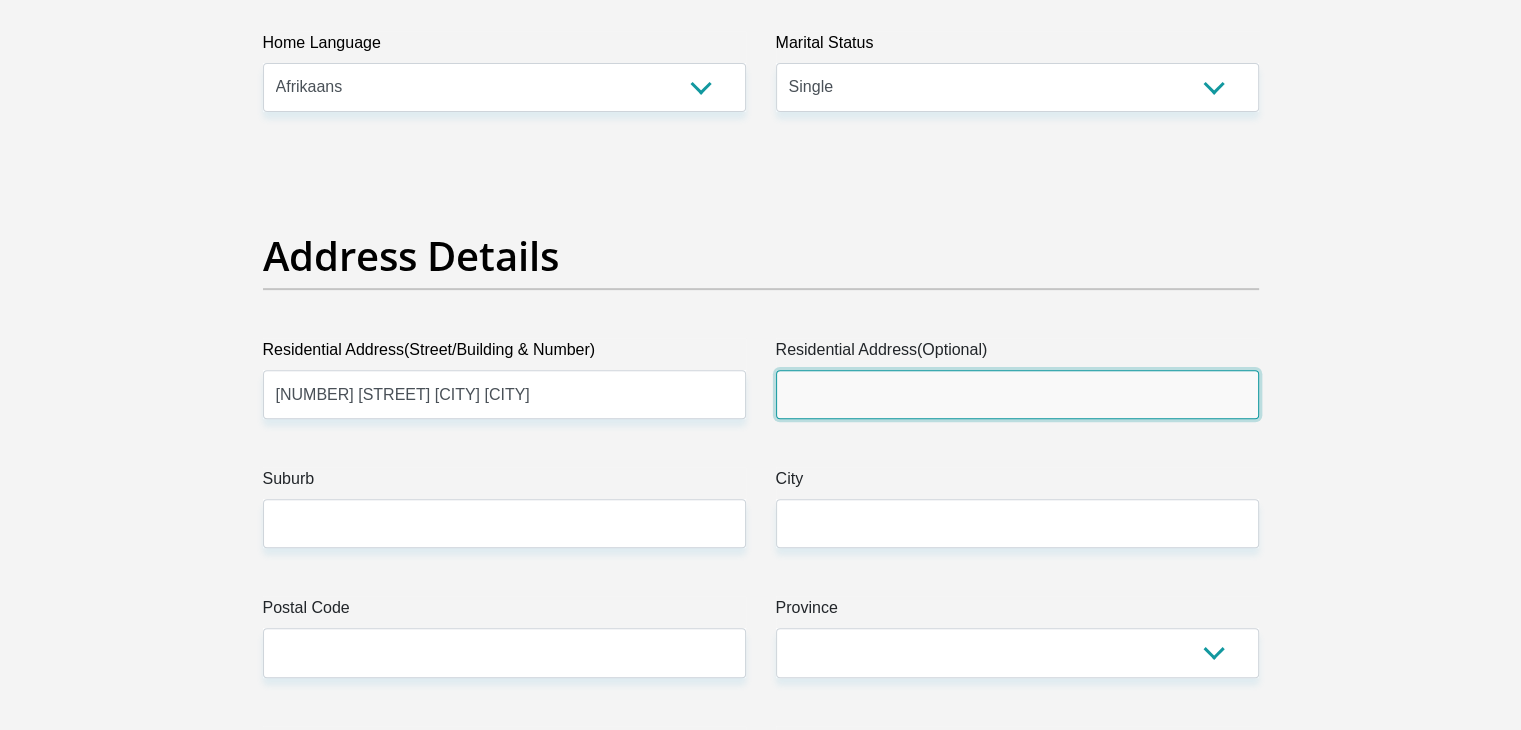 drag, startPoint x: 848, startPoint y: 405, endPoint x: 825, endPoint y: 406, distance: 23.021729 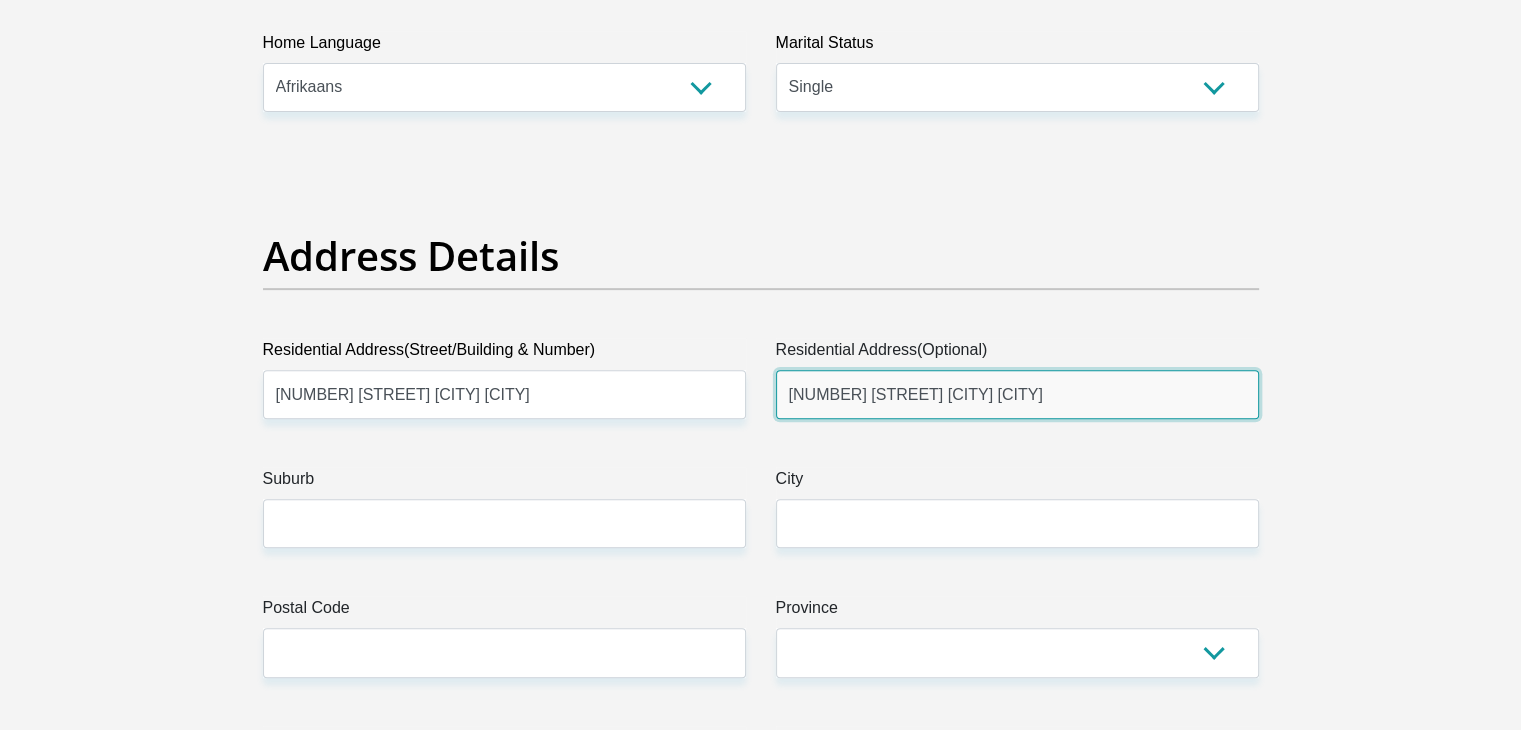 type on "339 Protea Street Hornlee Knysna" 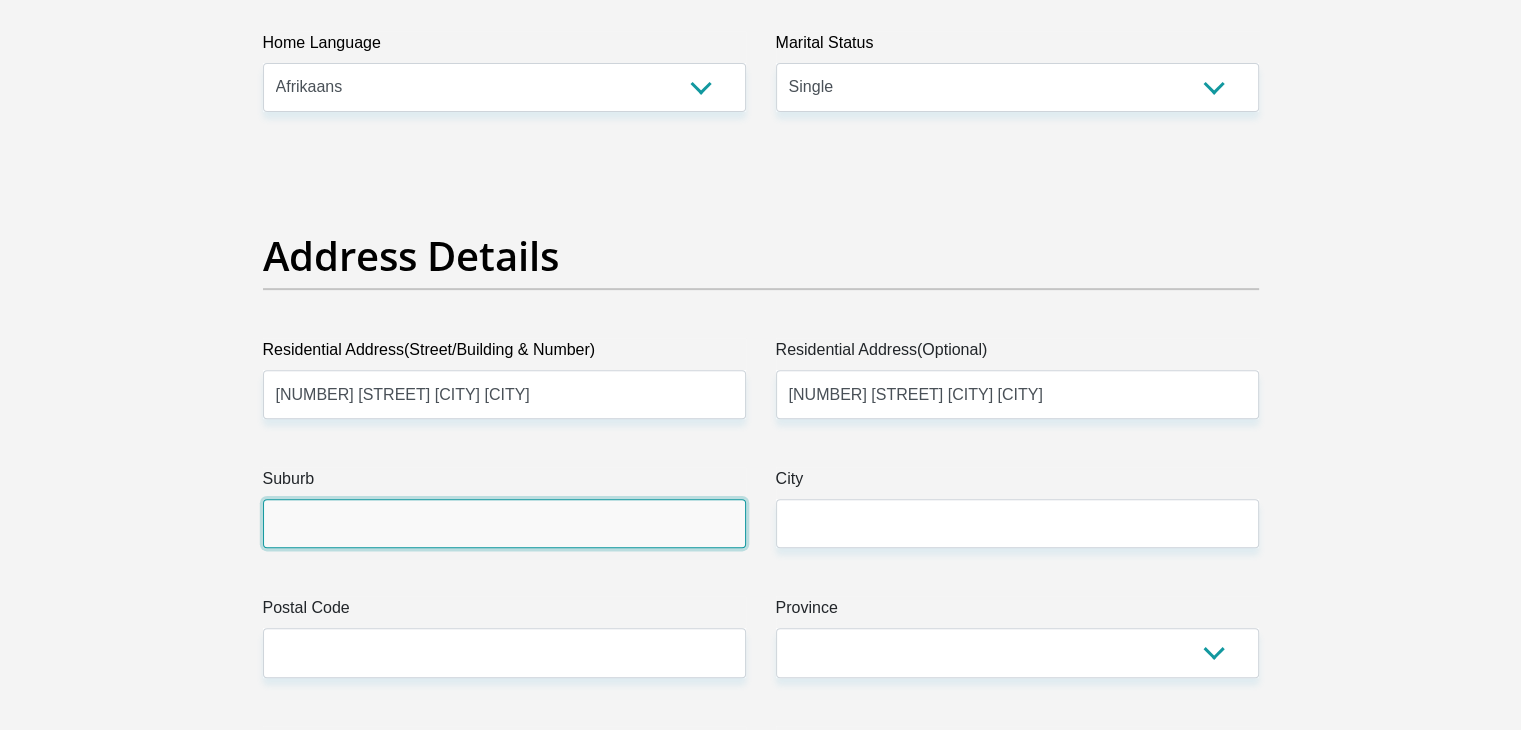 click on "Suburb" at bounding box center [504, 523] 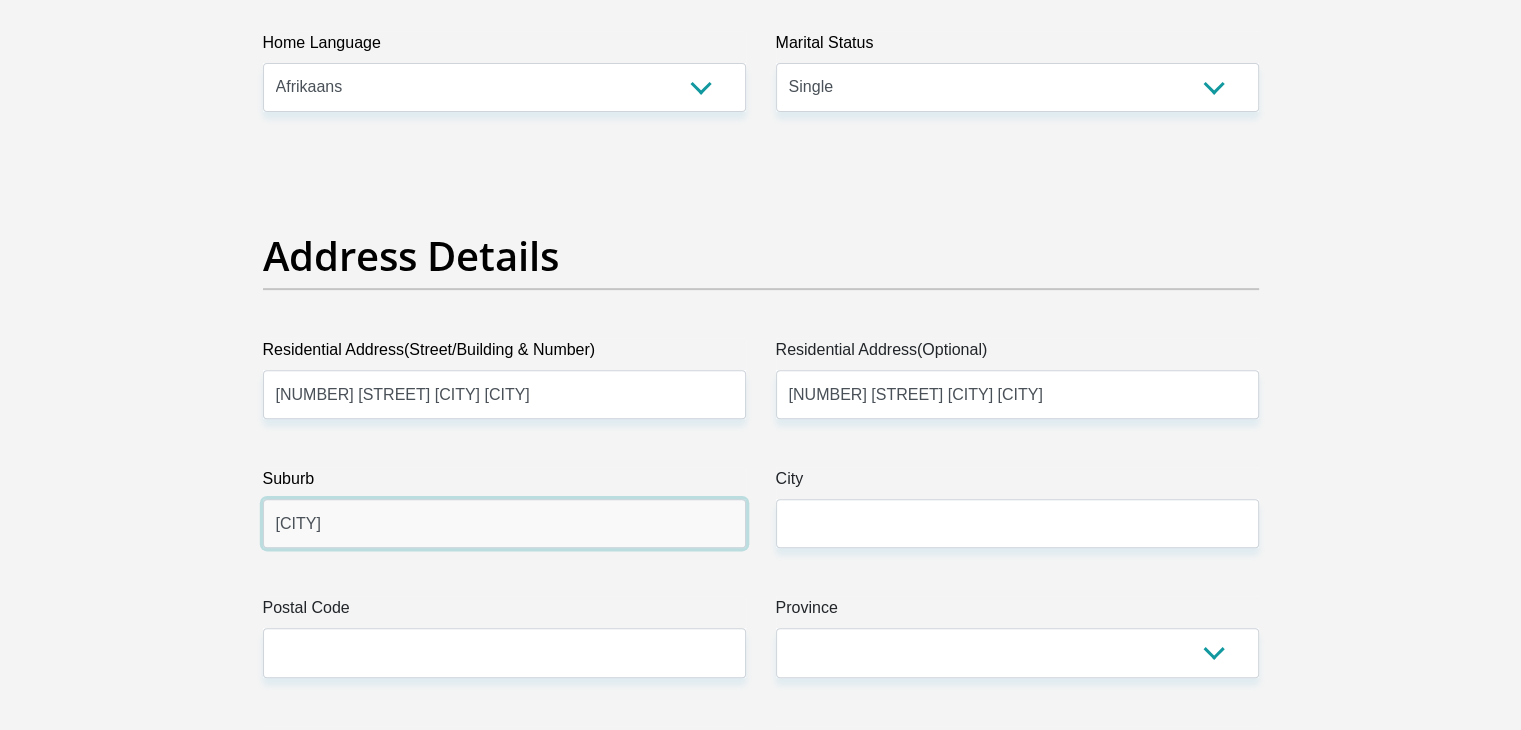 type on "Hornlee" 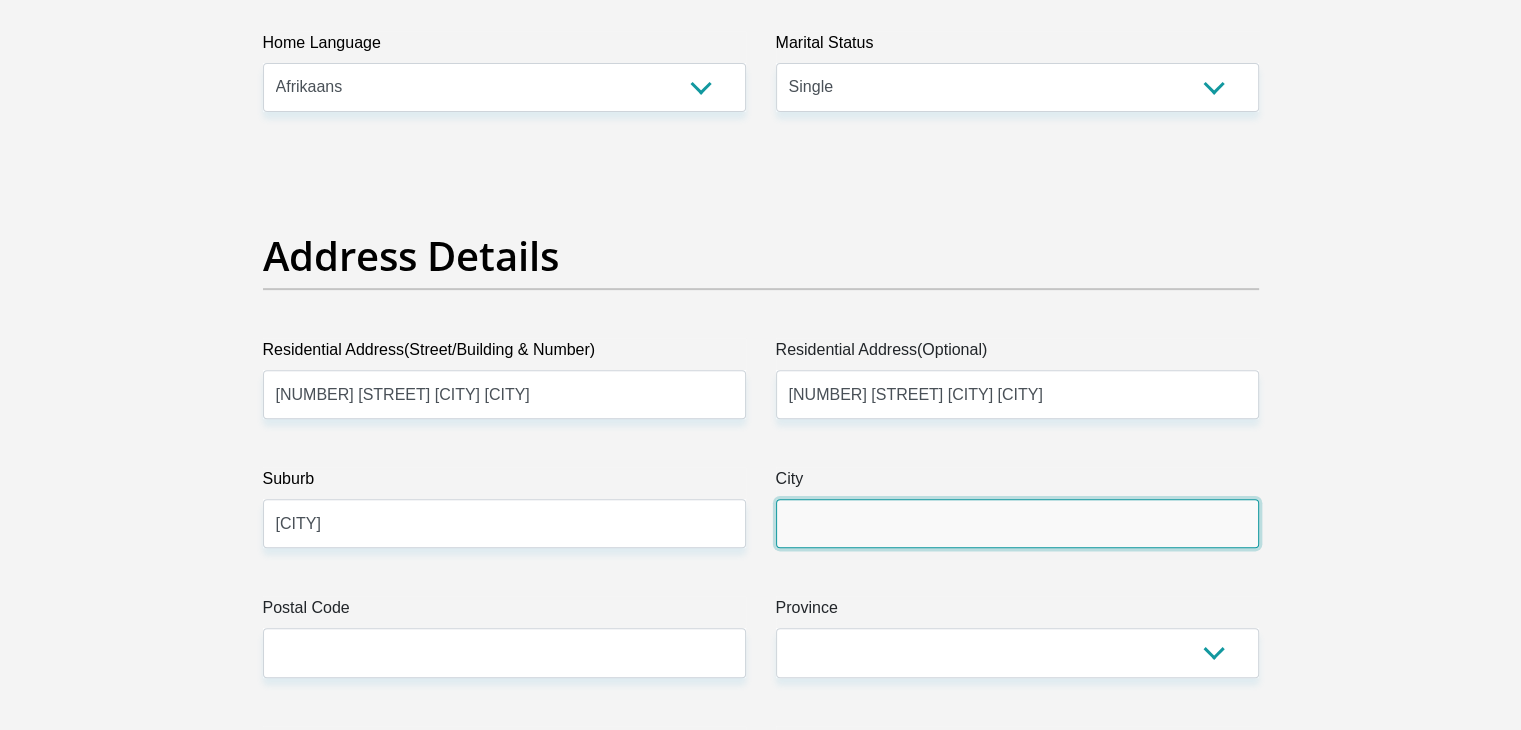 click on "City" at bounding box center [1017, 523] 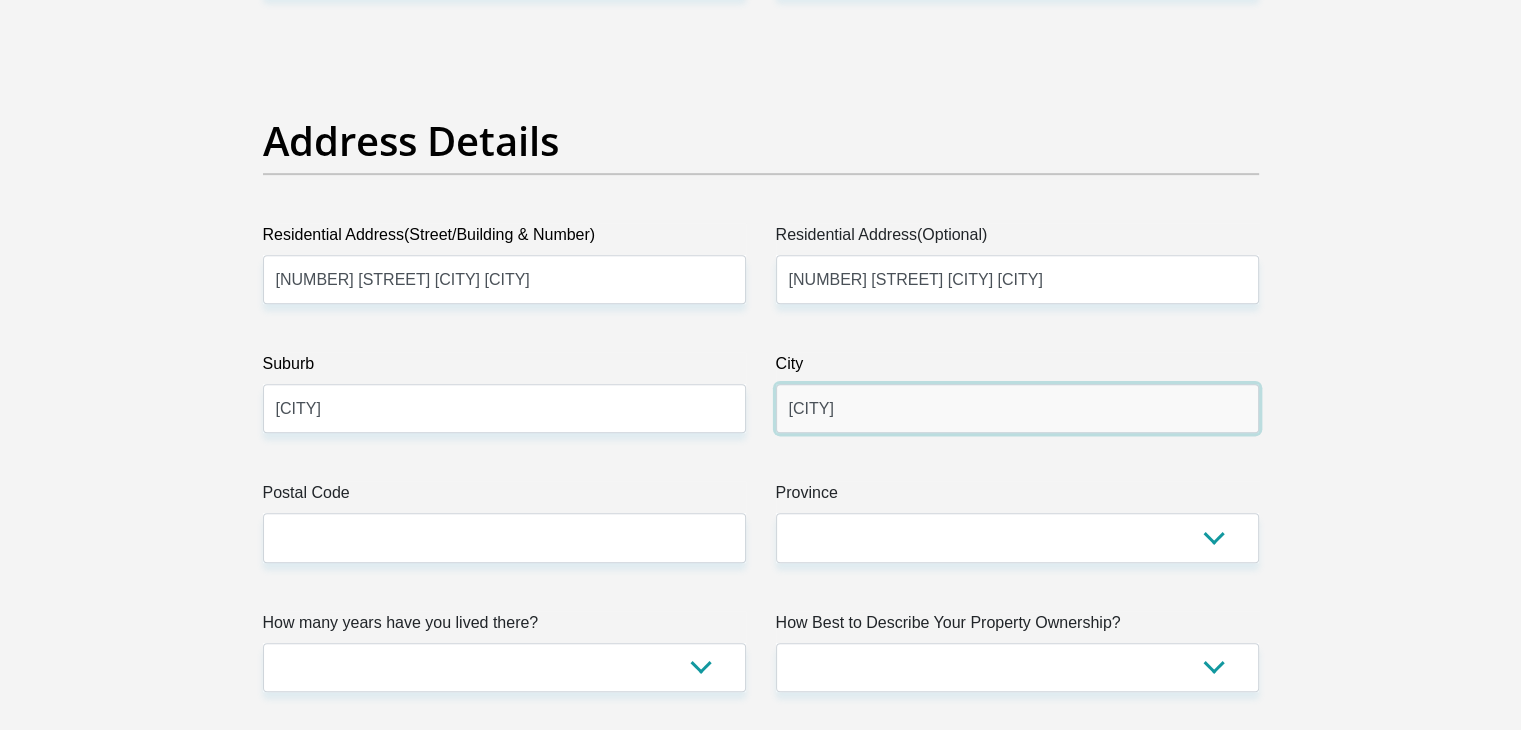 scroll, scrollTop: 1000, scrollLeft: 0, axis: vertical 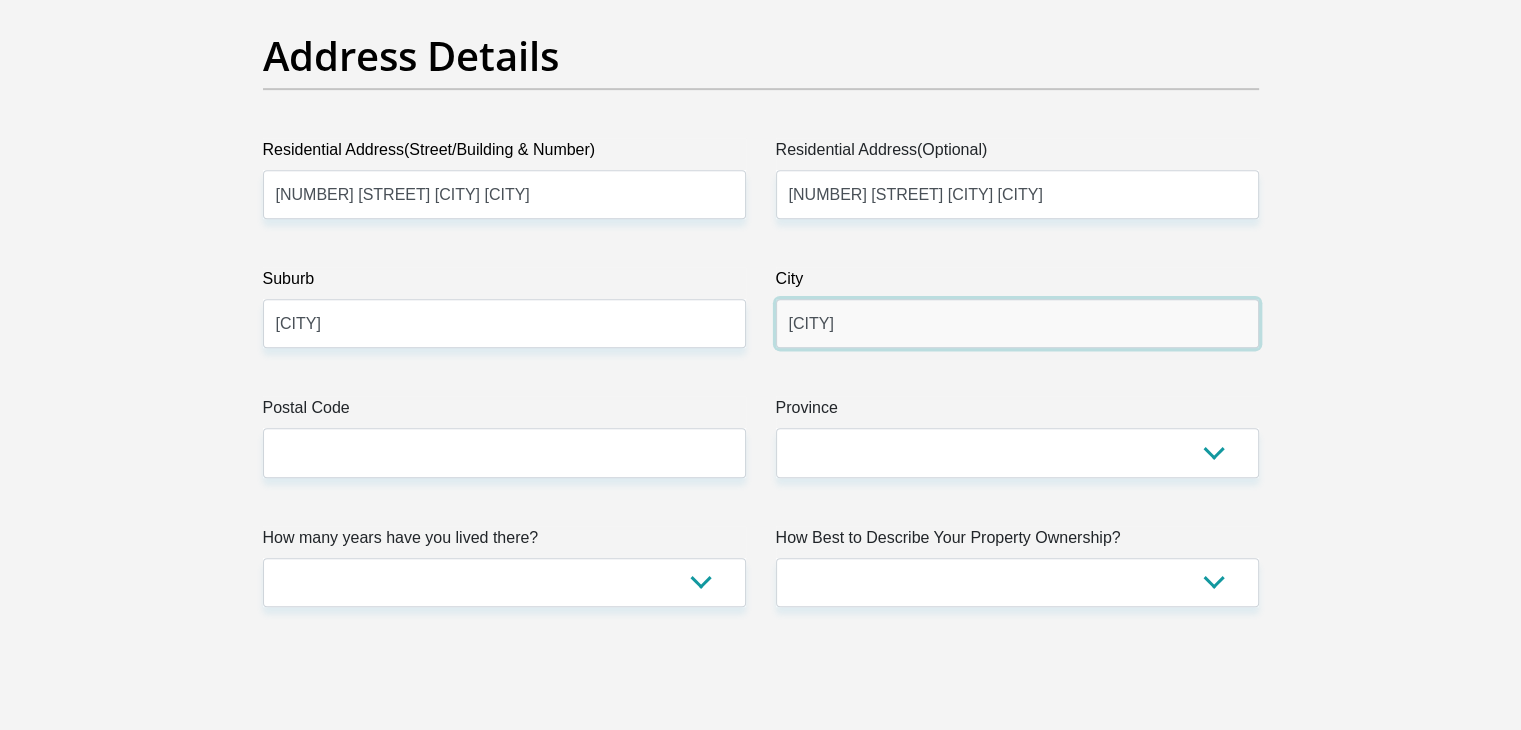 type on "Knysna" 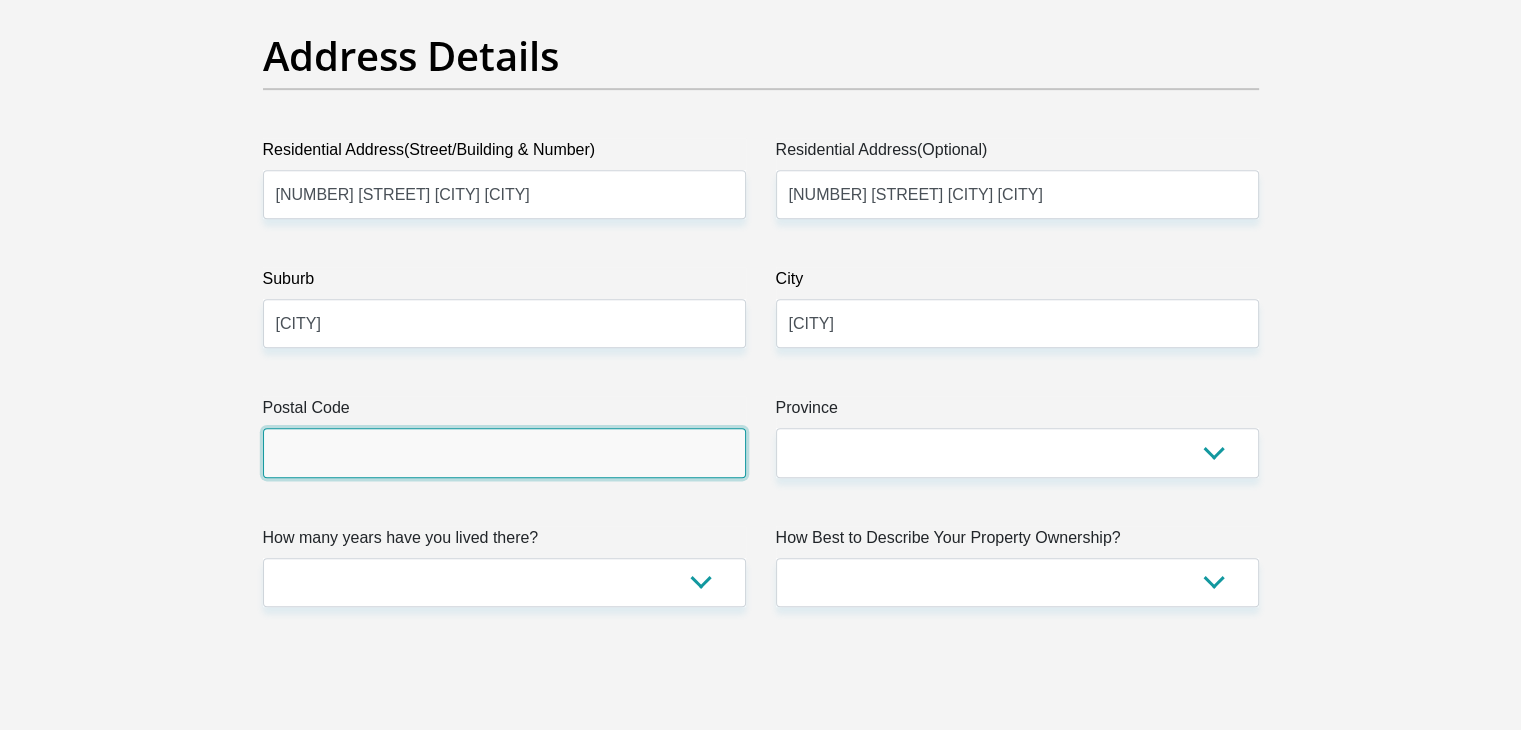 click on "Postal Code" at bounding box center (504, 452) 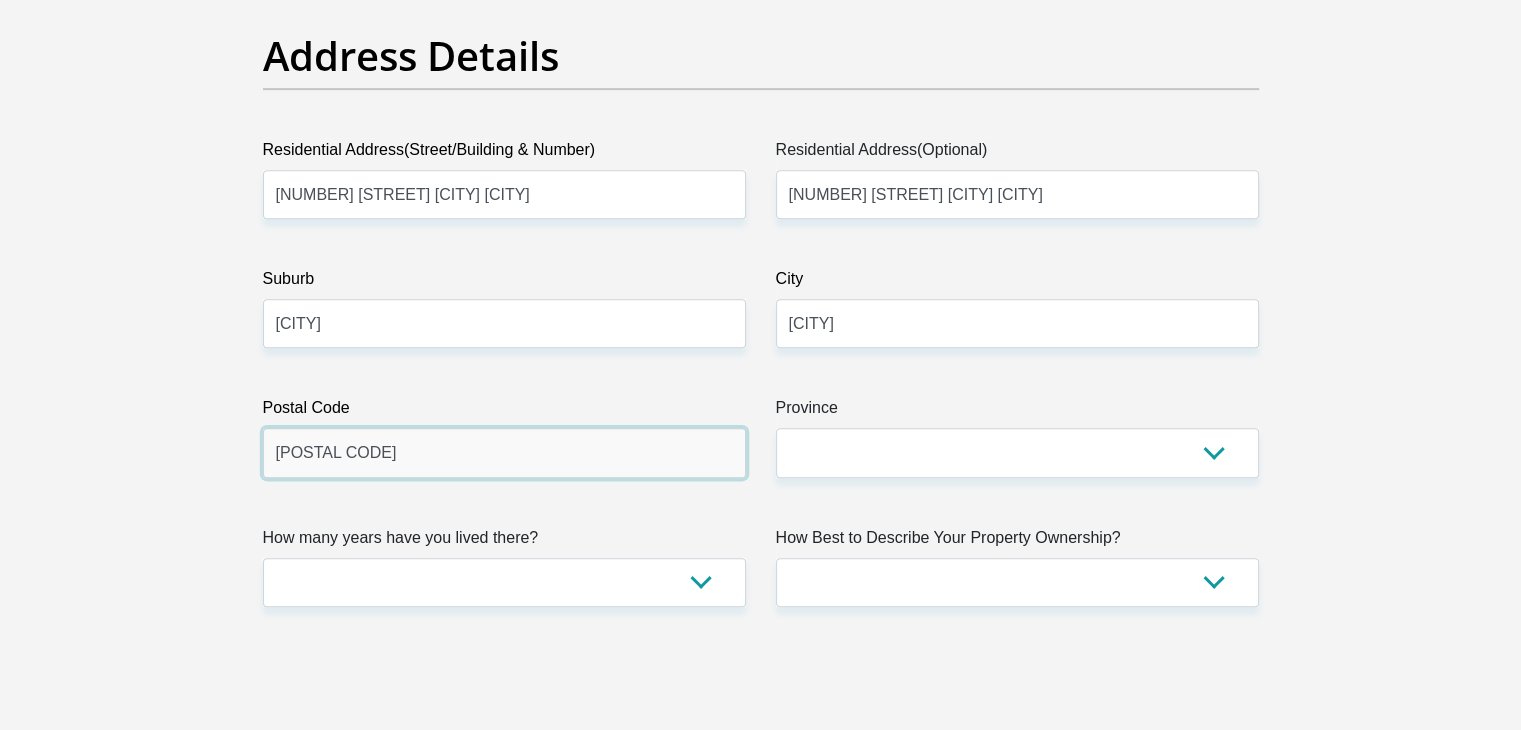 type on "6570" 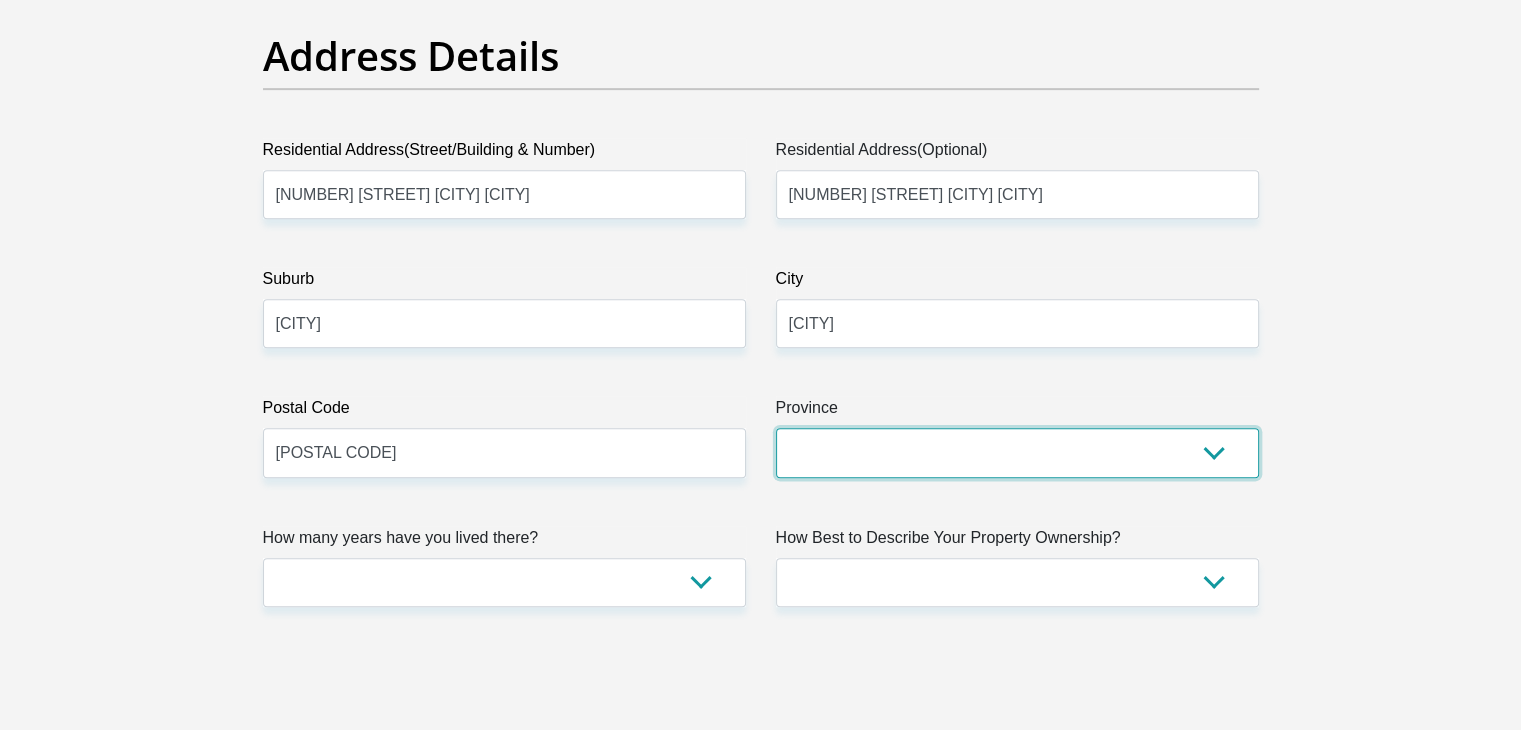 click on "Eastern Cape
Free State
Gauteng
KwaZulu-Natal
Limpopo
Mpumalanga
Northern Cape
North West
Western Cape" at bounding box center (1017, 452) 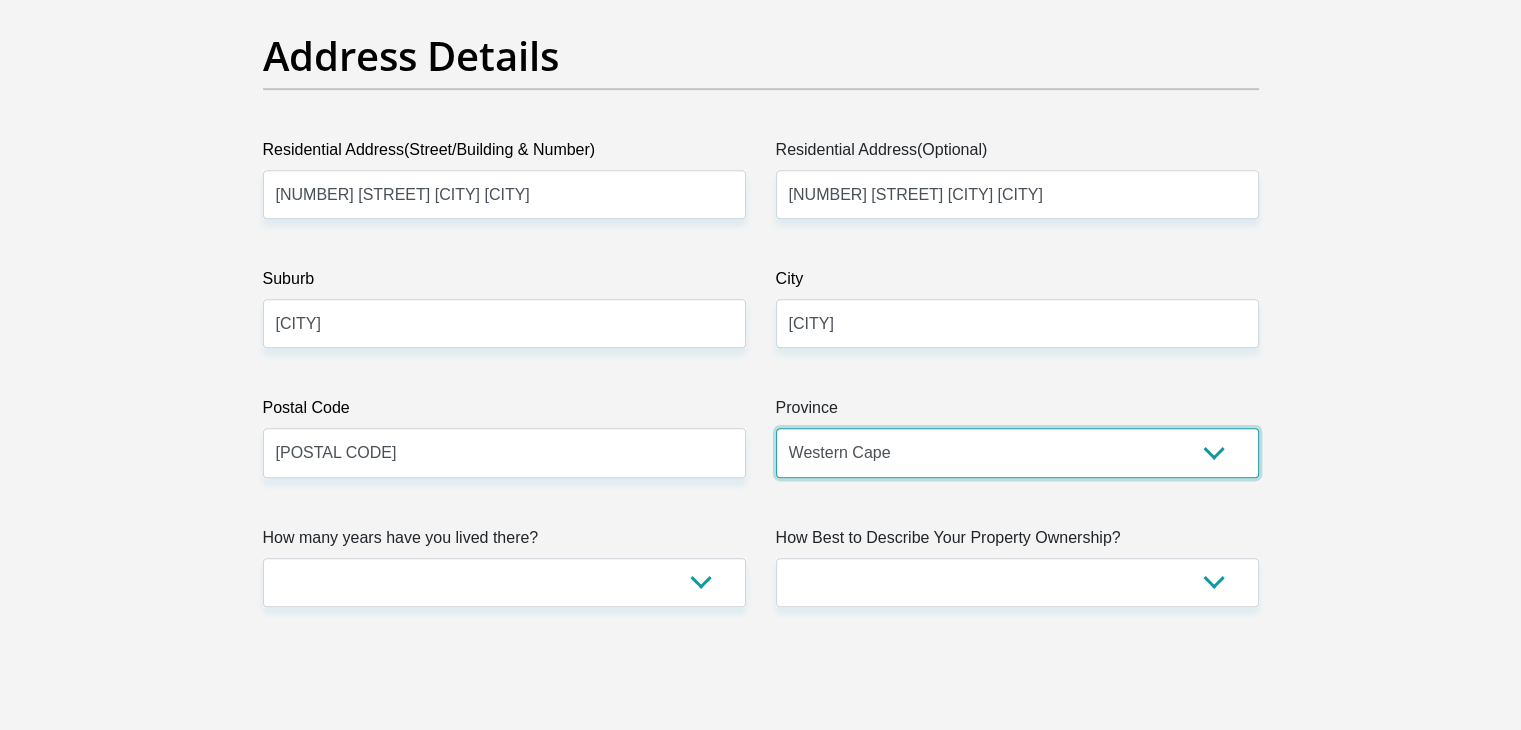 click on "Eastern Cape
Free State
Gauteng
KwaZulu-Natal
Limpopo
Mpumalanga
Northern Cape
North West
Western Cape" at bounding box center [1017, 452] 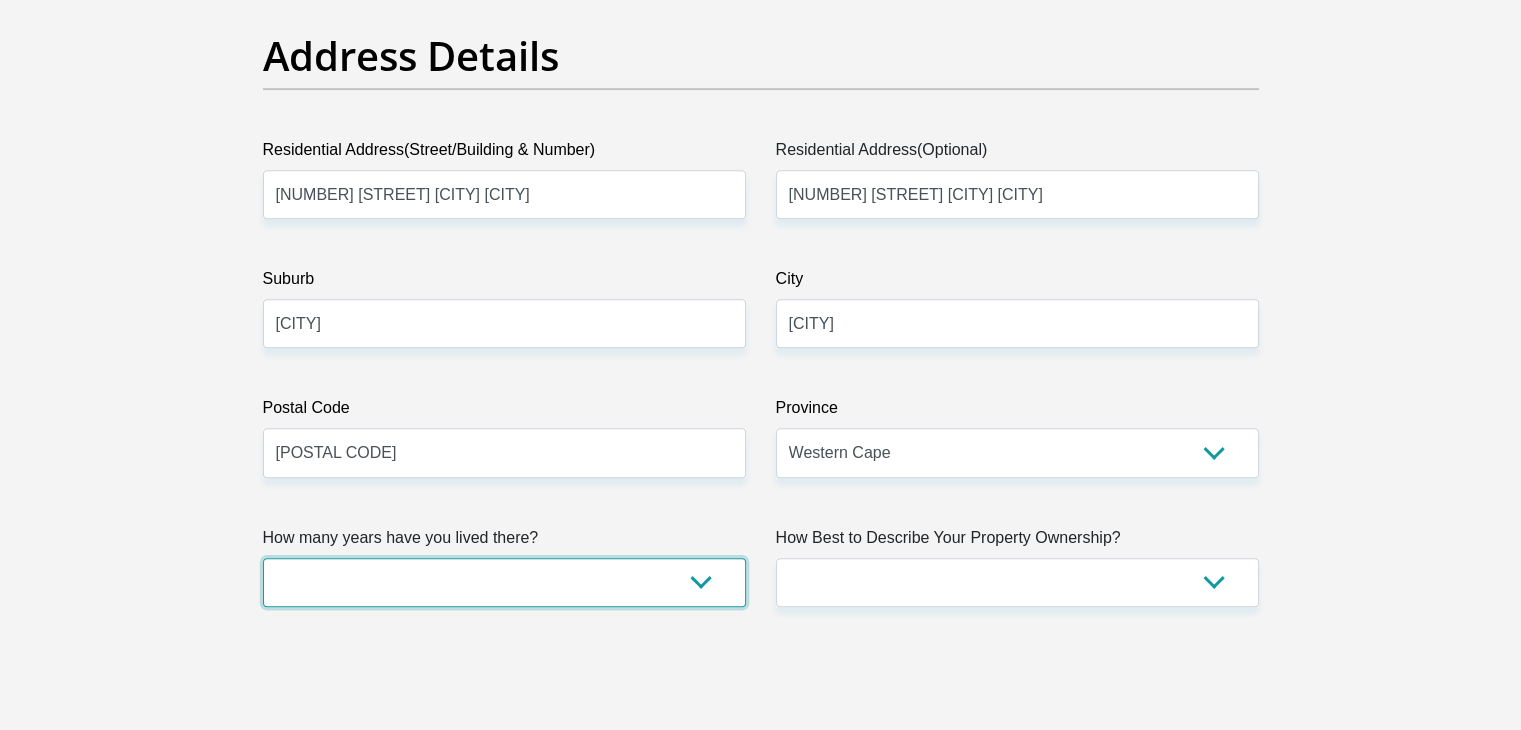 click on "less than 1 year
1-3 years
3-5 years
5+ years" at bounding box center [504, 582] 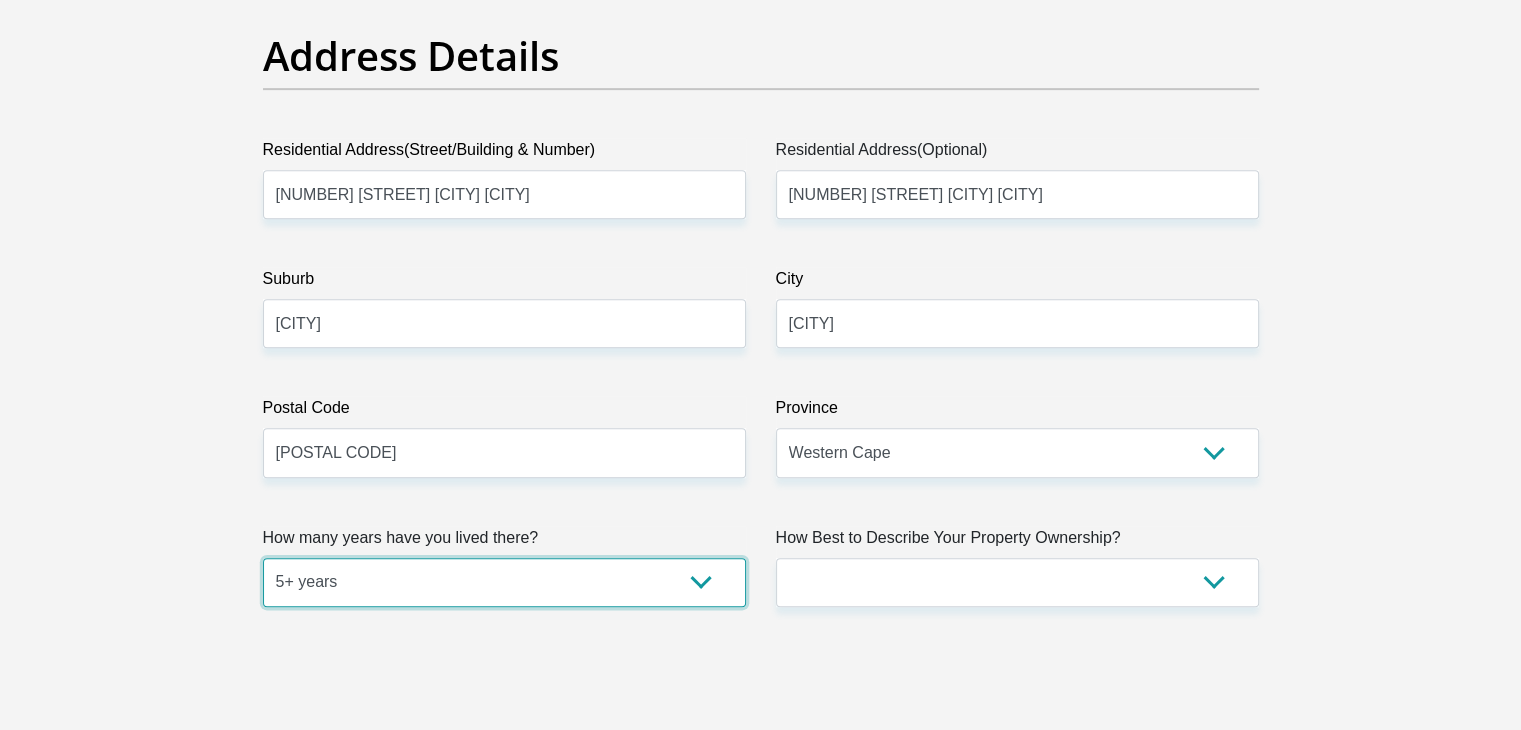 click on "less than 1 year
1-3 years
3-5 years
5+ years" at bounding box center (504, 582) 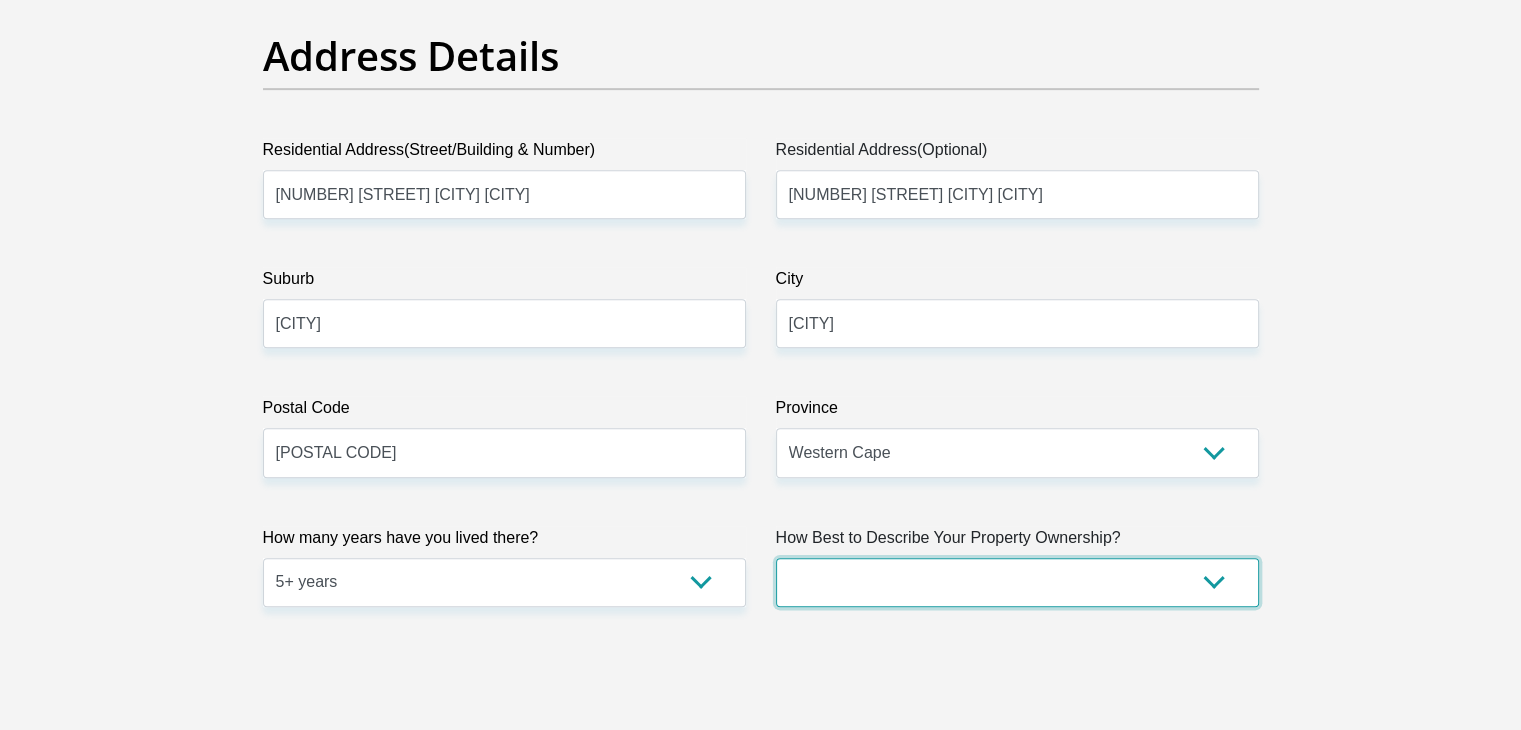 click on "Owned
Rented
Family Owned
Company Dwelling" at bounding box center (1017, 582) 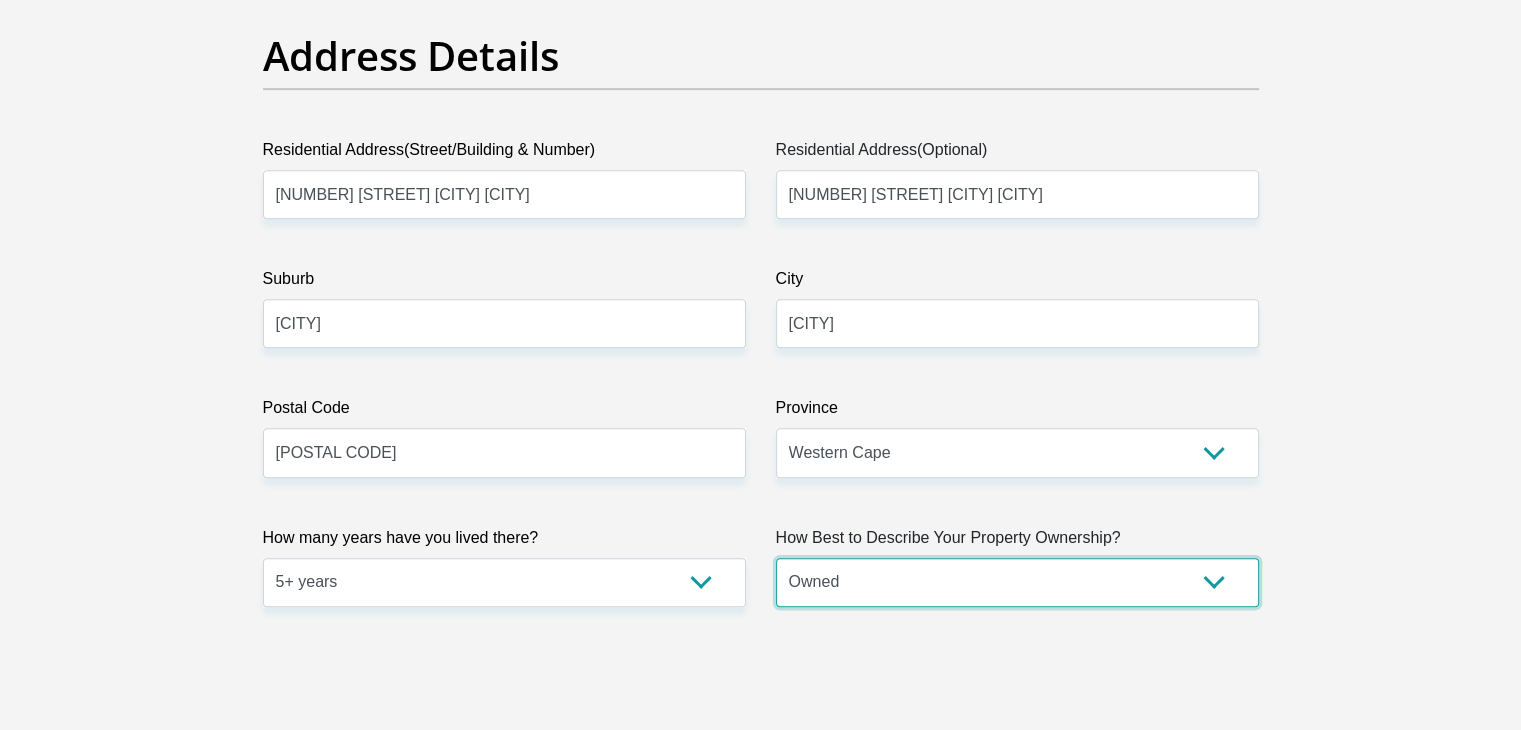 click on "Owned
Rented
Family Owned
Company Dwelling" at bounding box center (1017, 582) 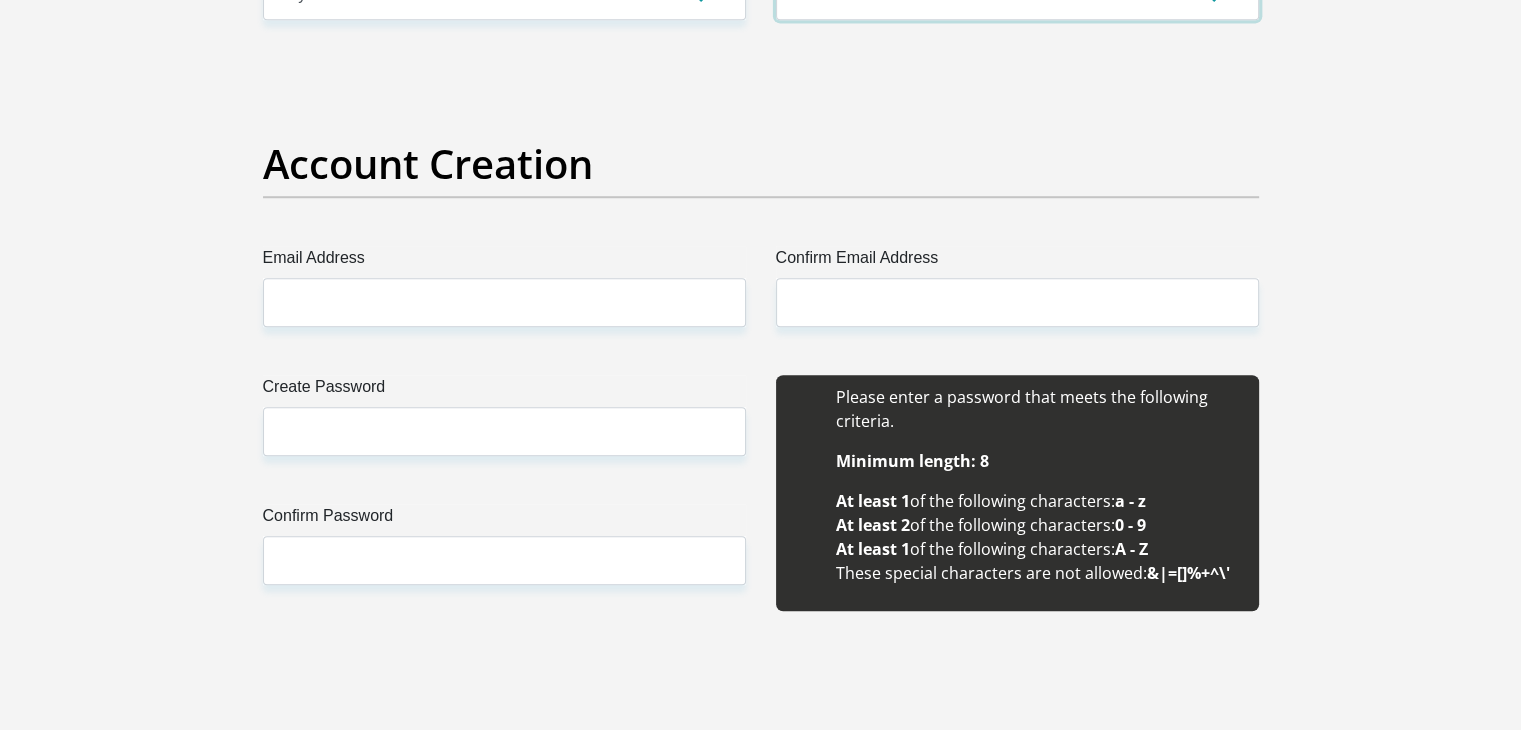 scroll, scrollTop: 1600, scrollLeft: 0, axis: vertical 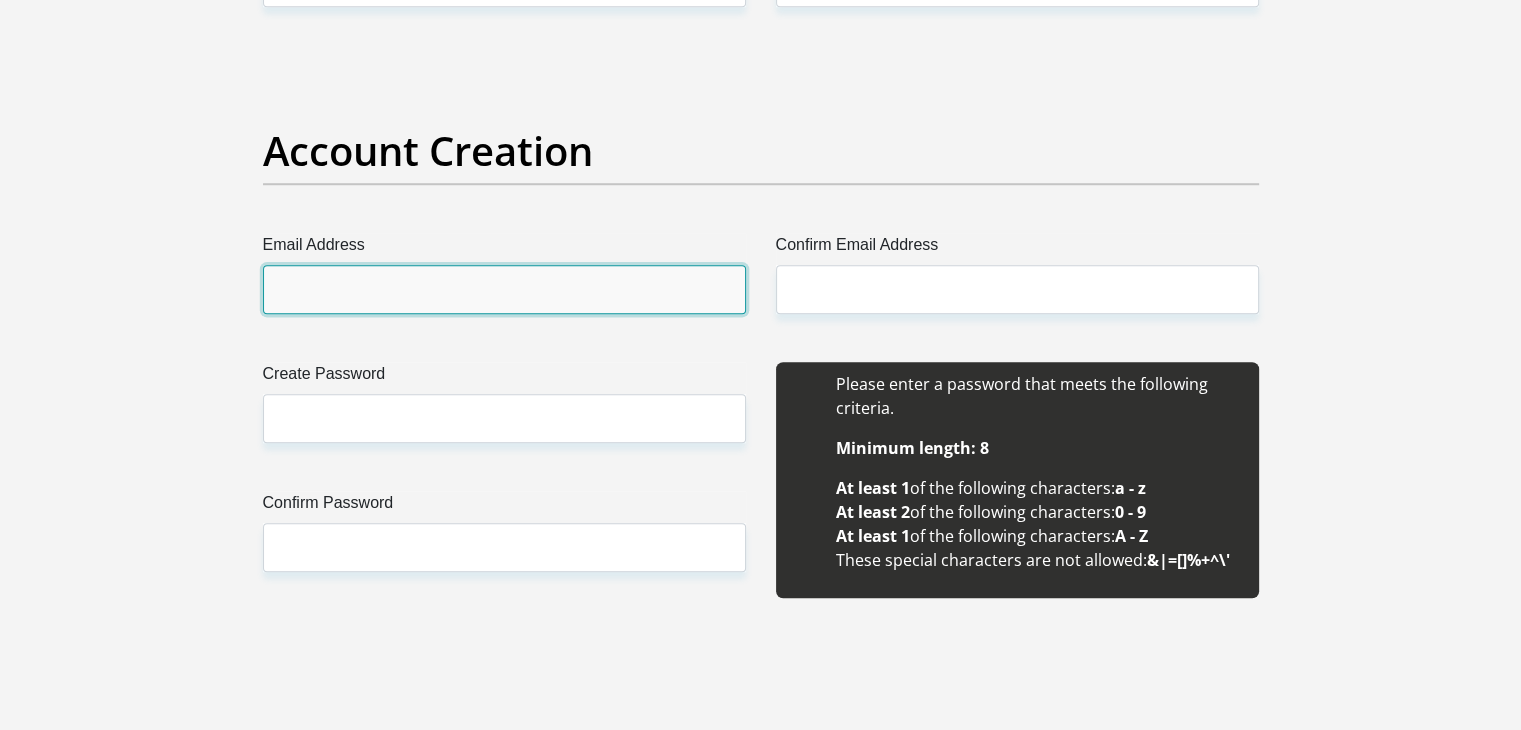 click on "Email Address" at bounding box center [504, 289] 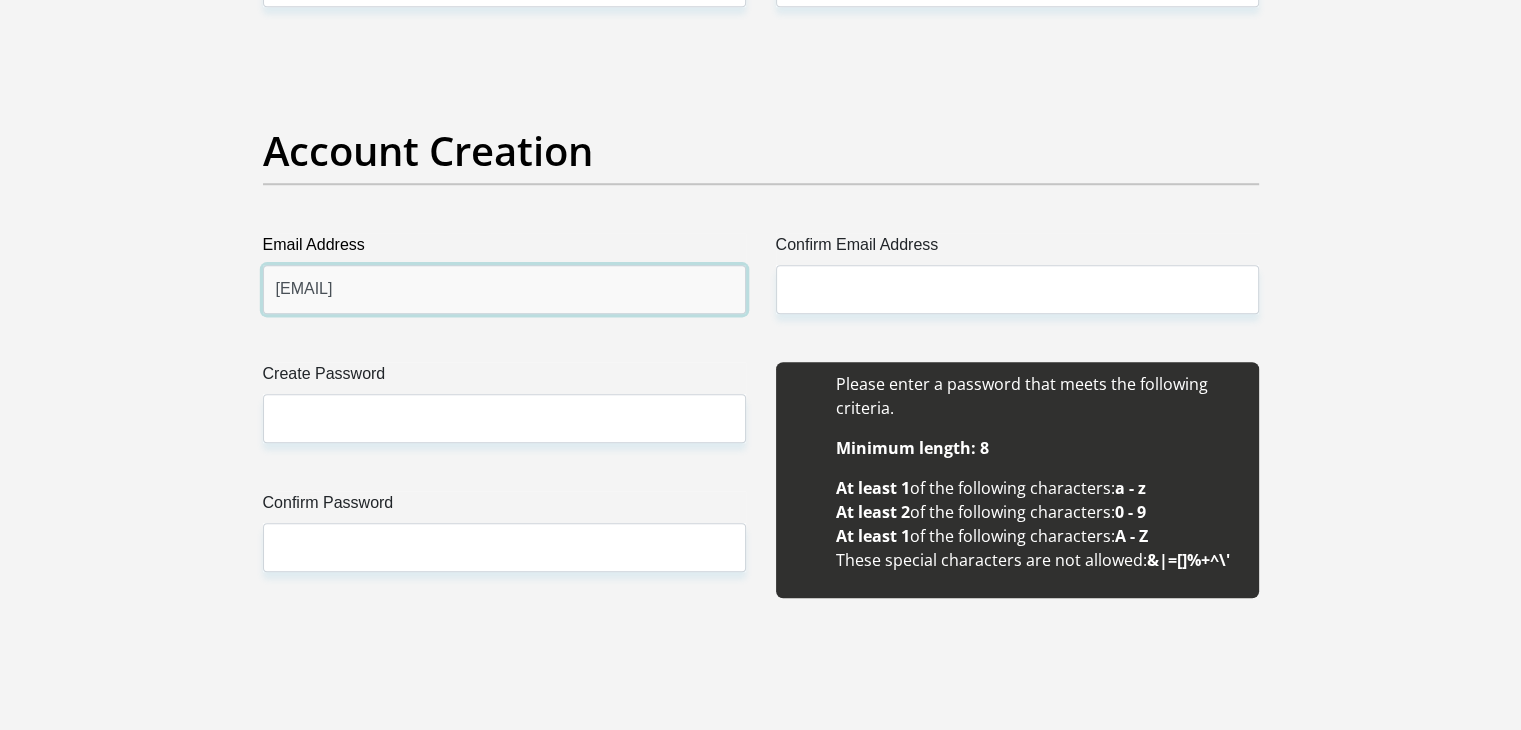 drag, startPoint x: 513, startPoint y: 300, endPoint x: 0, endPoint y: 303, distance: 513.0088 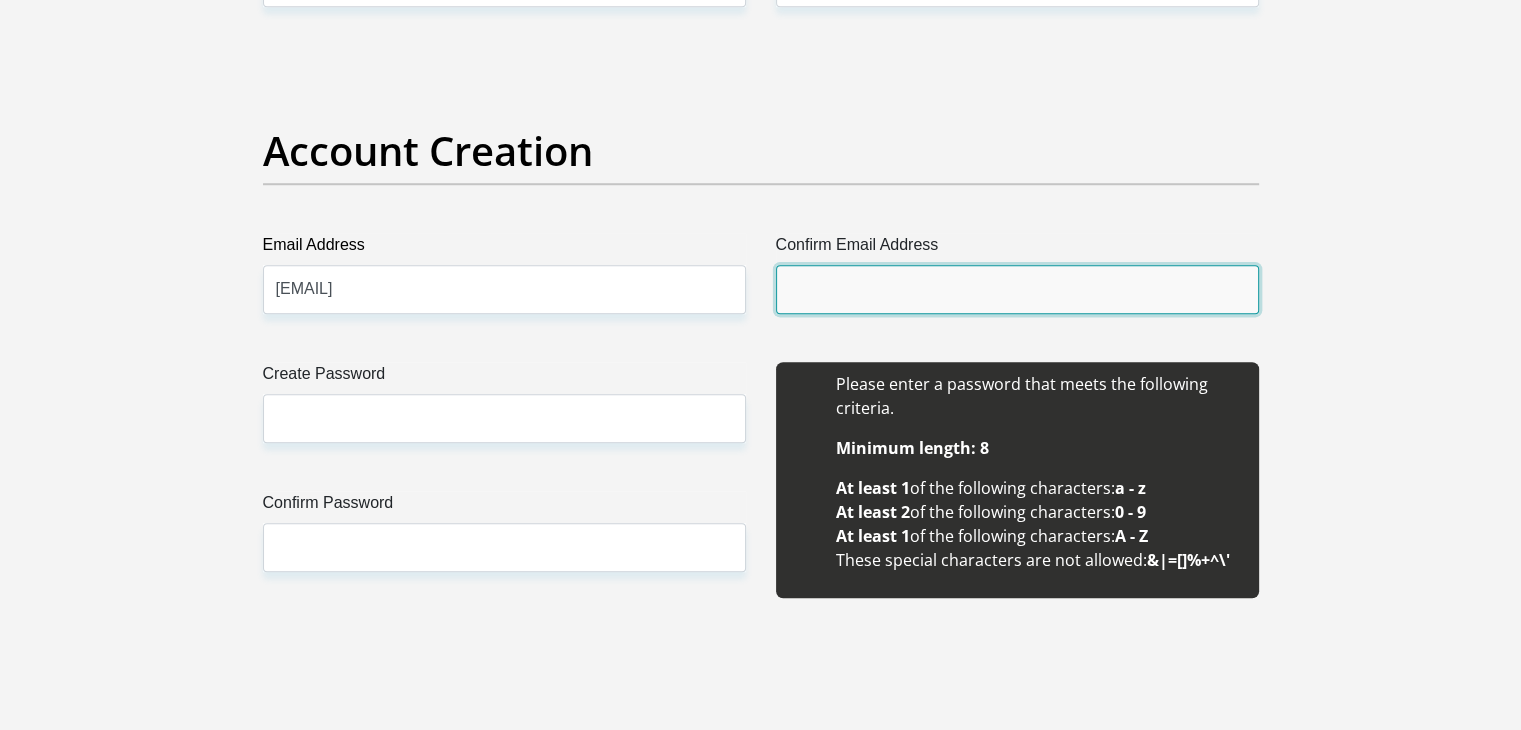 drag, startPoint x: 857, startPoint y: 291, endPoint x: 762, endPoint y: 321, distance: 99.62429 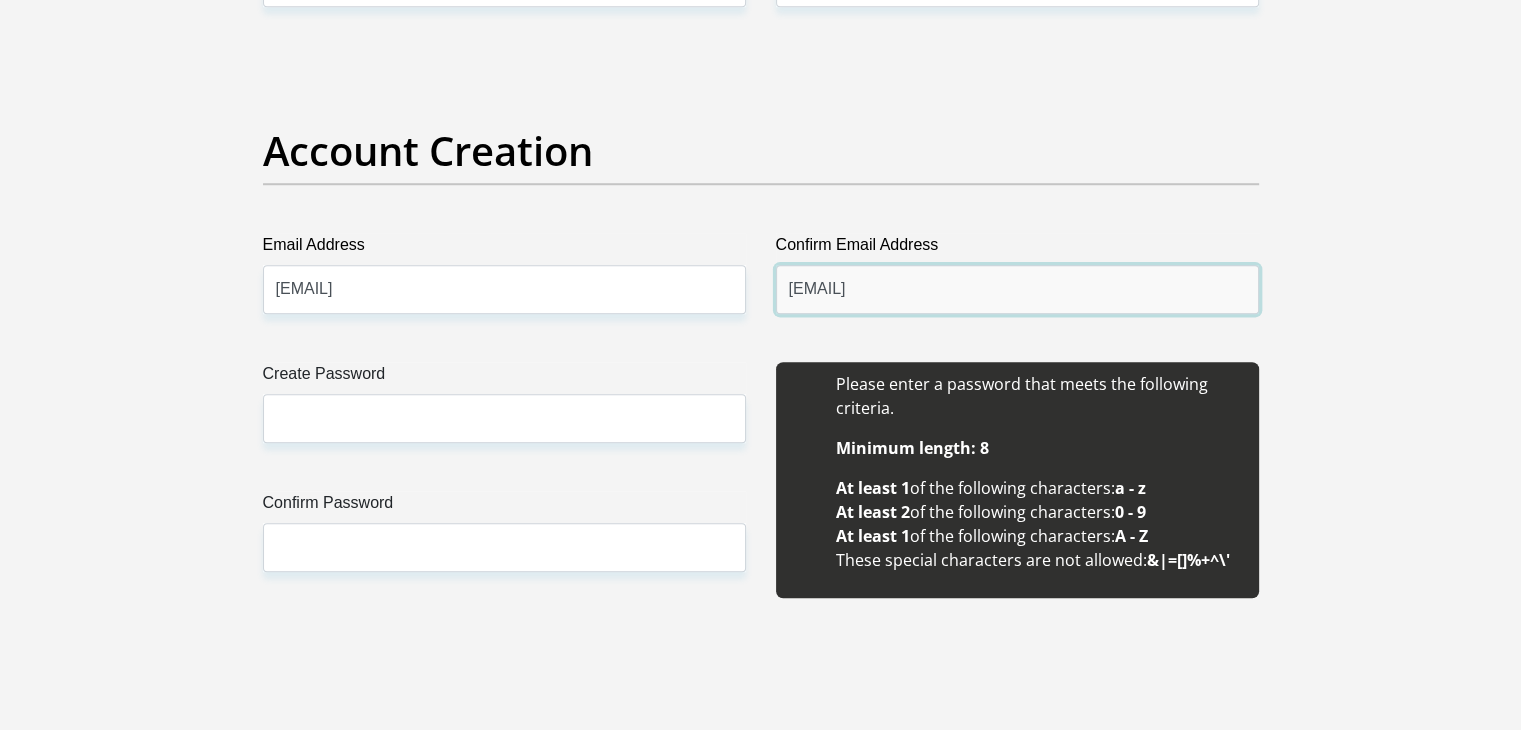 type on "[EMAIL]" 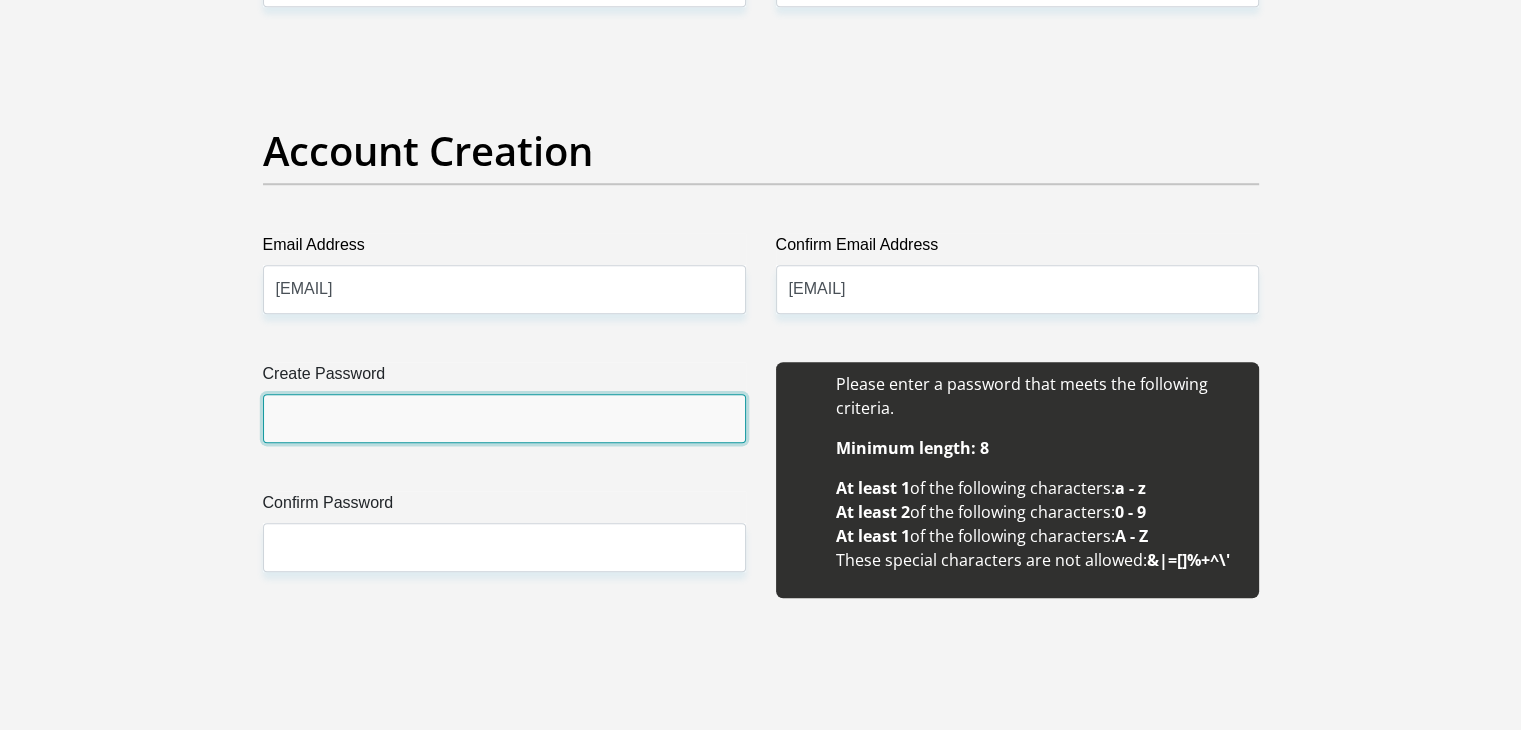 click on "Create Password" at bounding box center [504, 418] 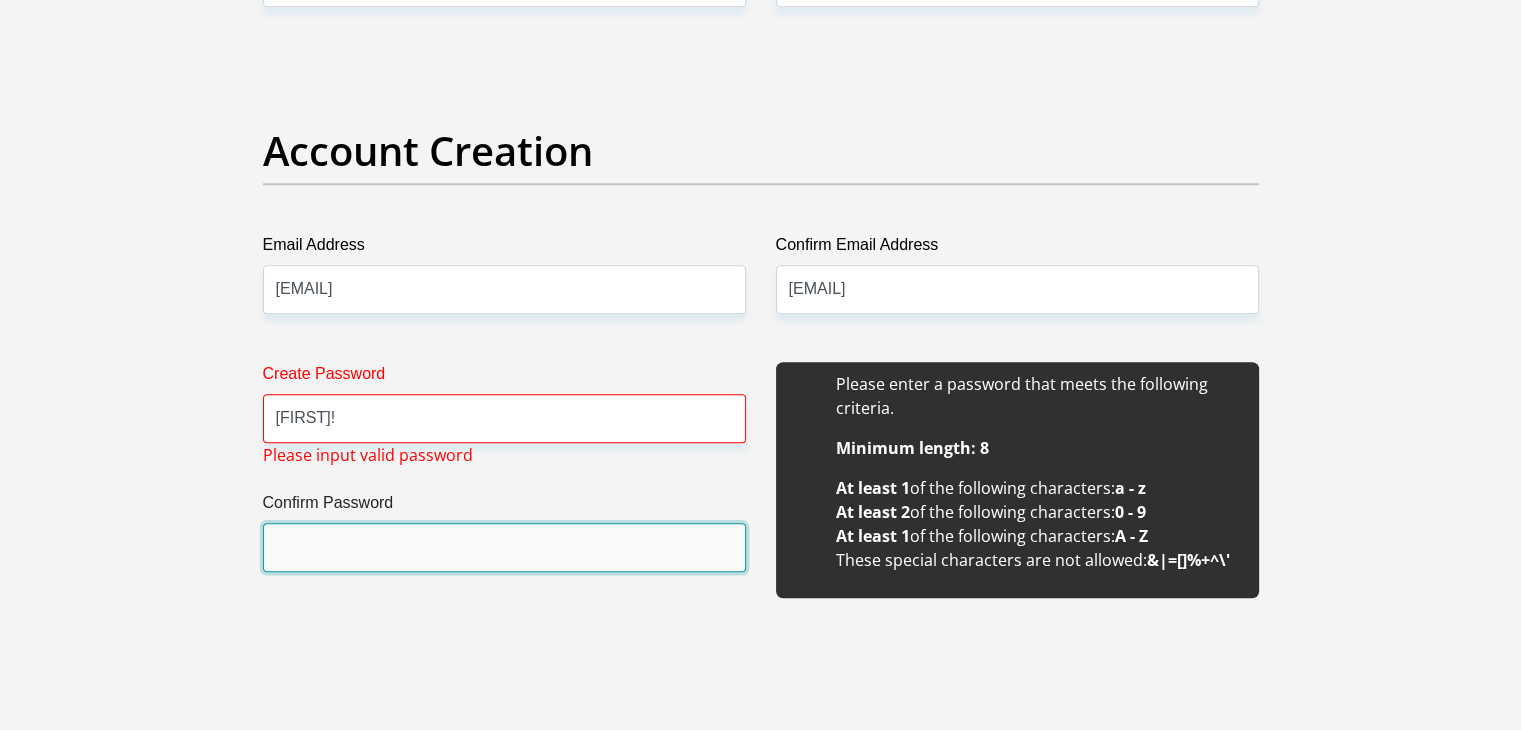 click on "Confirm Password" at bounding box center (504, 547) 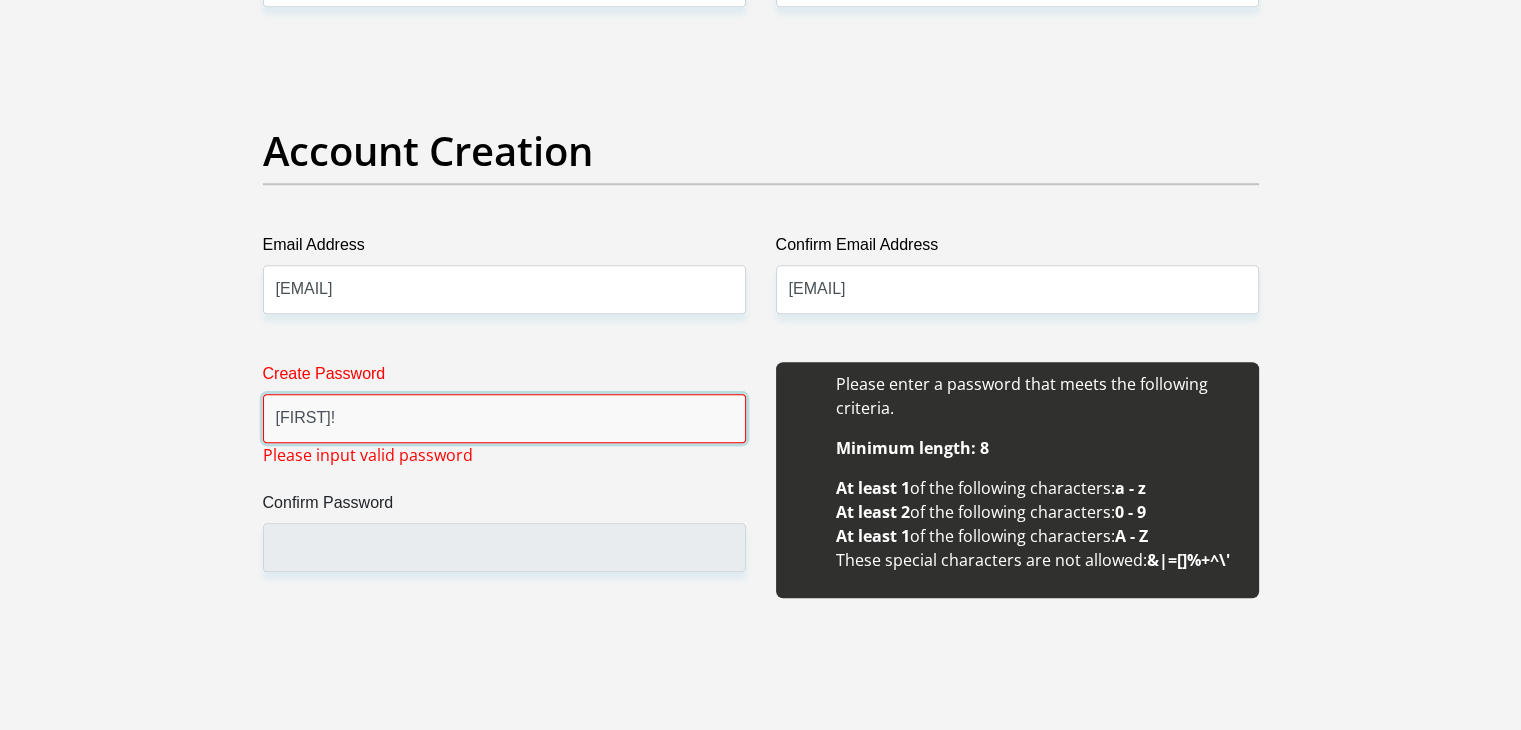 click on "Fallene1!" at bounding box center (504, 418) 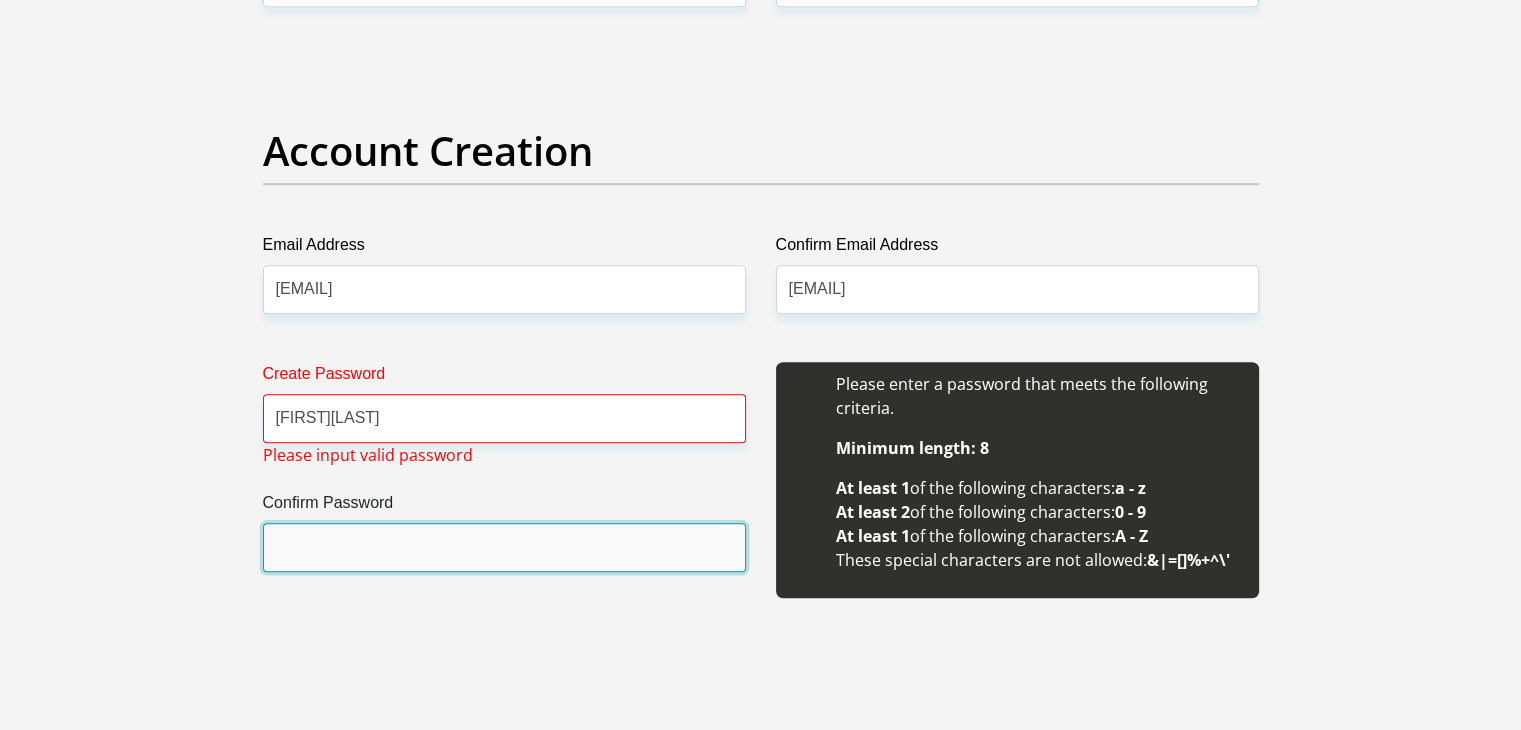 click on "Confirm Password" at bounding box center [504, 547] 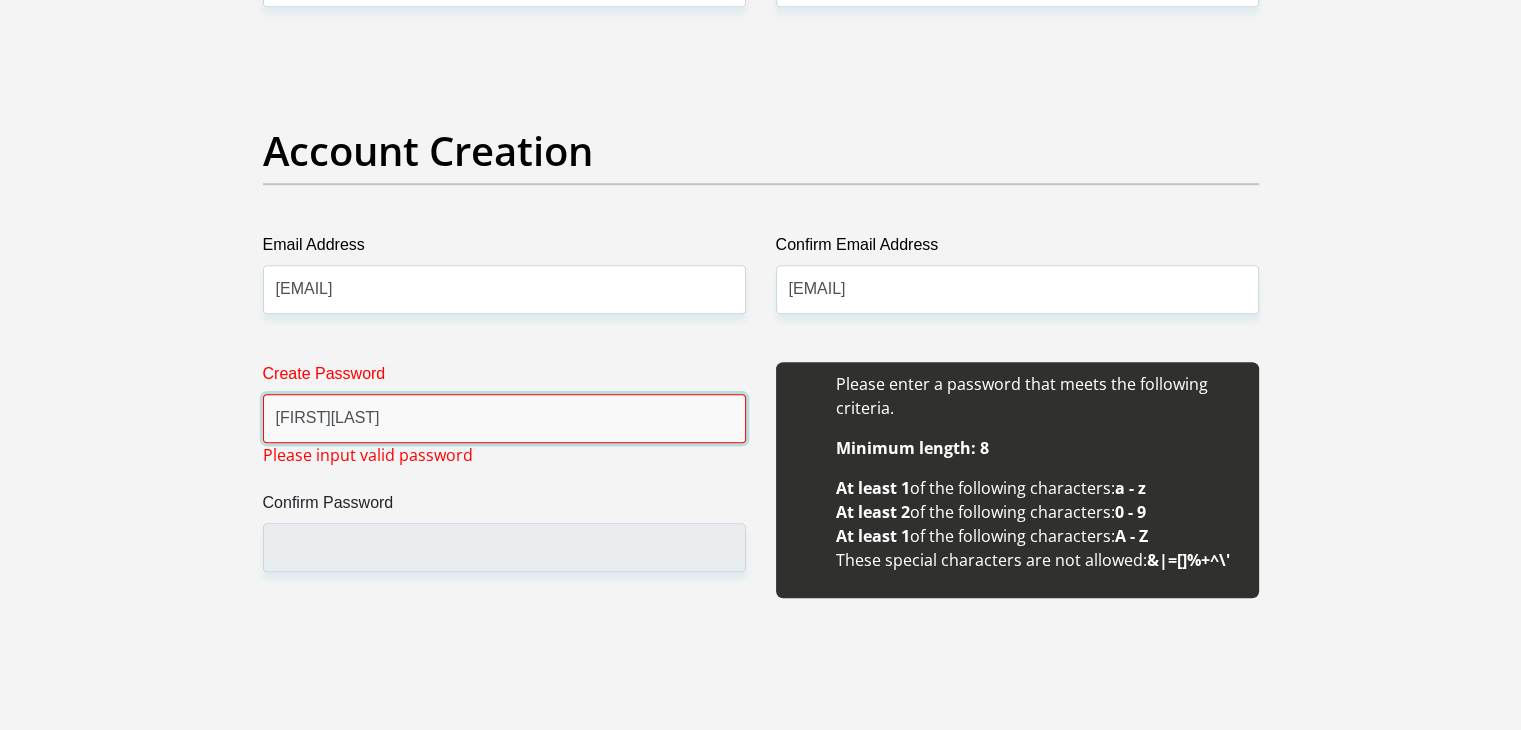 click on "Fallenejoykock" at bounding box center [504, 418] 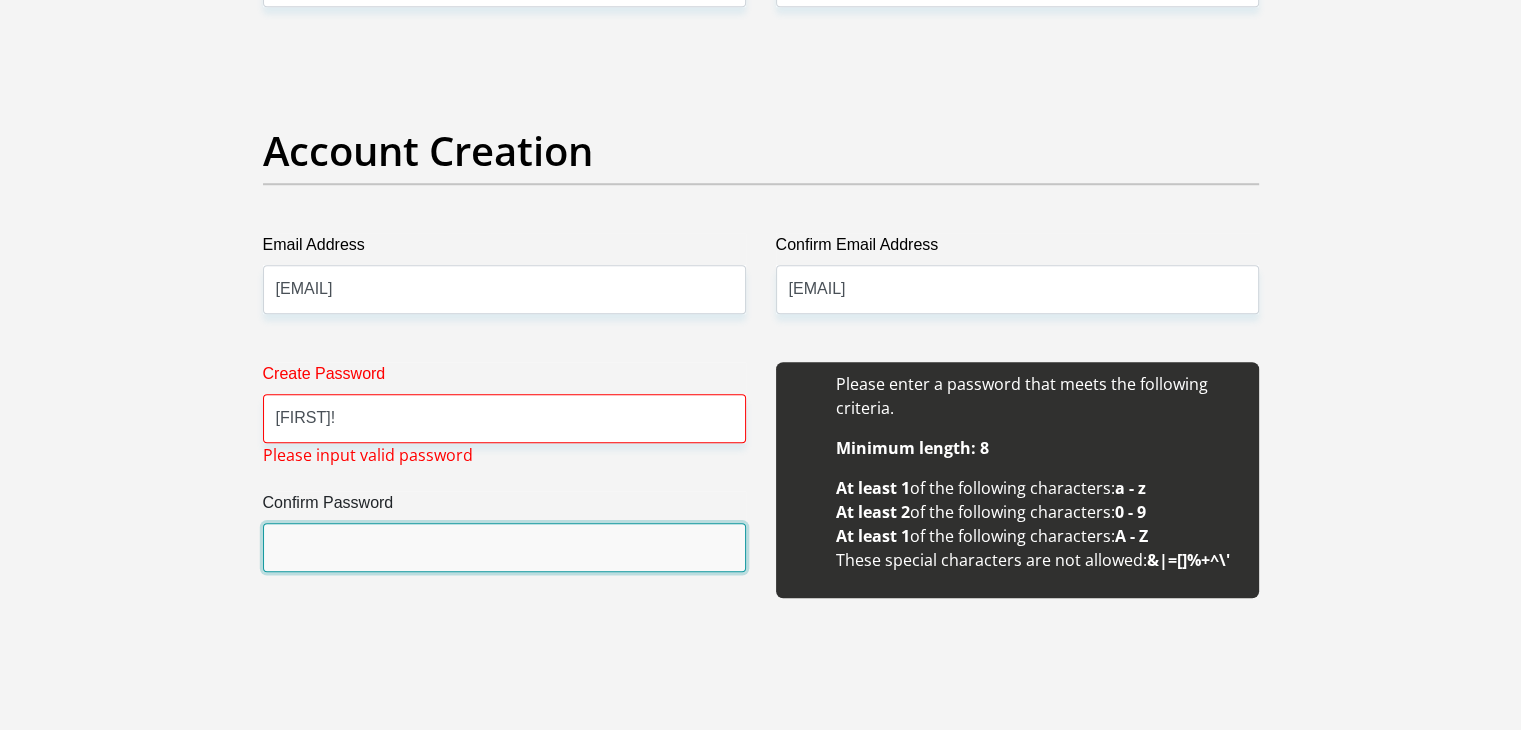 click on "Confirm Password" at bounding box center [504, 547] 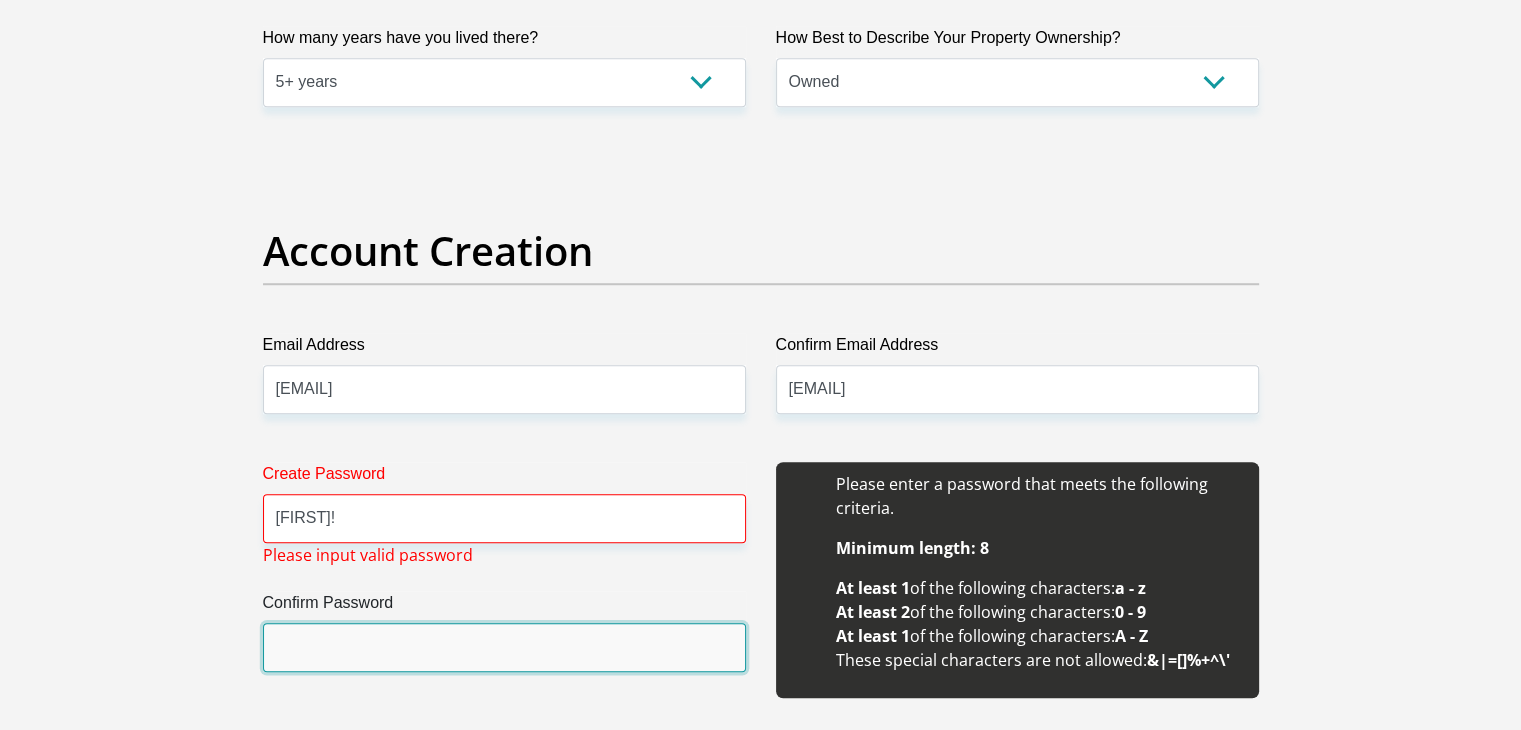 click on "Confirm Password" at bounding box center [504, 647] 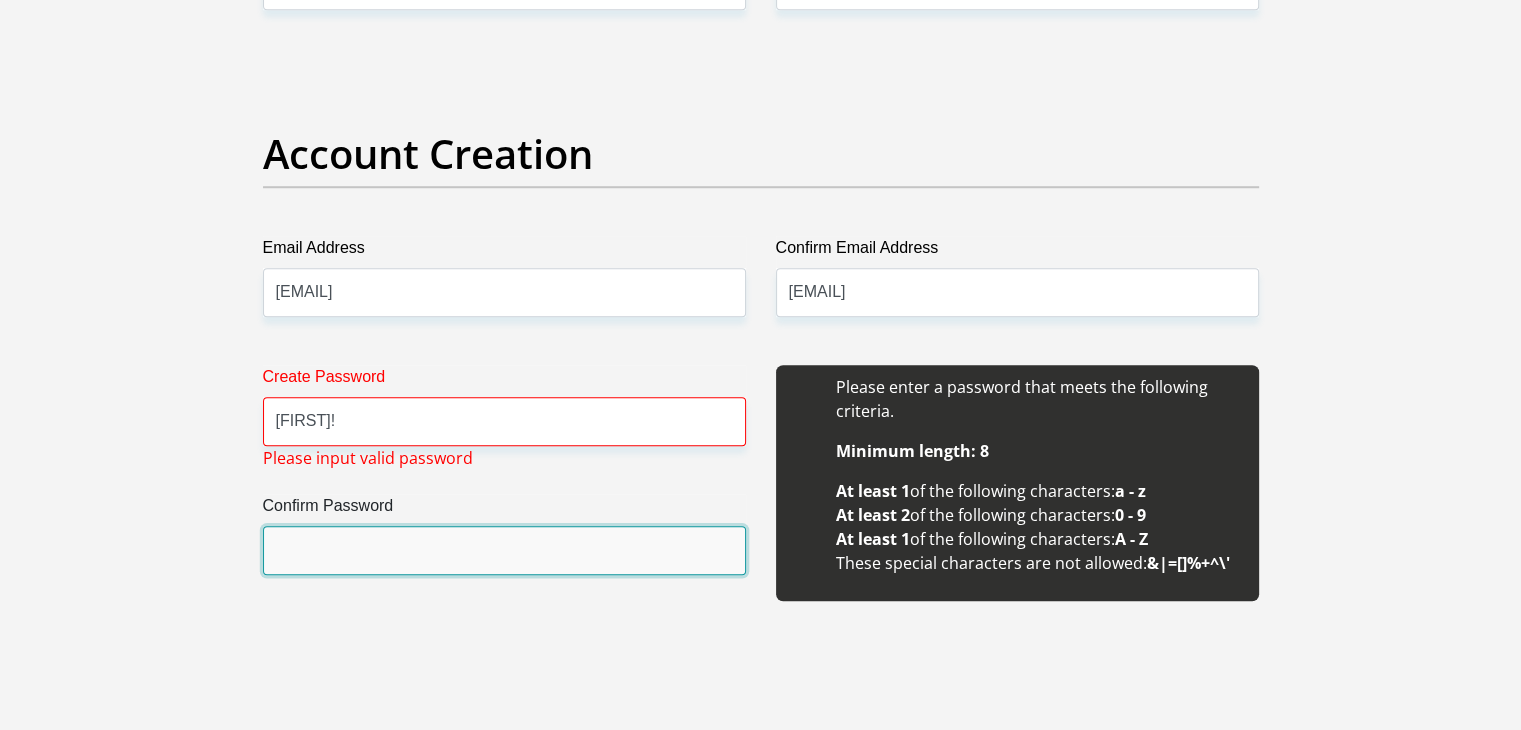 scroll, scrollTop: 1700, scrollLeft: 0, axis: vertical 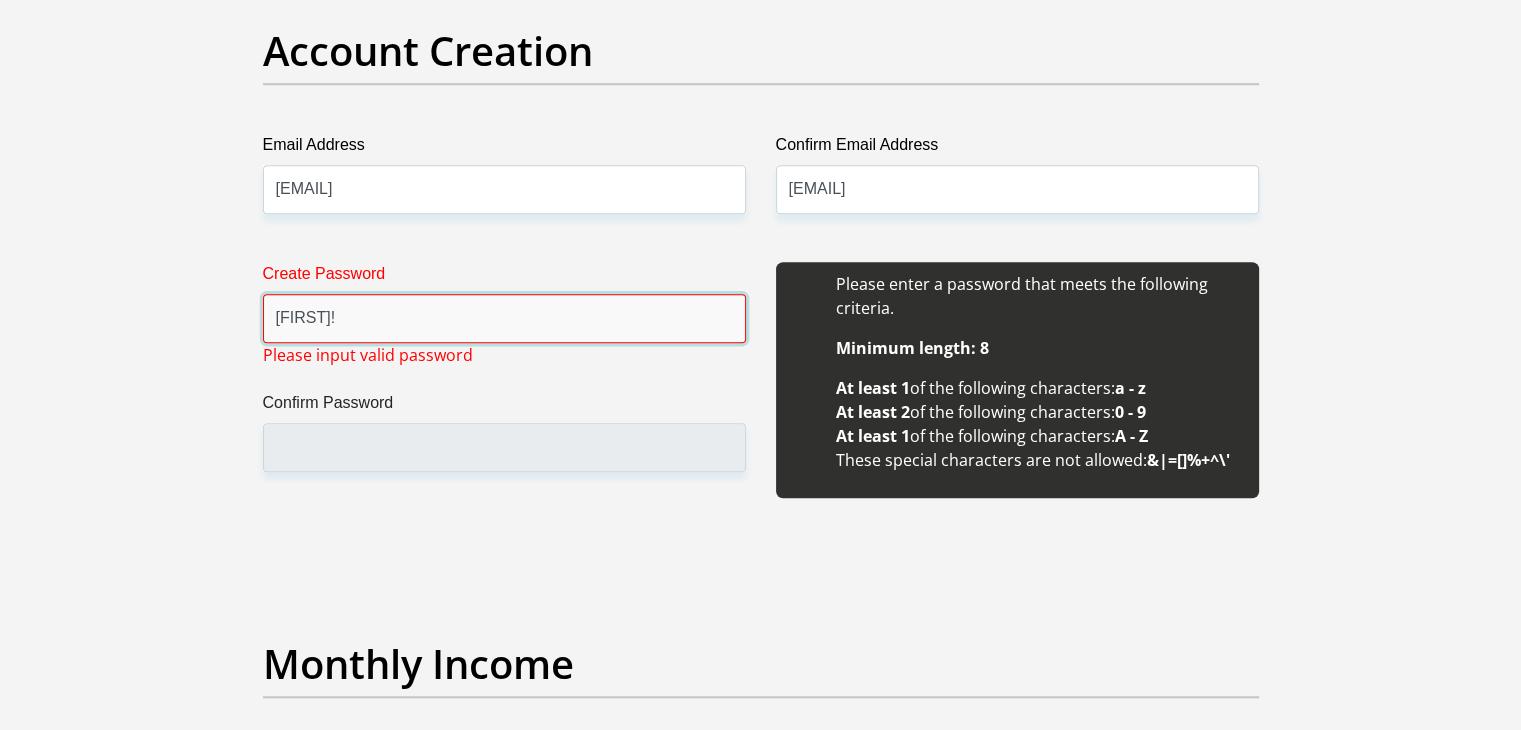 click on "Fallene1!" at bounding box center (504, 318) 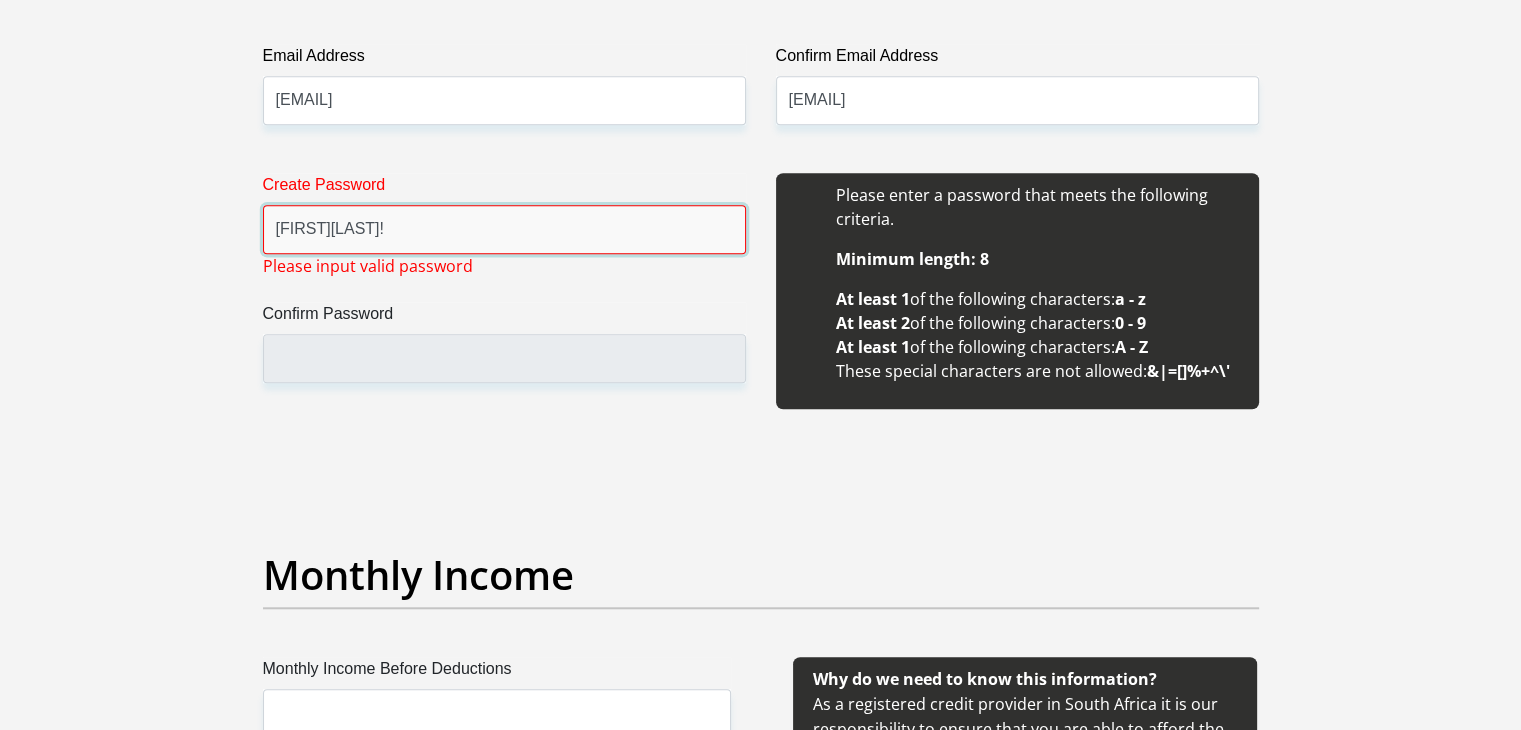 scroll, scrollTop: 1800, scrollLeft: 0, axis: vertical 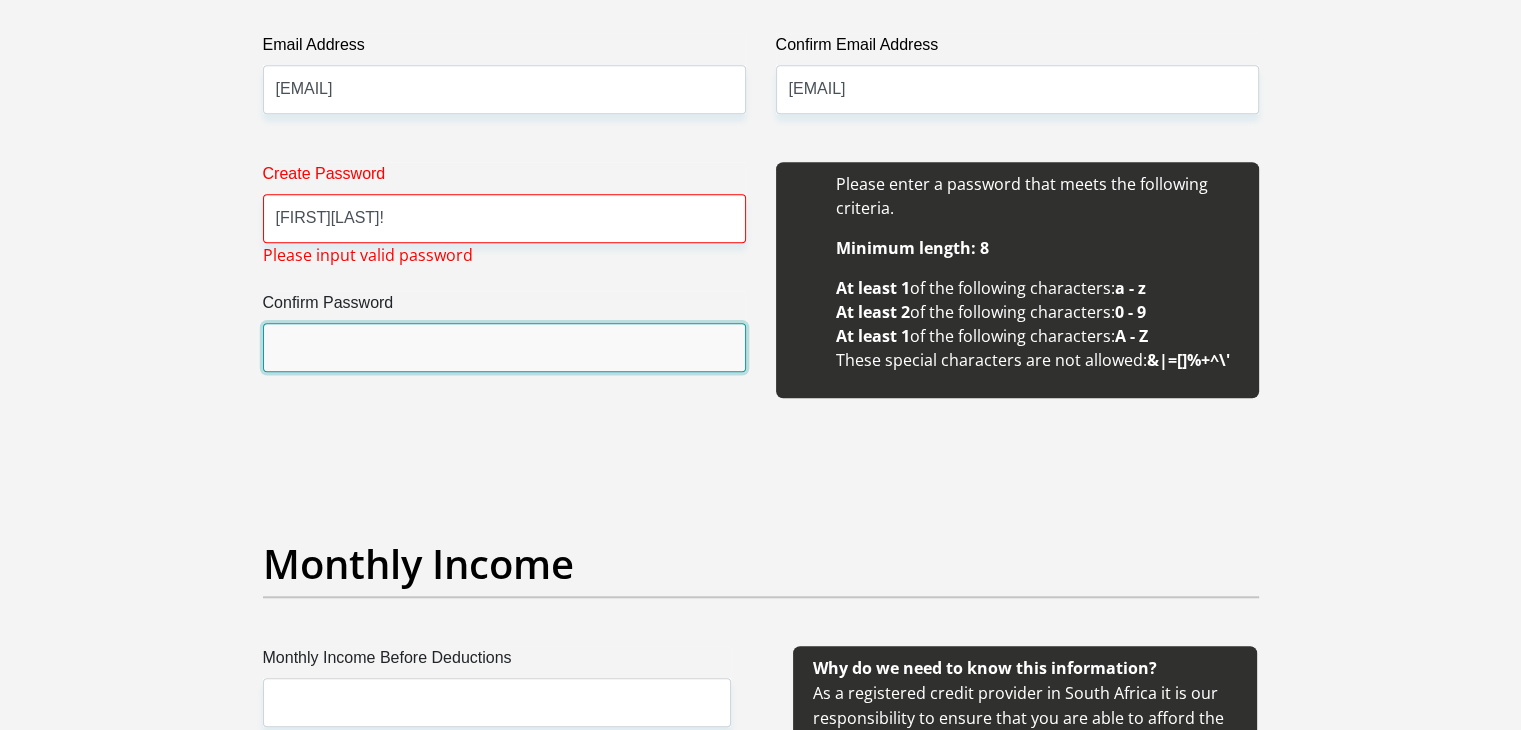 click on "Confirm Password" at bounding box center [504, 347] 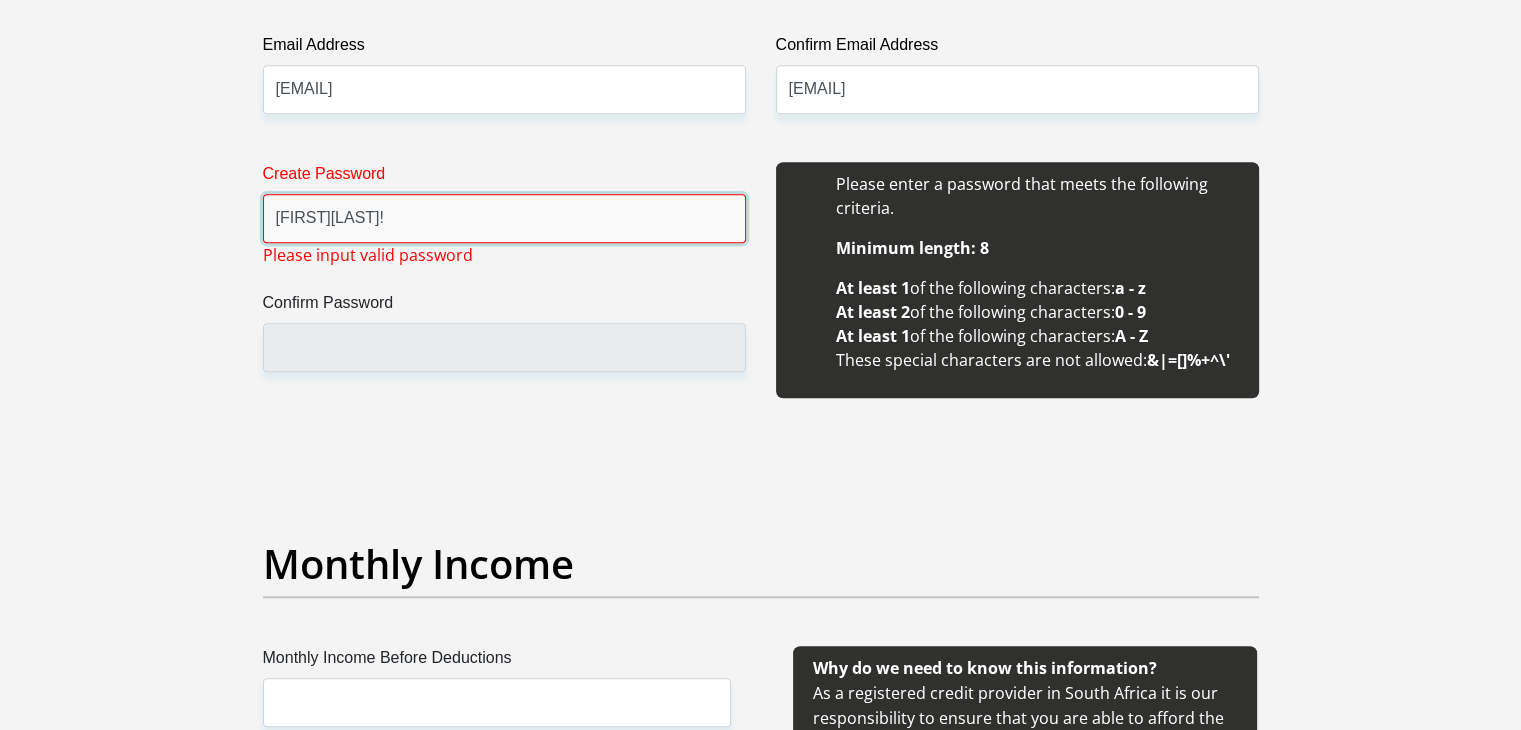 drag, startPoint x: 420, startPoint y: 223, endPoint x: 159, endPoint y: 221, distance: 261.00766 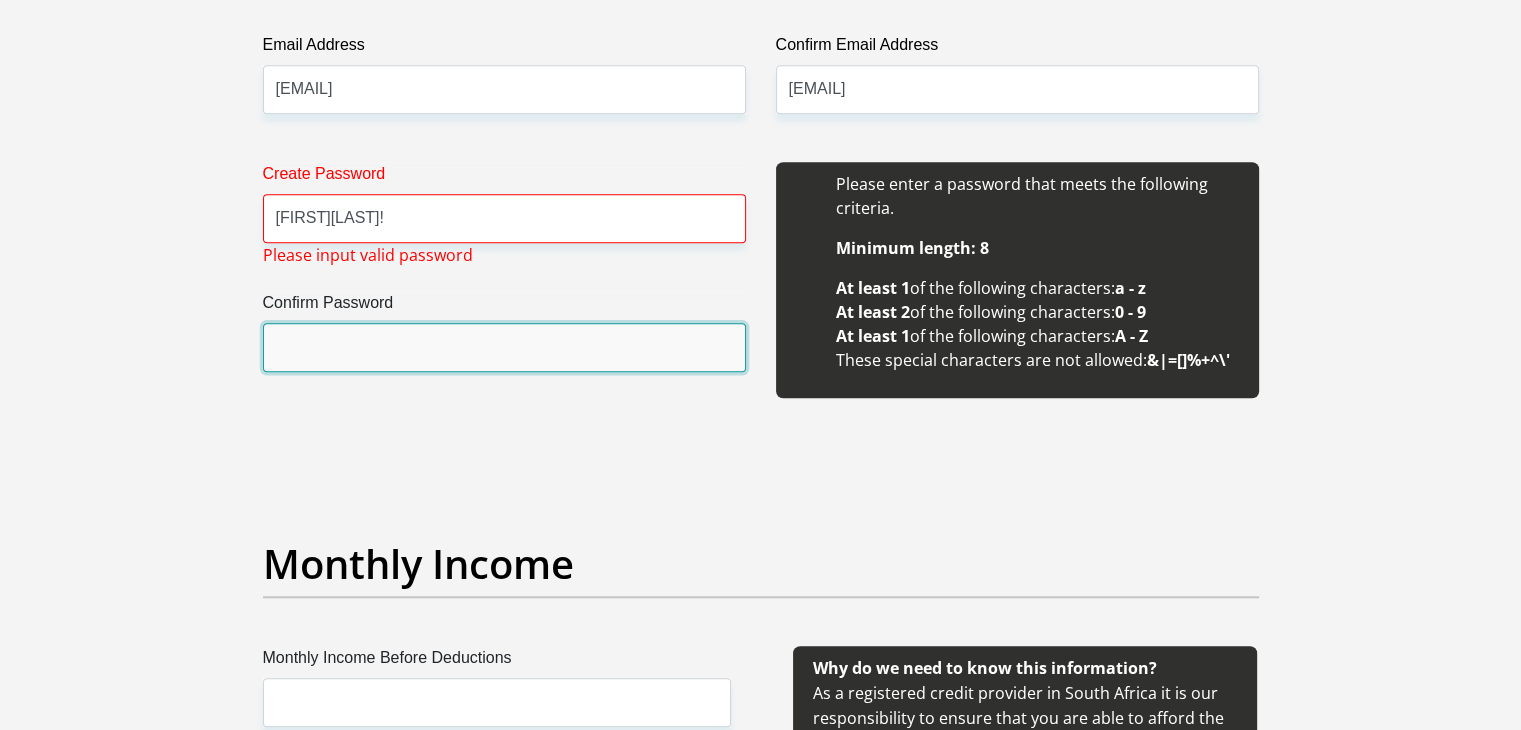 click on "Confirm Password" at bounding box center [504, 347] 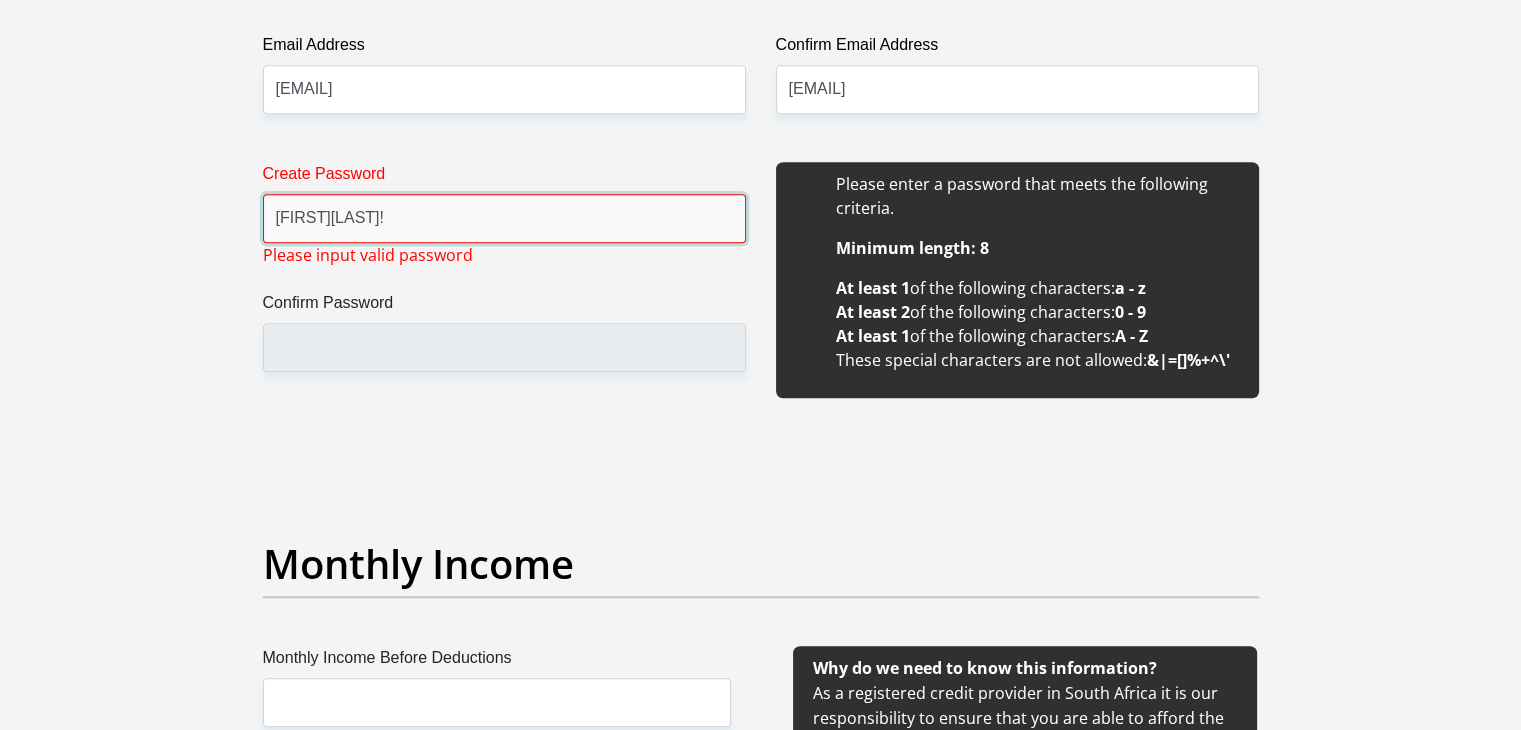 drag, startPoint x: 432, startPoint y: 215, endPoint x: 11, endPoint y: 220, distance: 421.0297 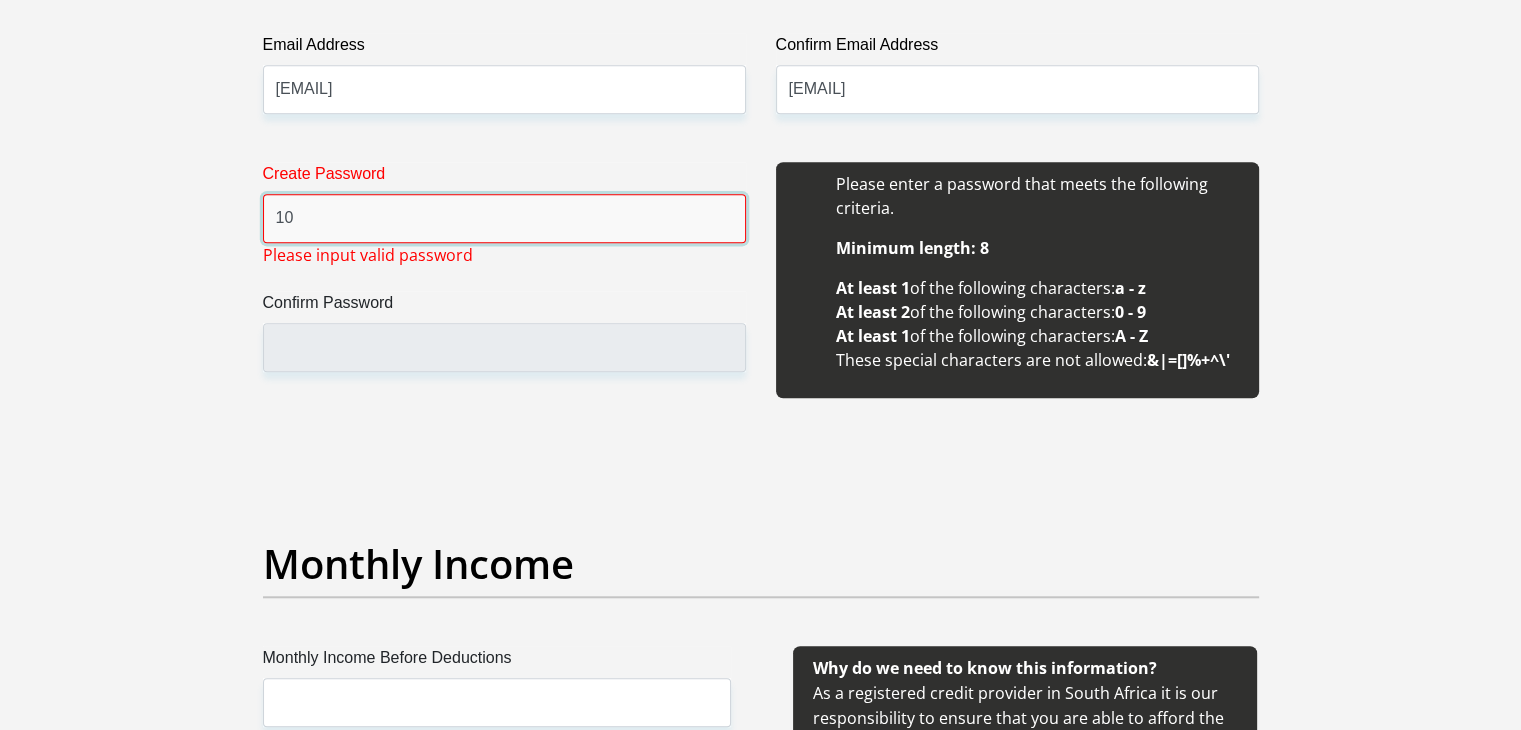 type on "1" 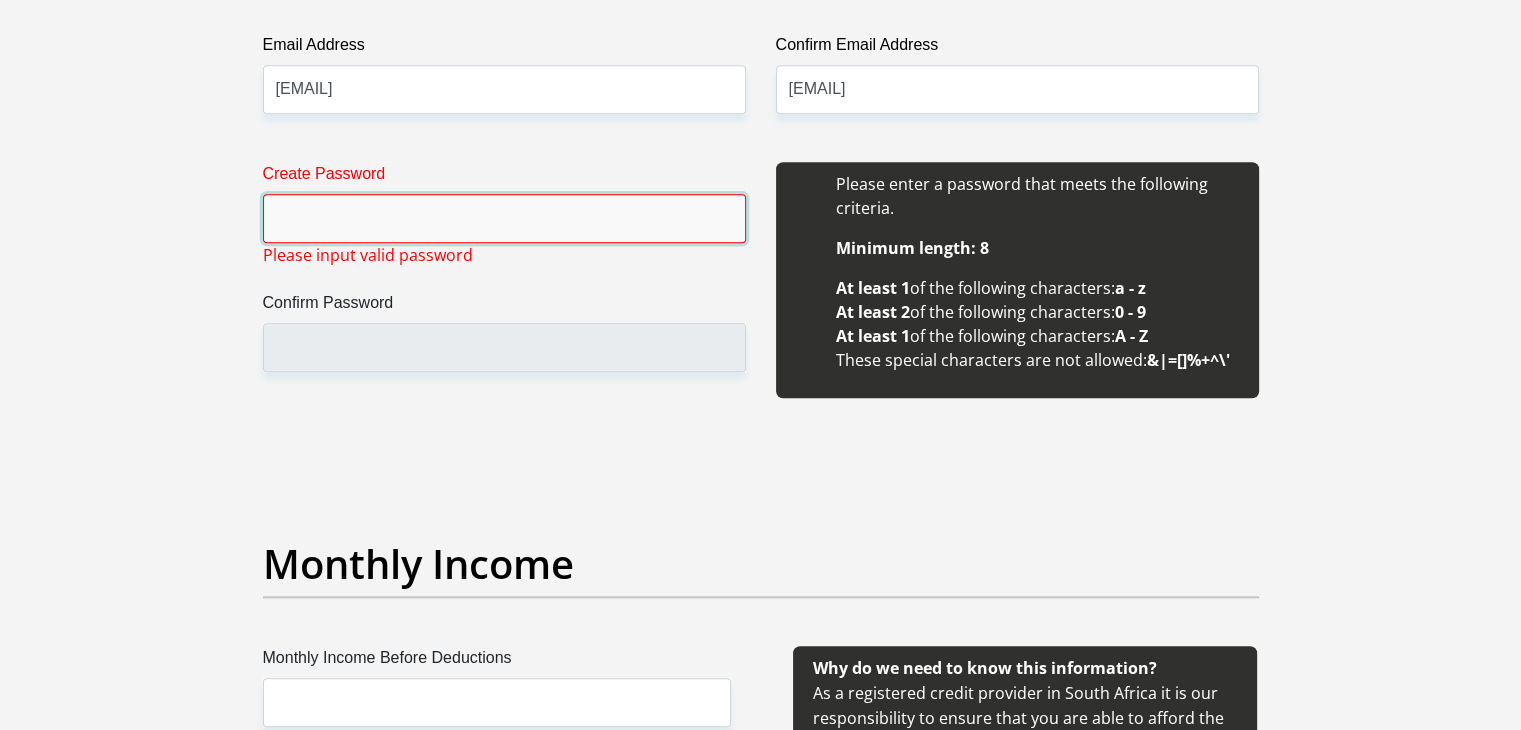 type on "C" 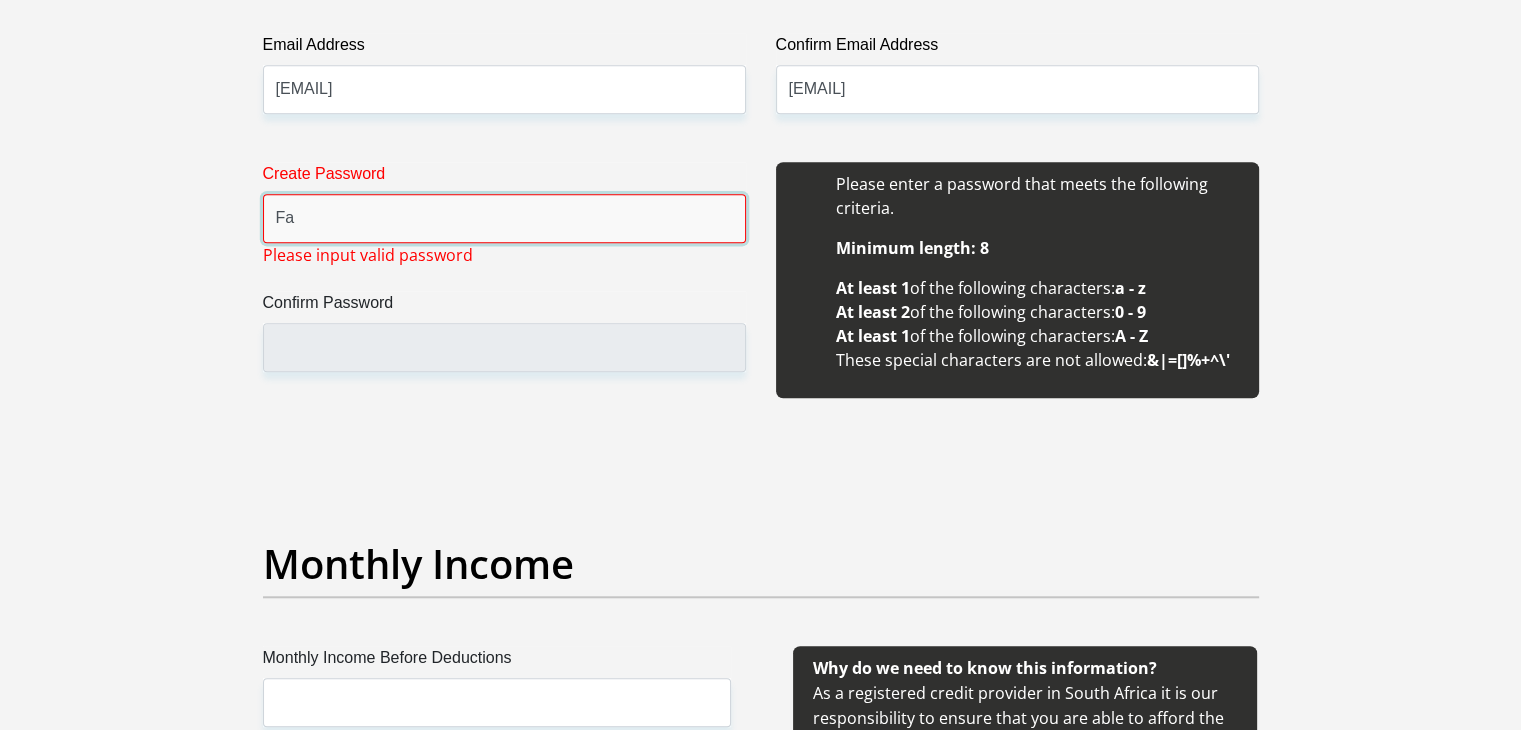 type on "F" 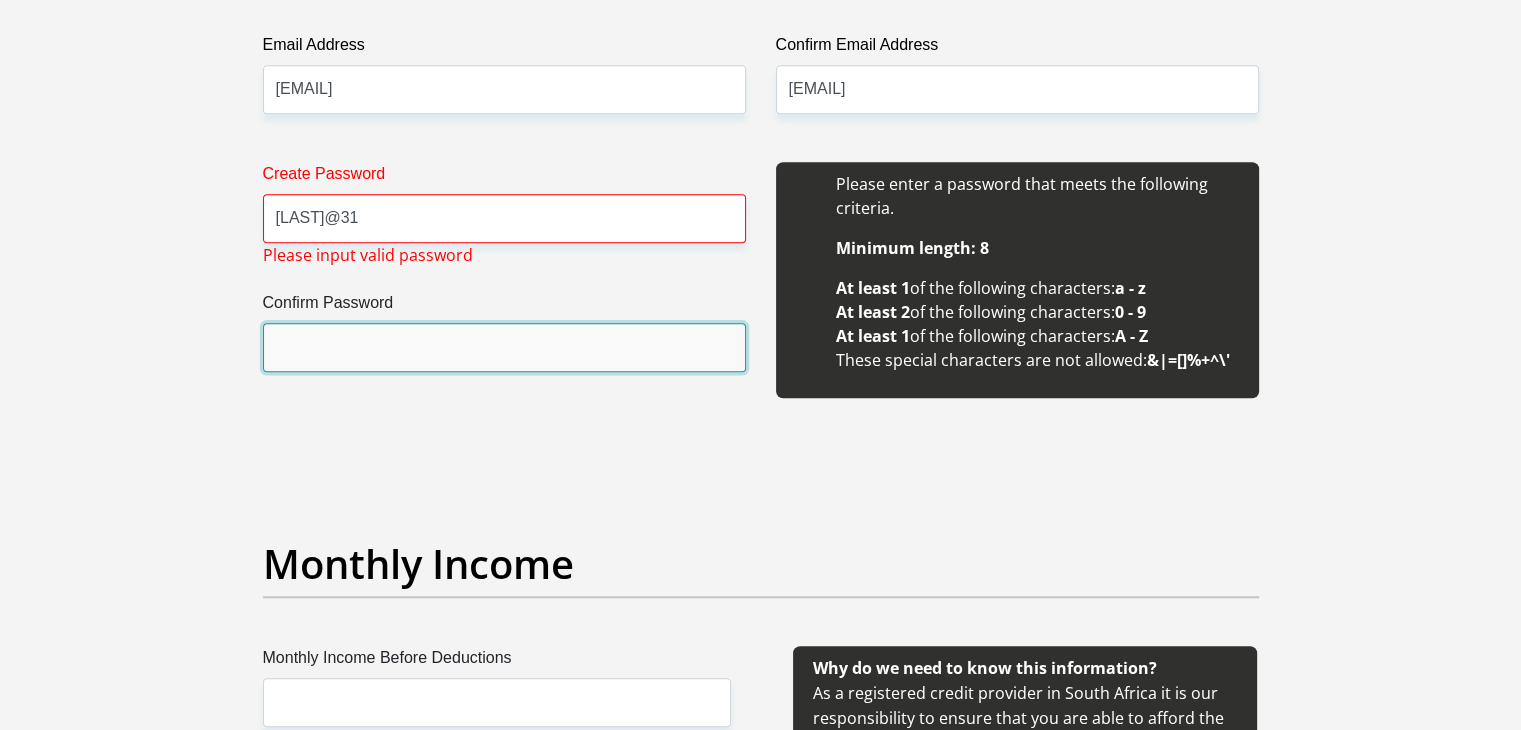 click on "Confirm Password" at bounding box center (504, 347) 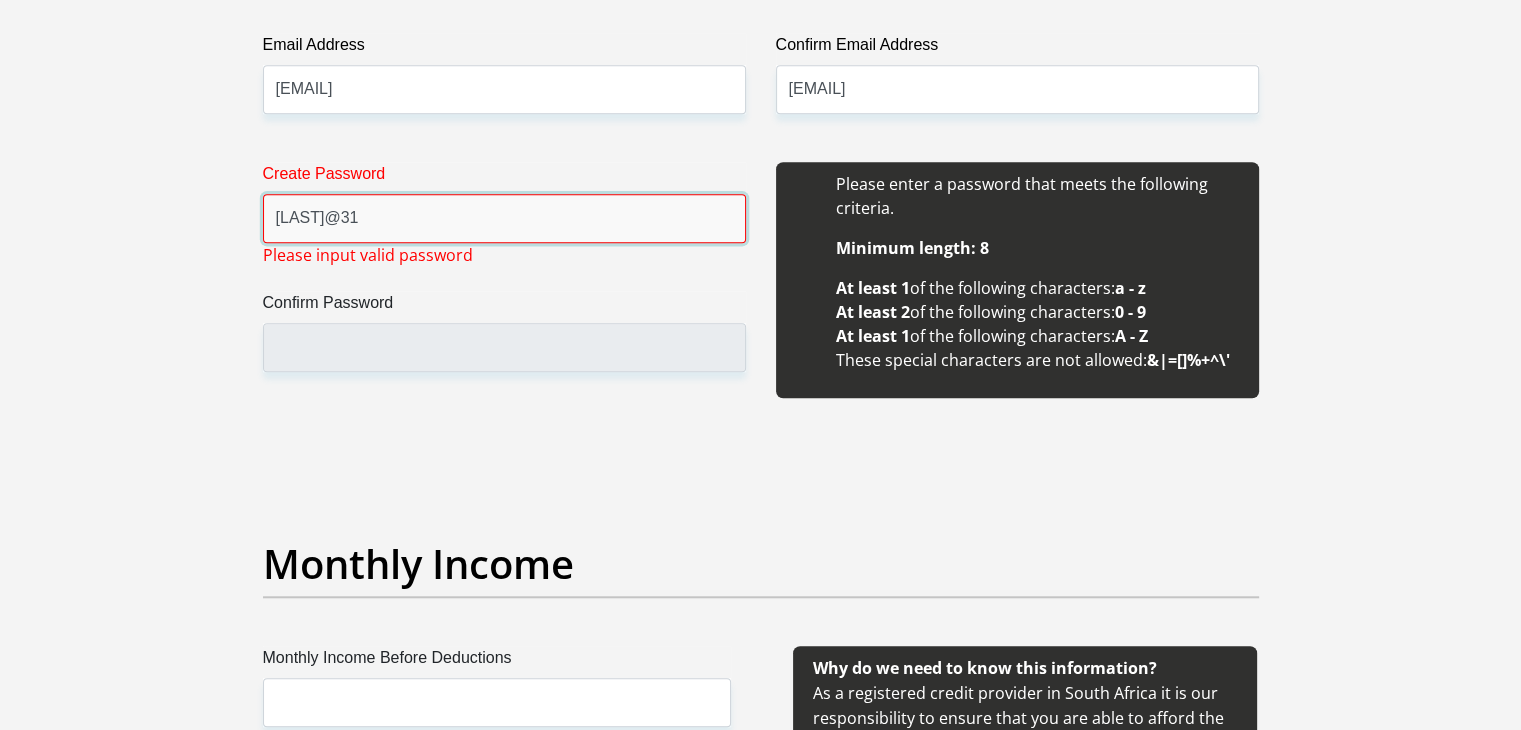 drag, startPoint x: 420, startPoint y: 216, endPoint x: 0, endPoint y: 201, distance: 420.26776 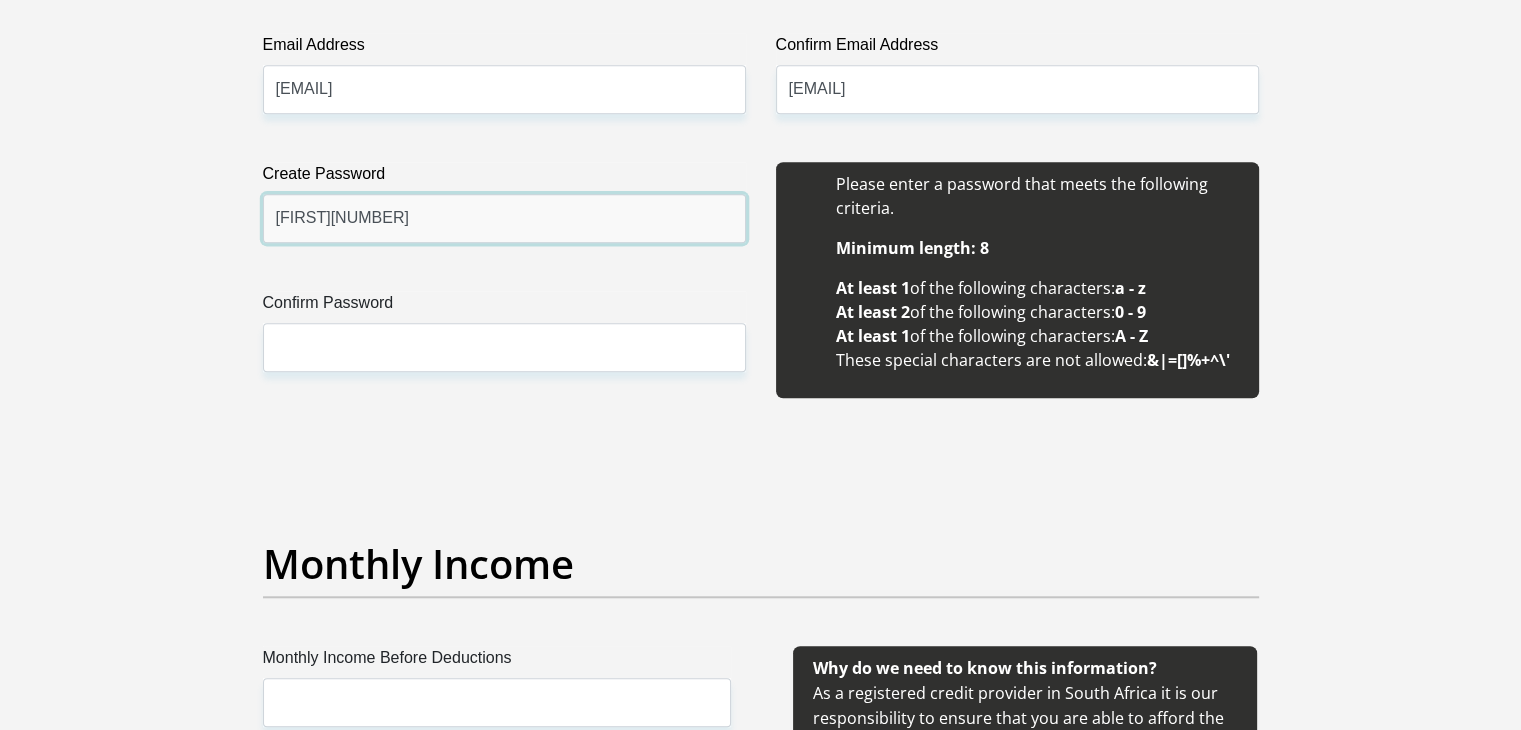 type on "Fallene123" 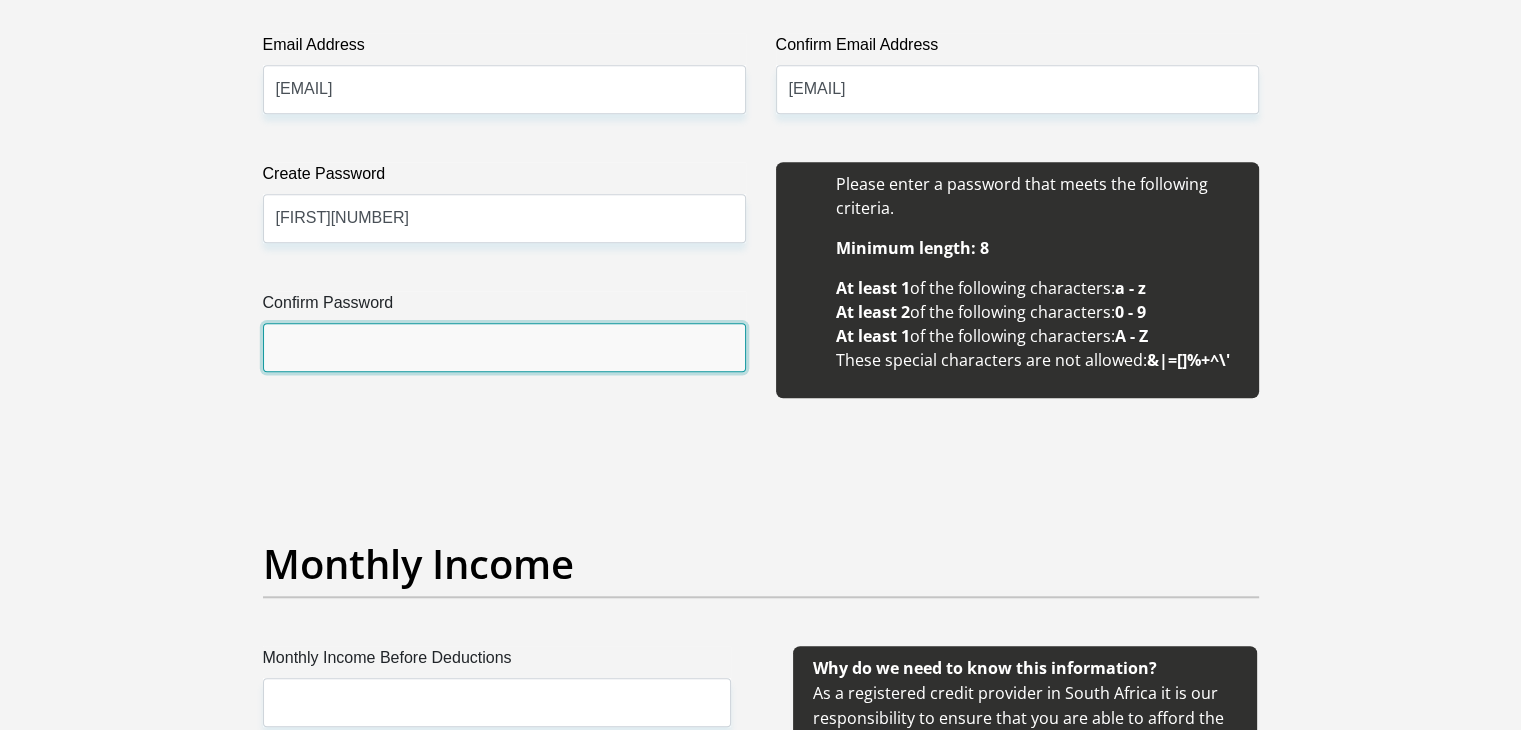 click on "Confirm Password" at bounding box center (504, 347) 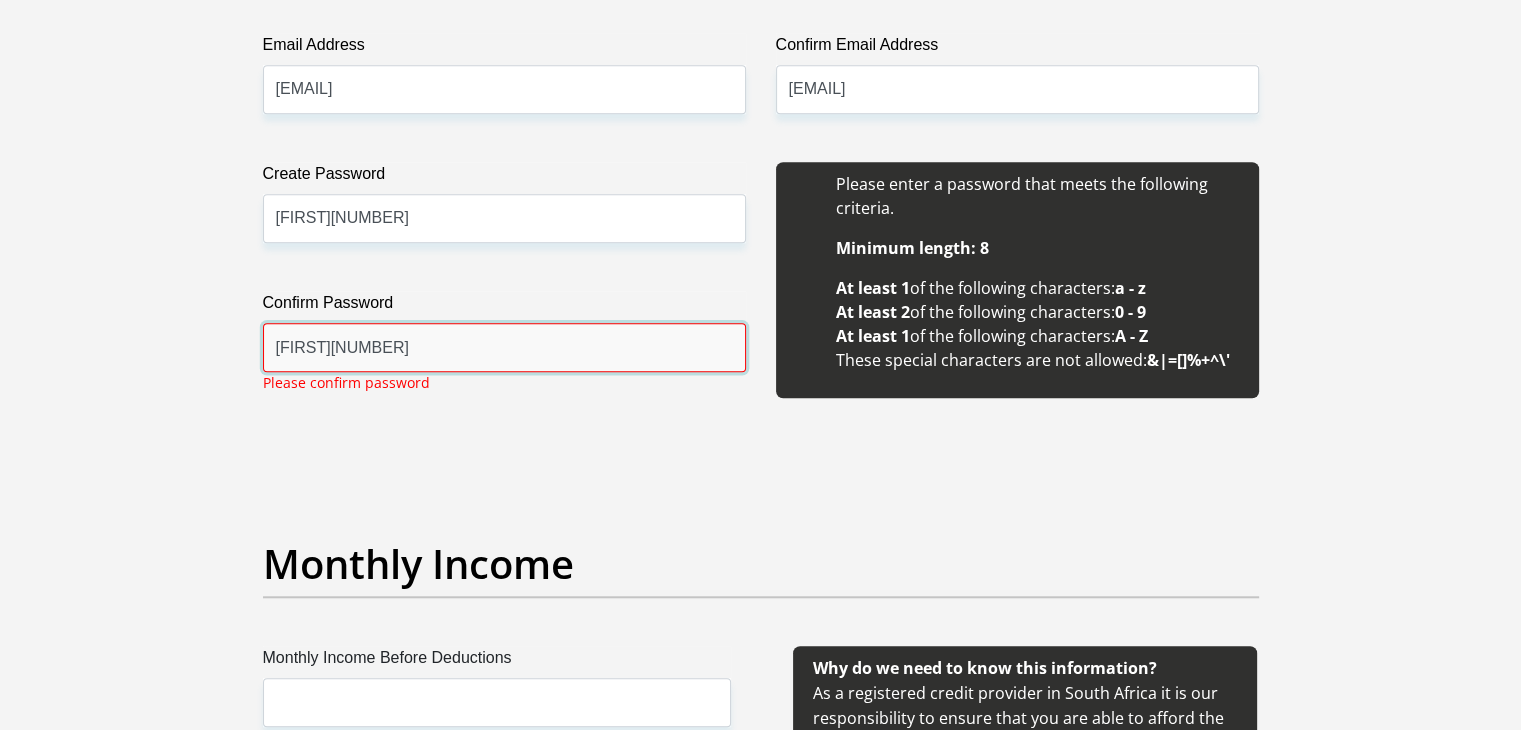 type on "Fallene1" 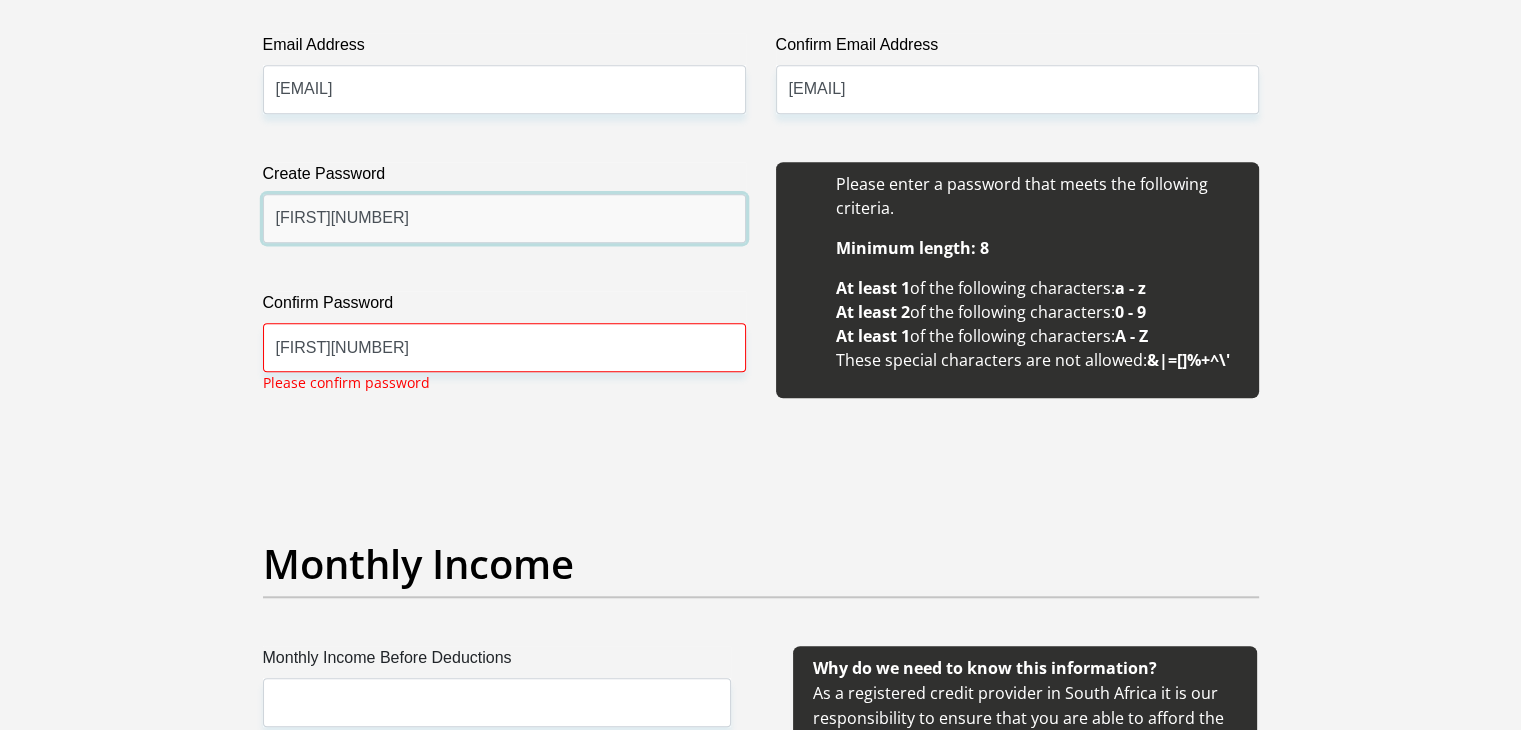 click on "Fallene123" at bounding box center [504, 218] 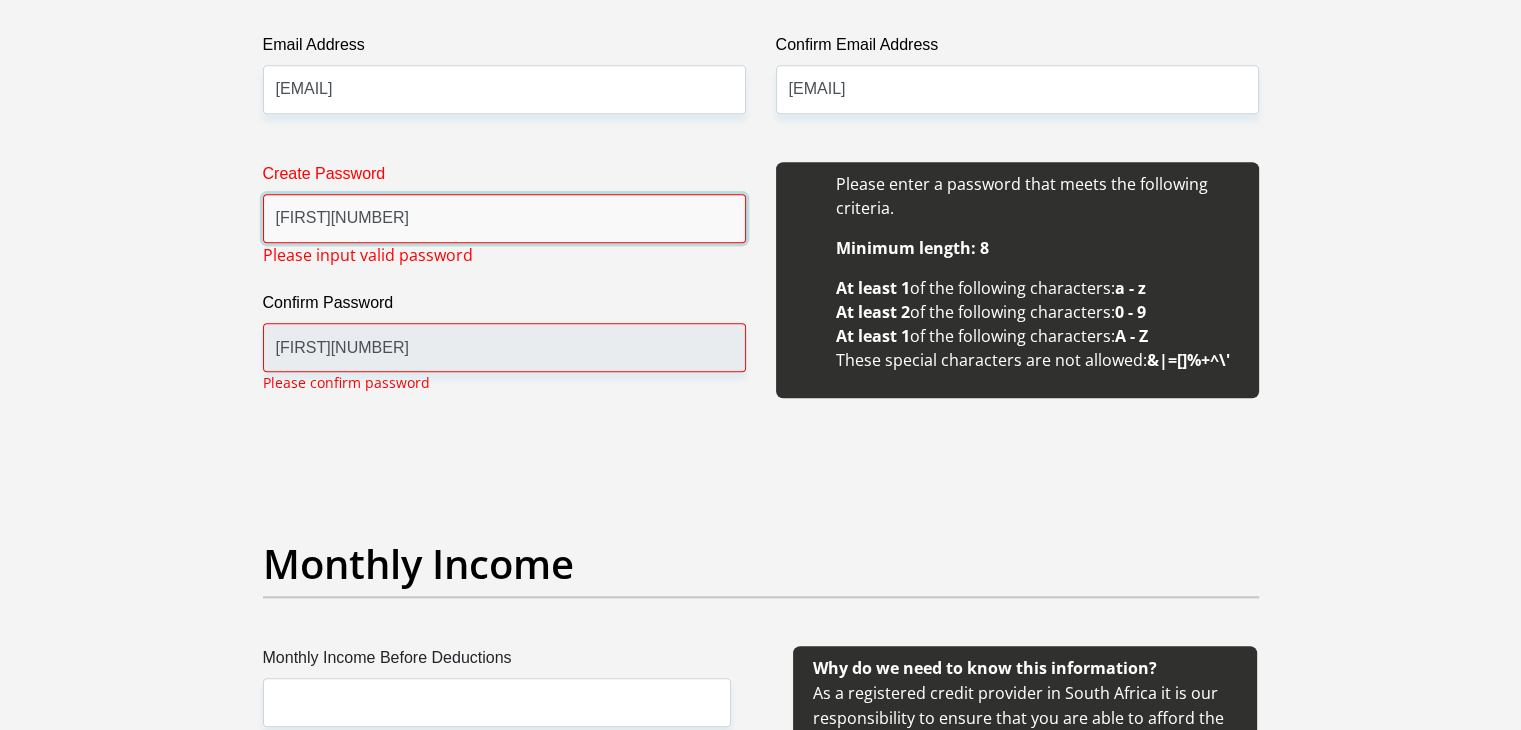 type on "Fallene123" 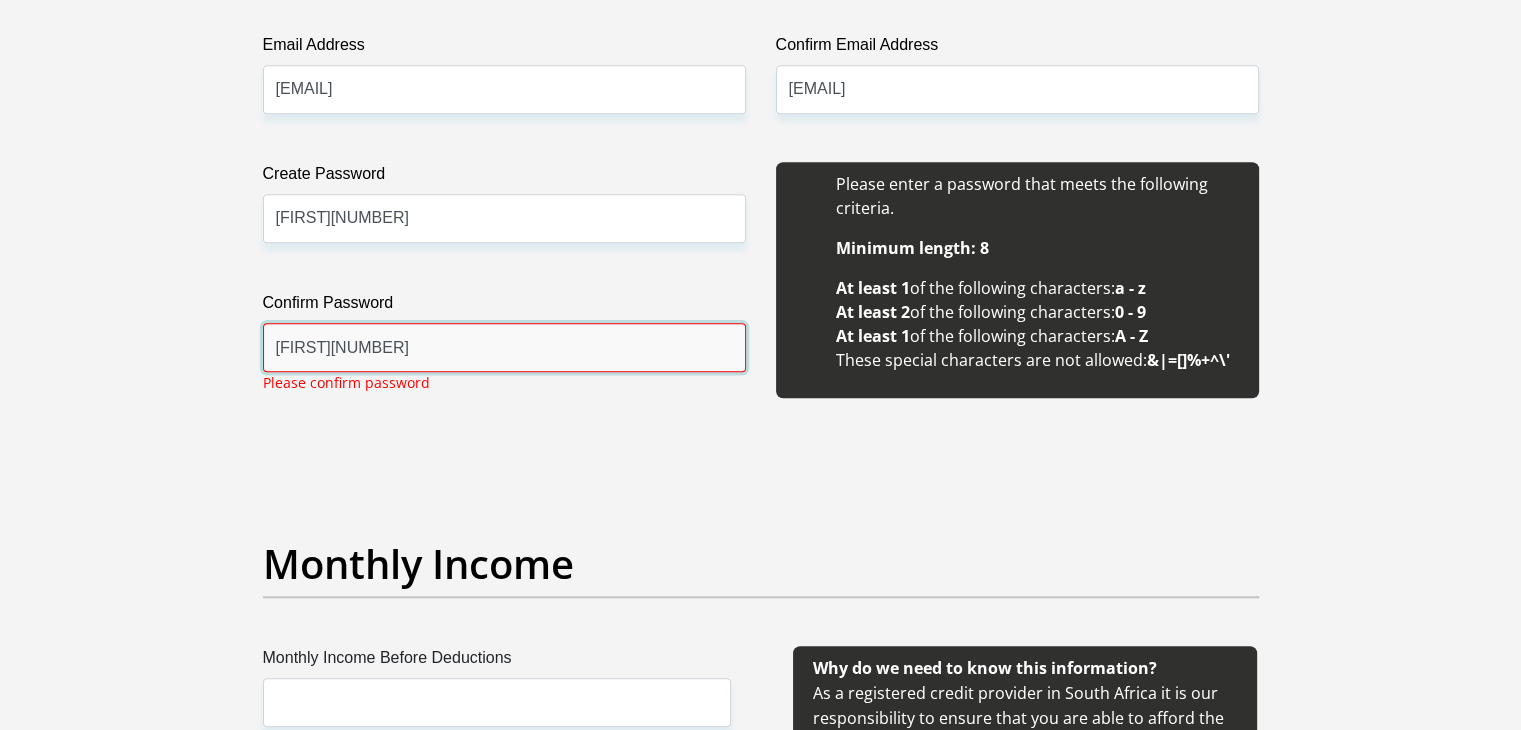 click on "Fallene1" at bounding box center (504, 347) 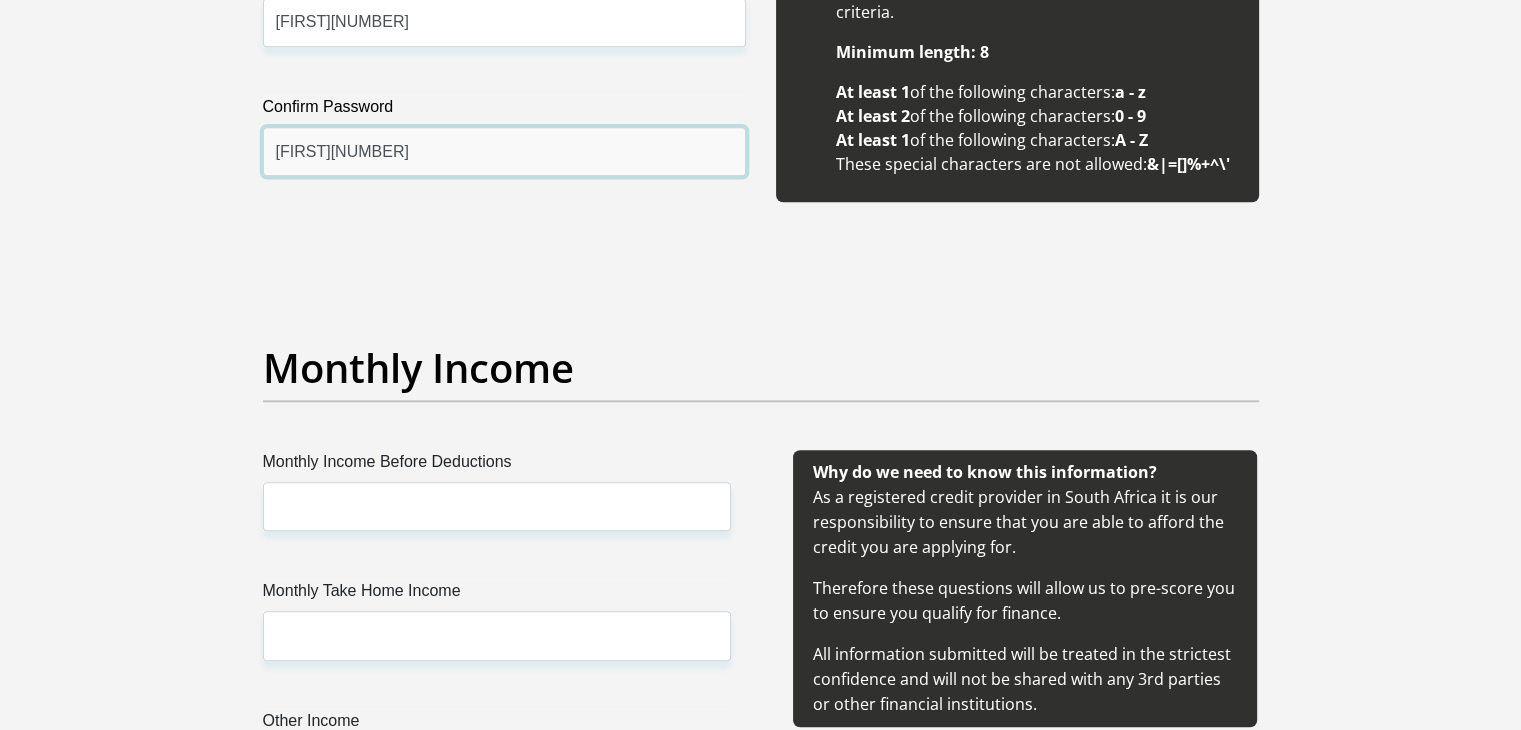 scroll, scrollTop: 2200, scrollLeft: 0, axis: vertical 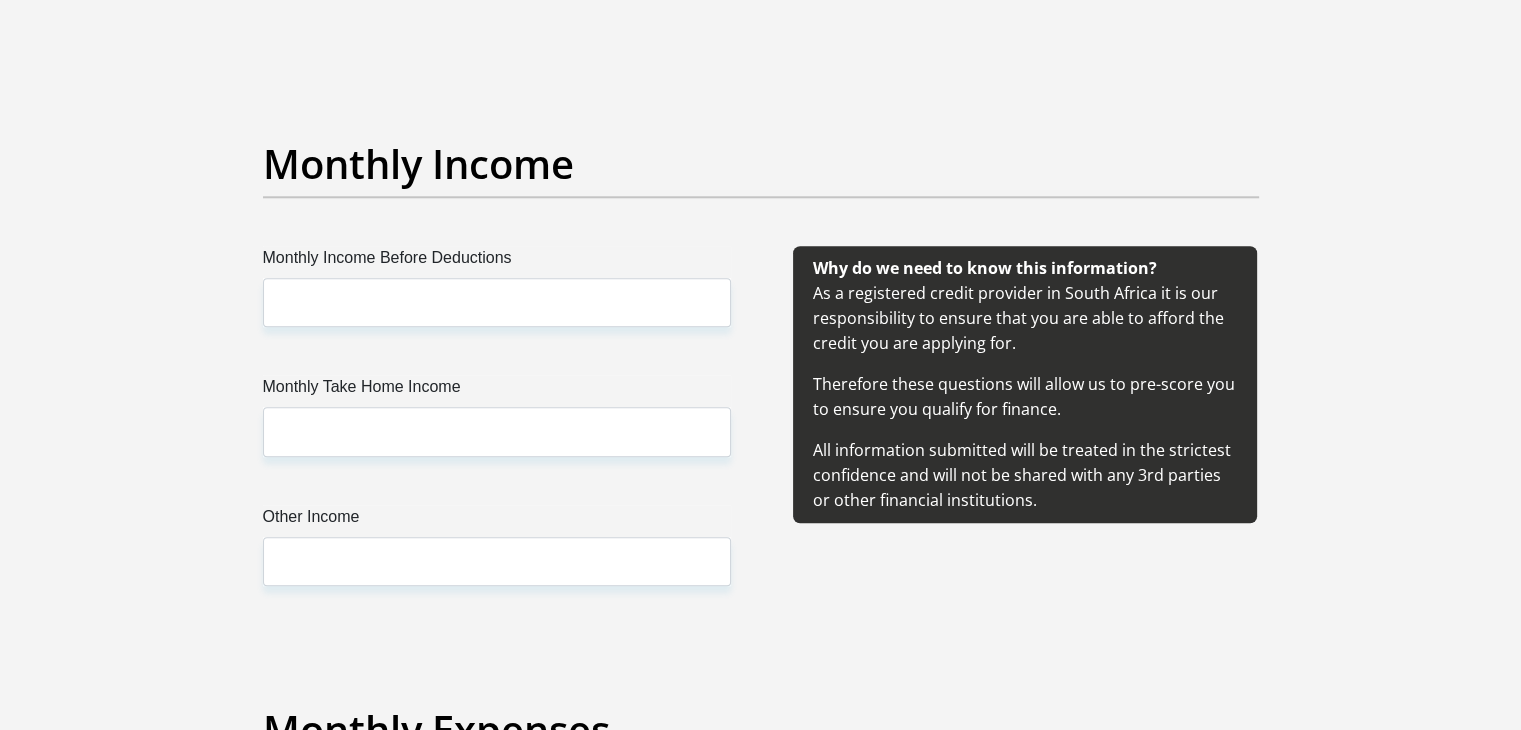 type on "Fallene123" 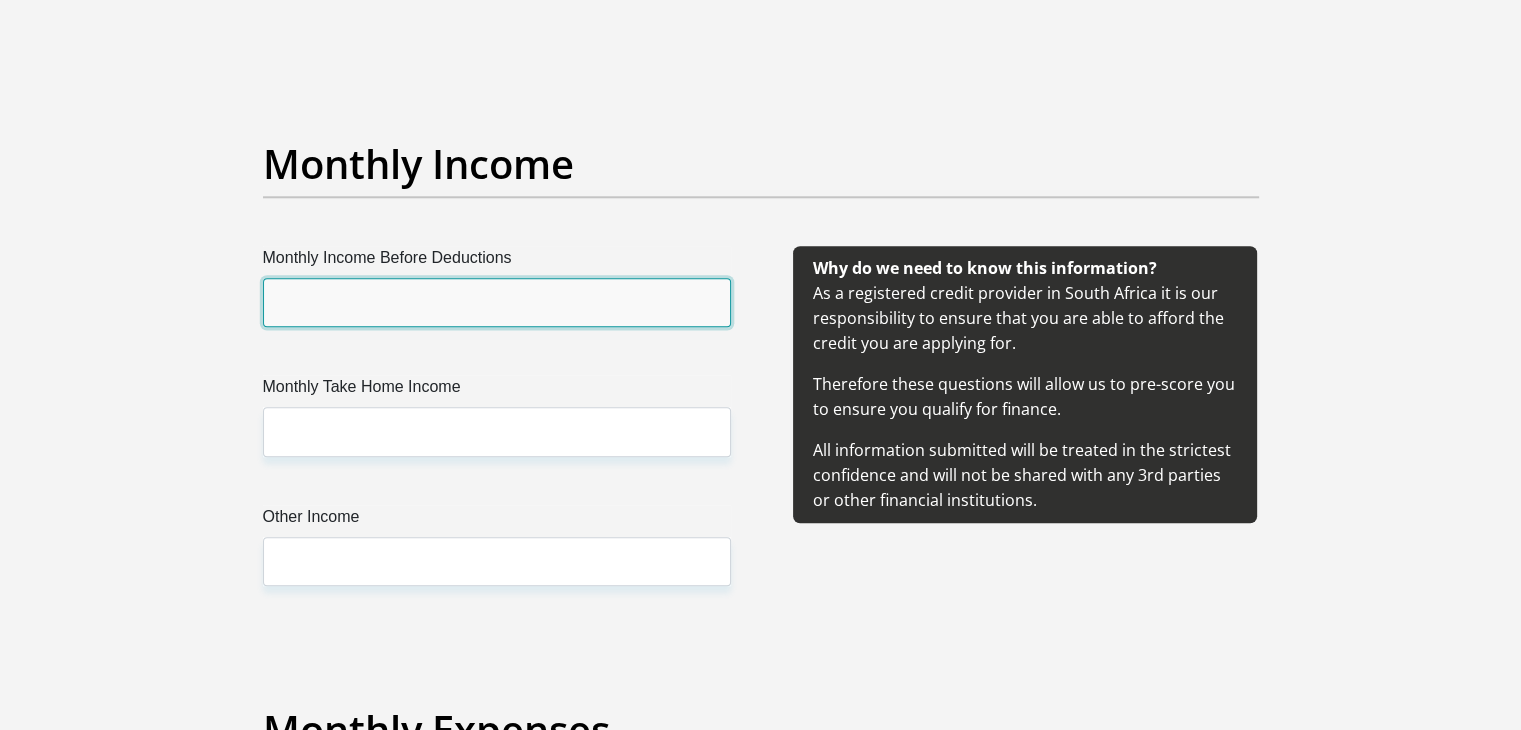 click on "Monthly Income Before Deductions" at bounding box center [497, 302] 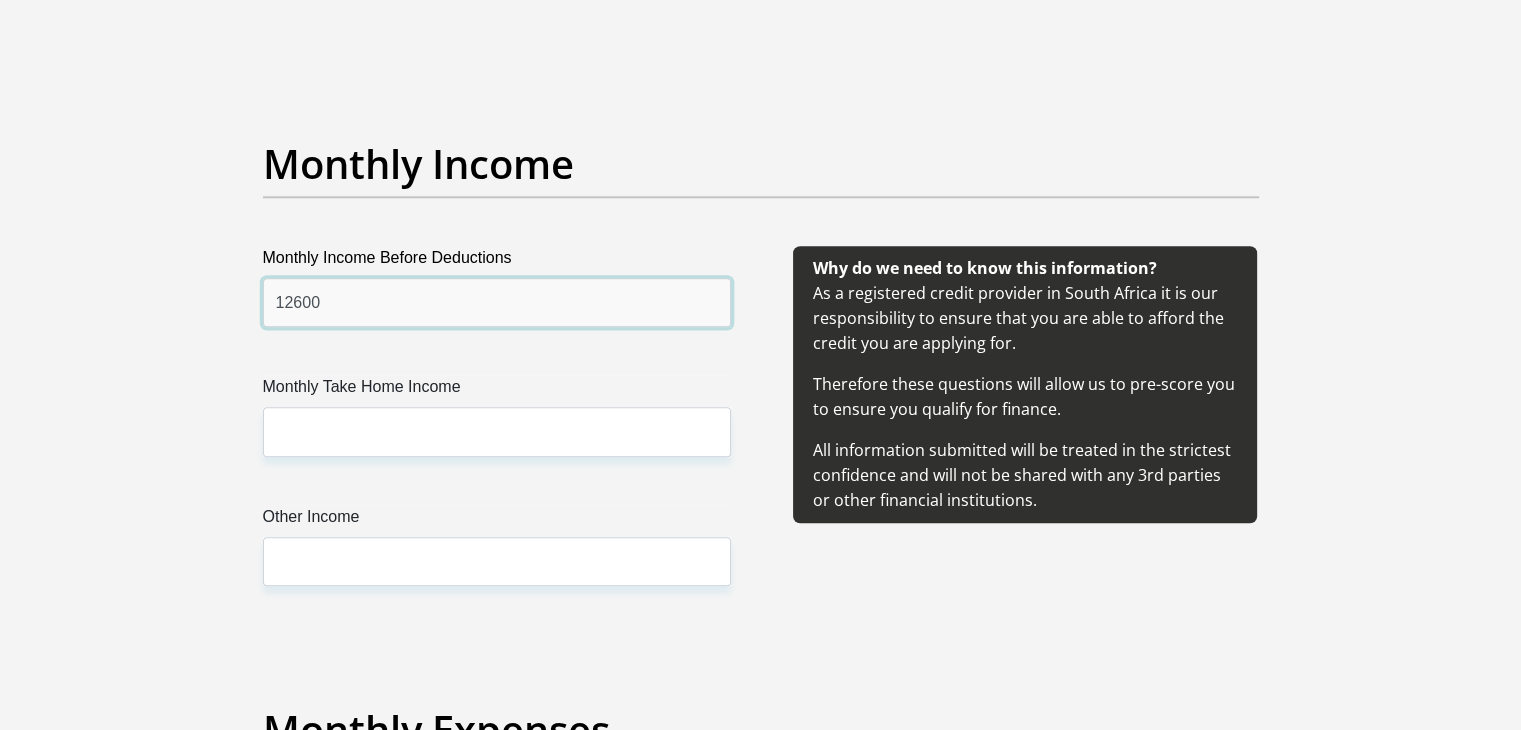 type on "12600" 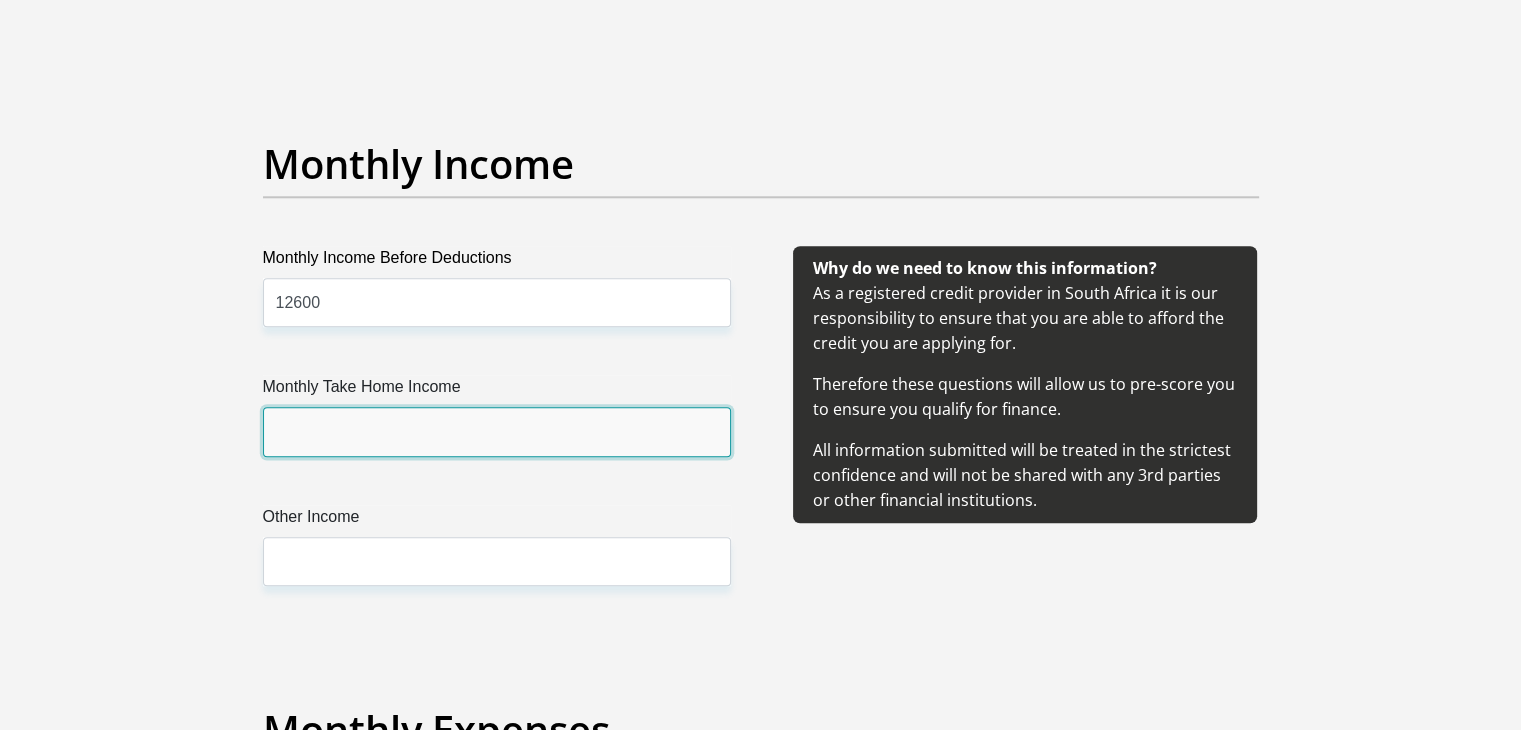 click on "Monthly Take Home Income" at bounding box center [497, 431] 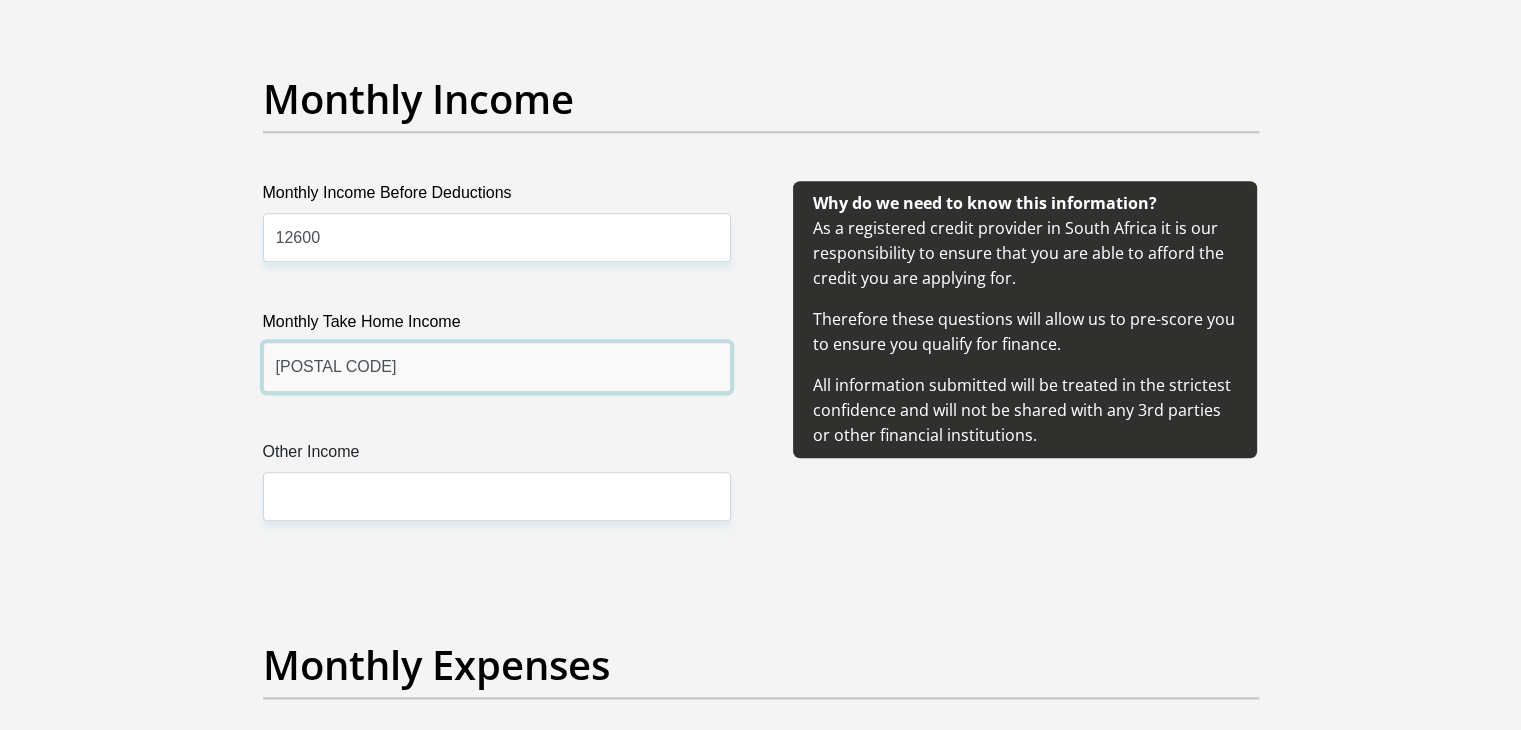 scroll, scrollTop: 2300, scrollLeft: 0, axis: vertical 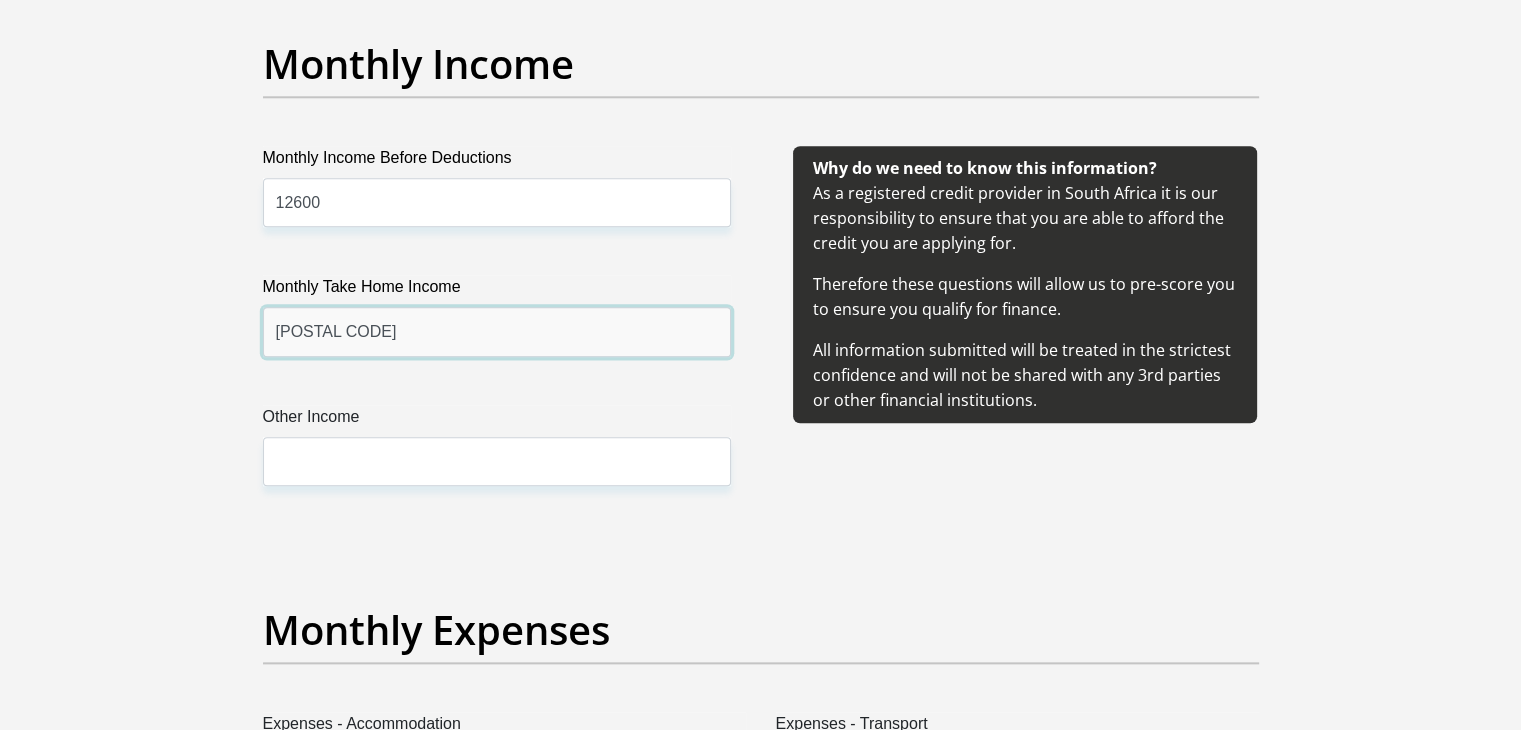 type on "11600" 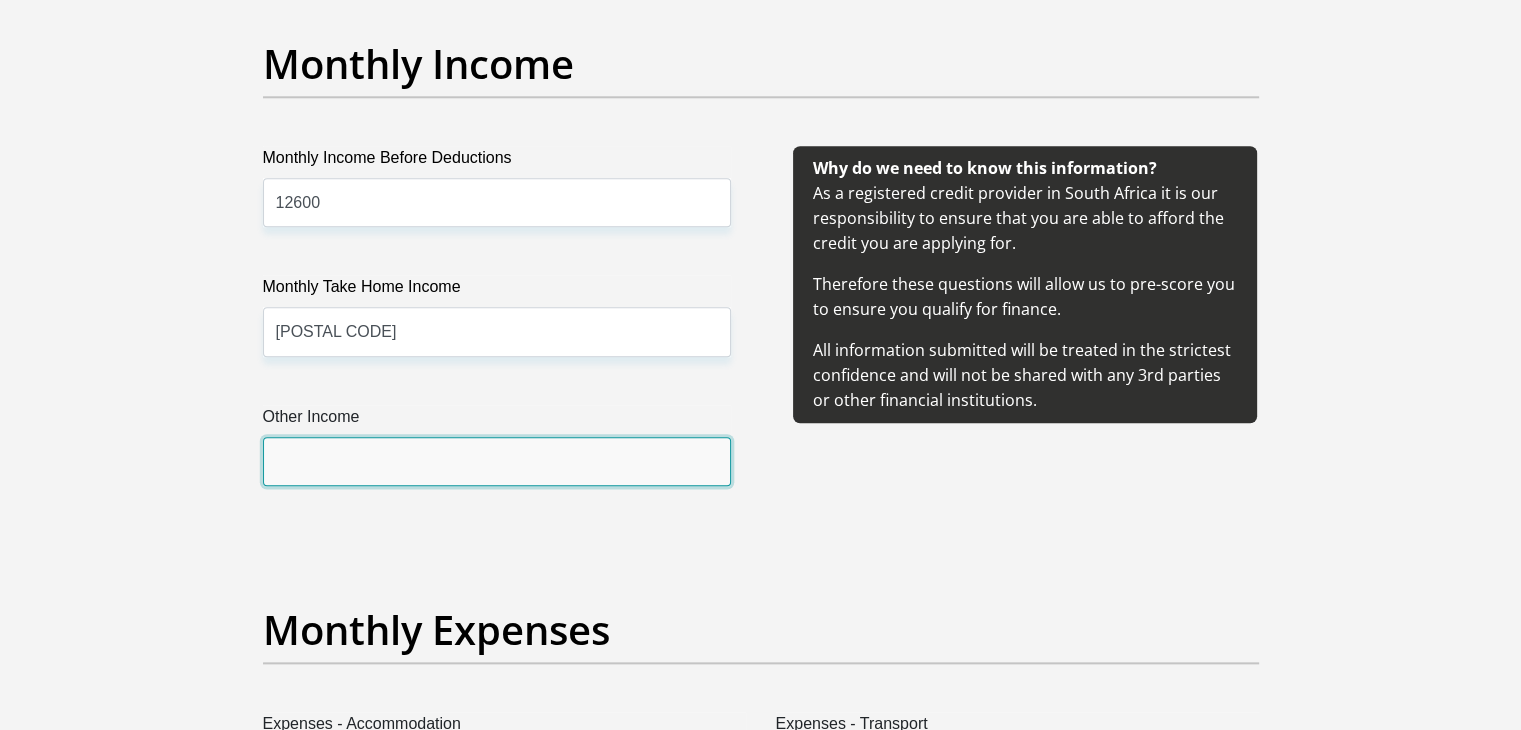 click on "Other Income" at bounding box center [497, 461] 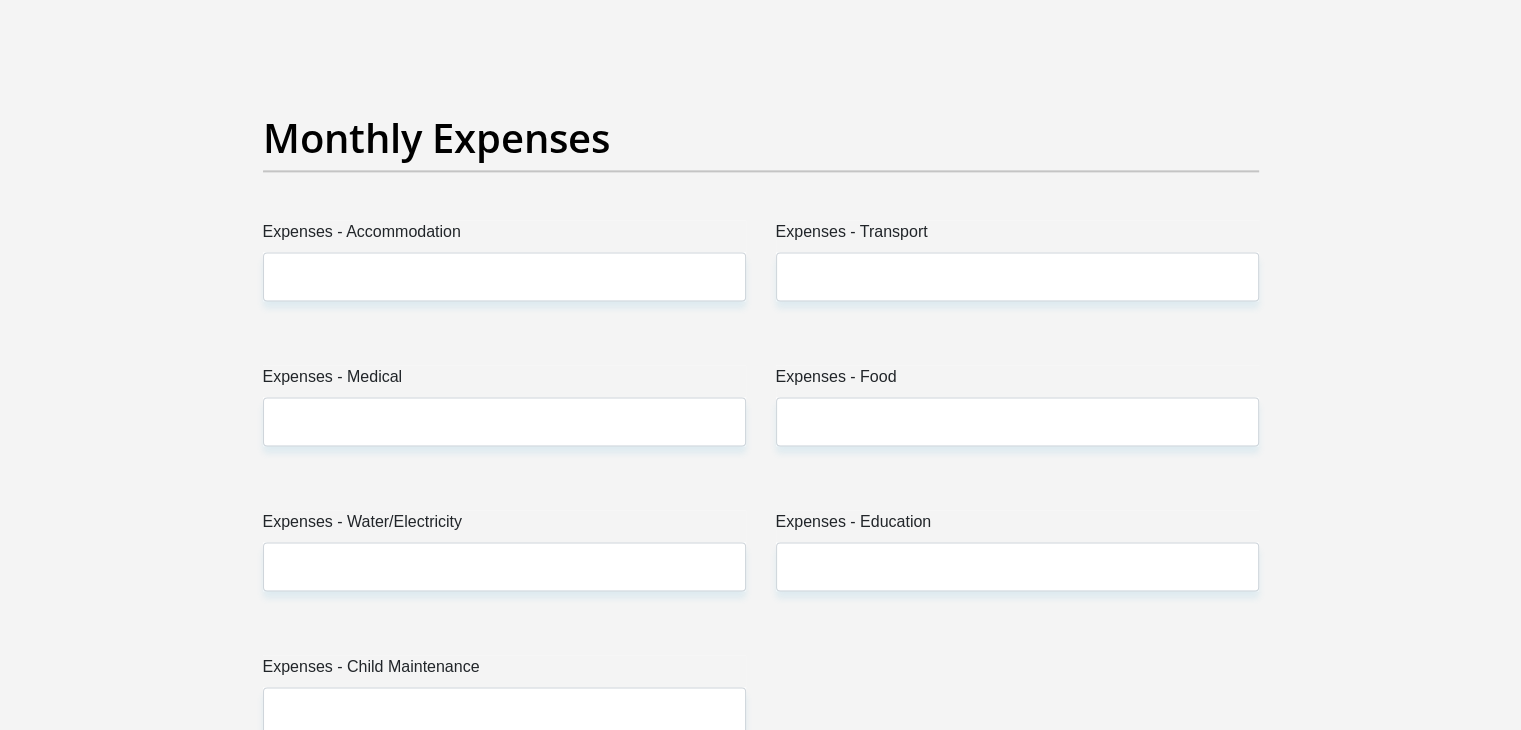 scroll, scrollTop: 2800, scrollLeft: 0, axis: vertical 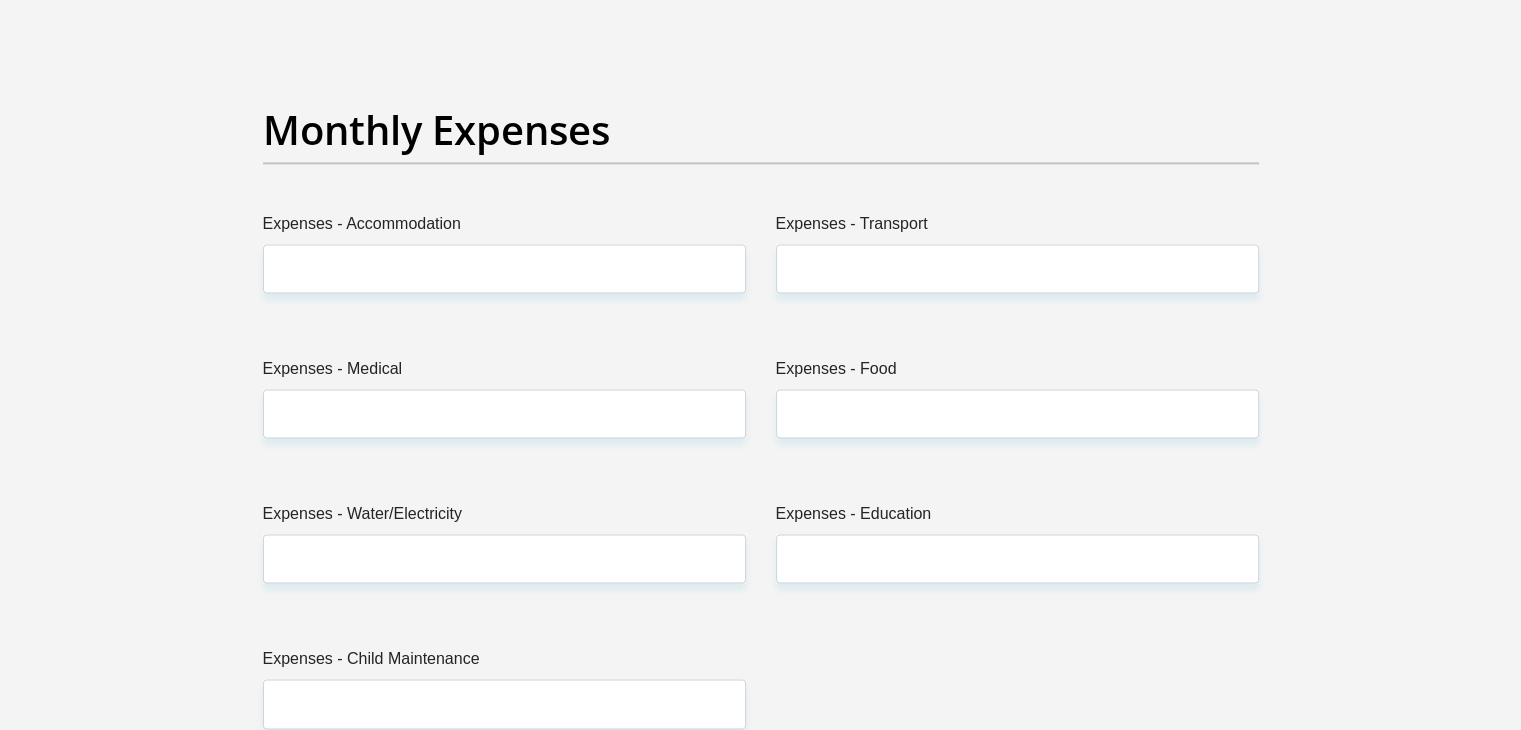 type on "1000" 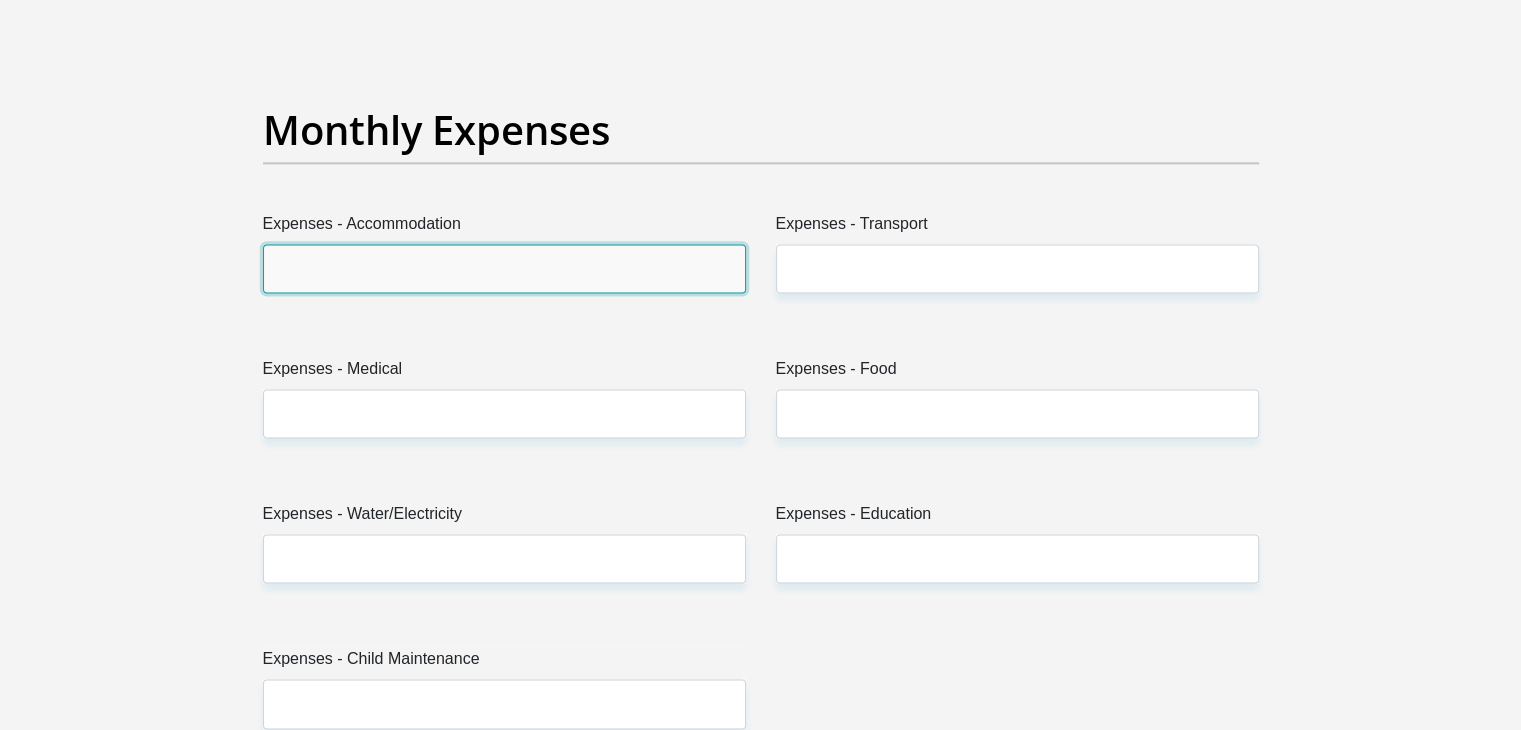 click on "Expenses - Accommodation" at bounding box center (504, 268) 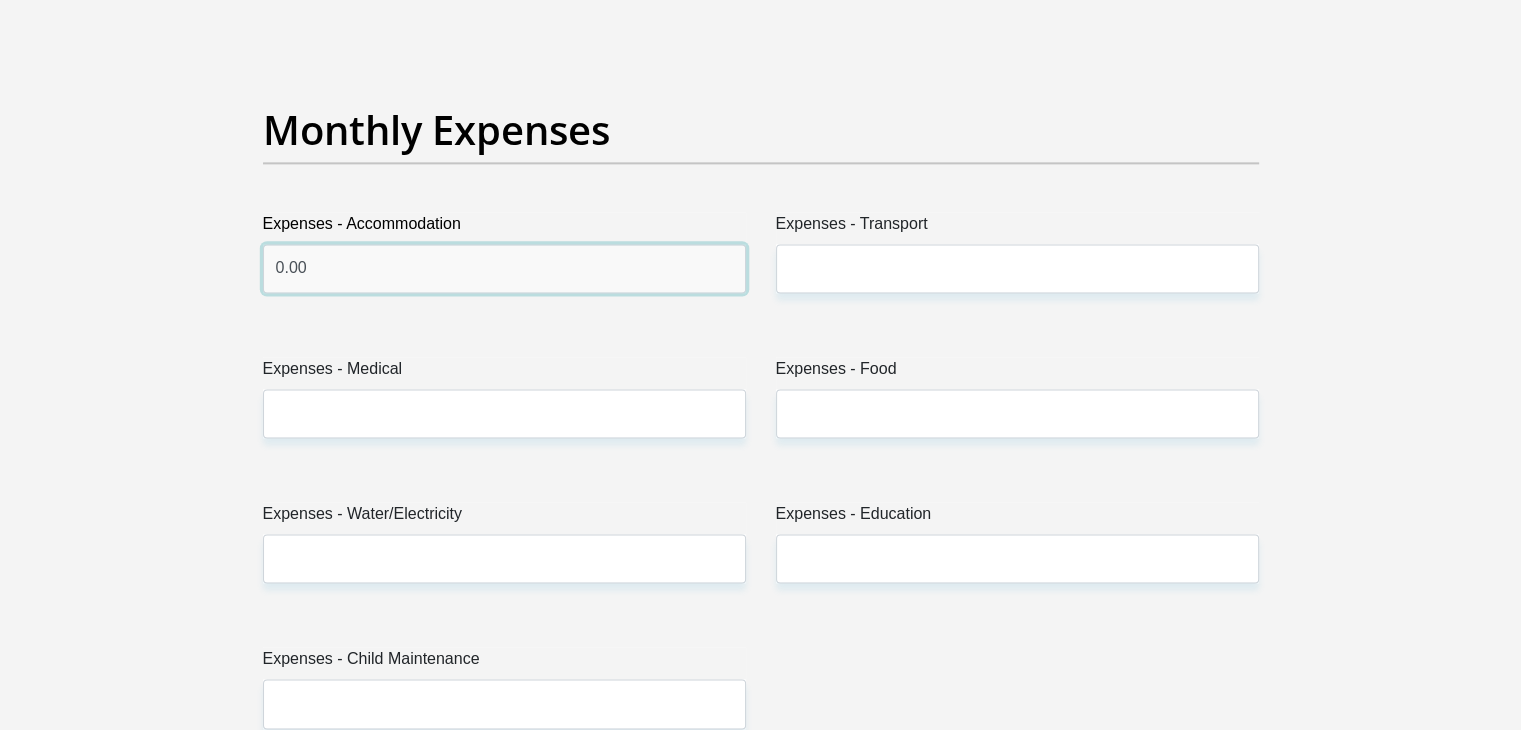 type on "0.00" 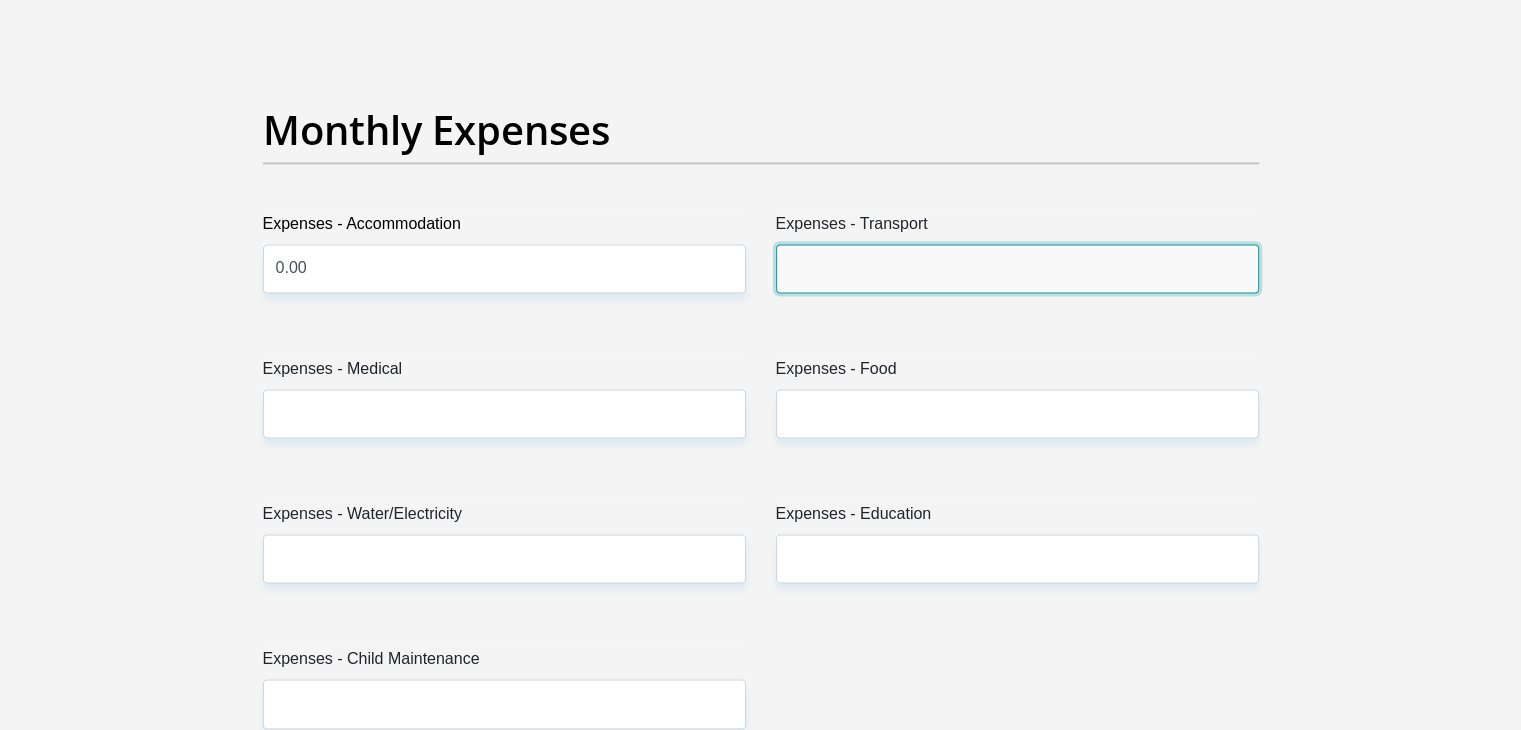 click on "Expenses - Transport" at bounding box center (1017, 268) 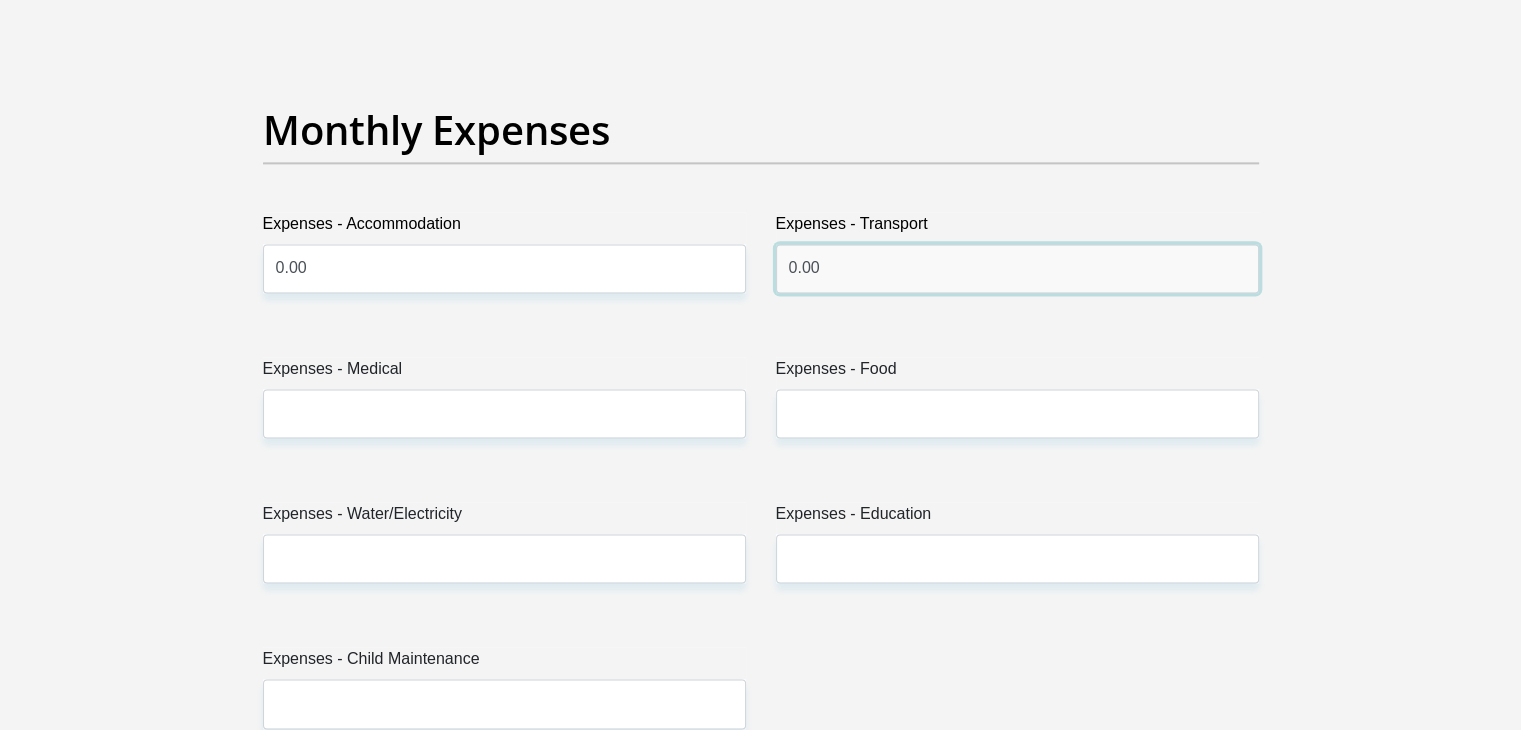 type on "0.00" 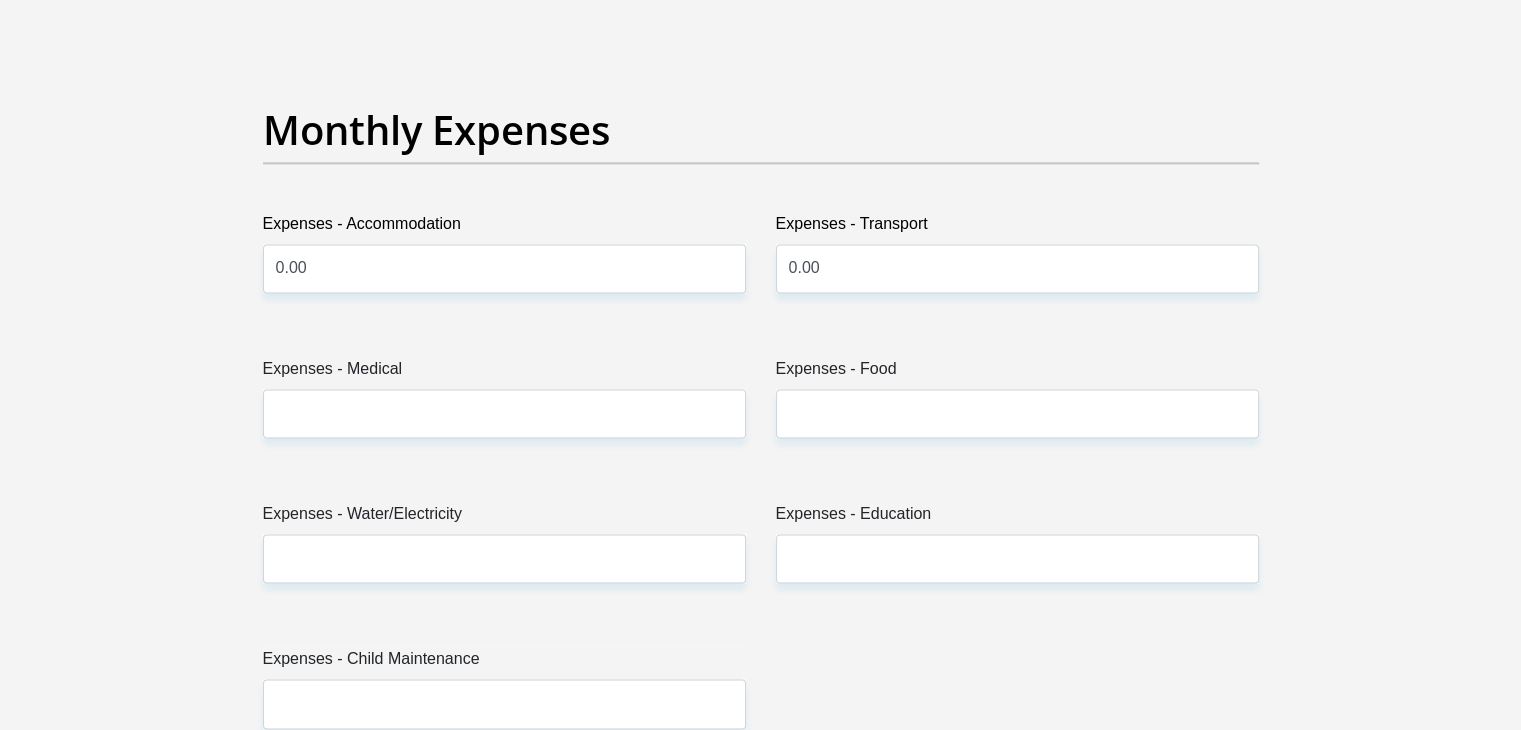 click on "Expenses - Food" at bounding box center (1017, 405) 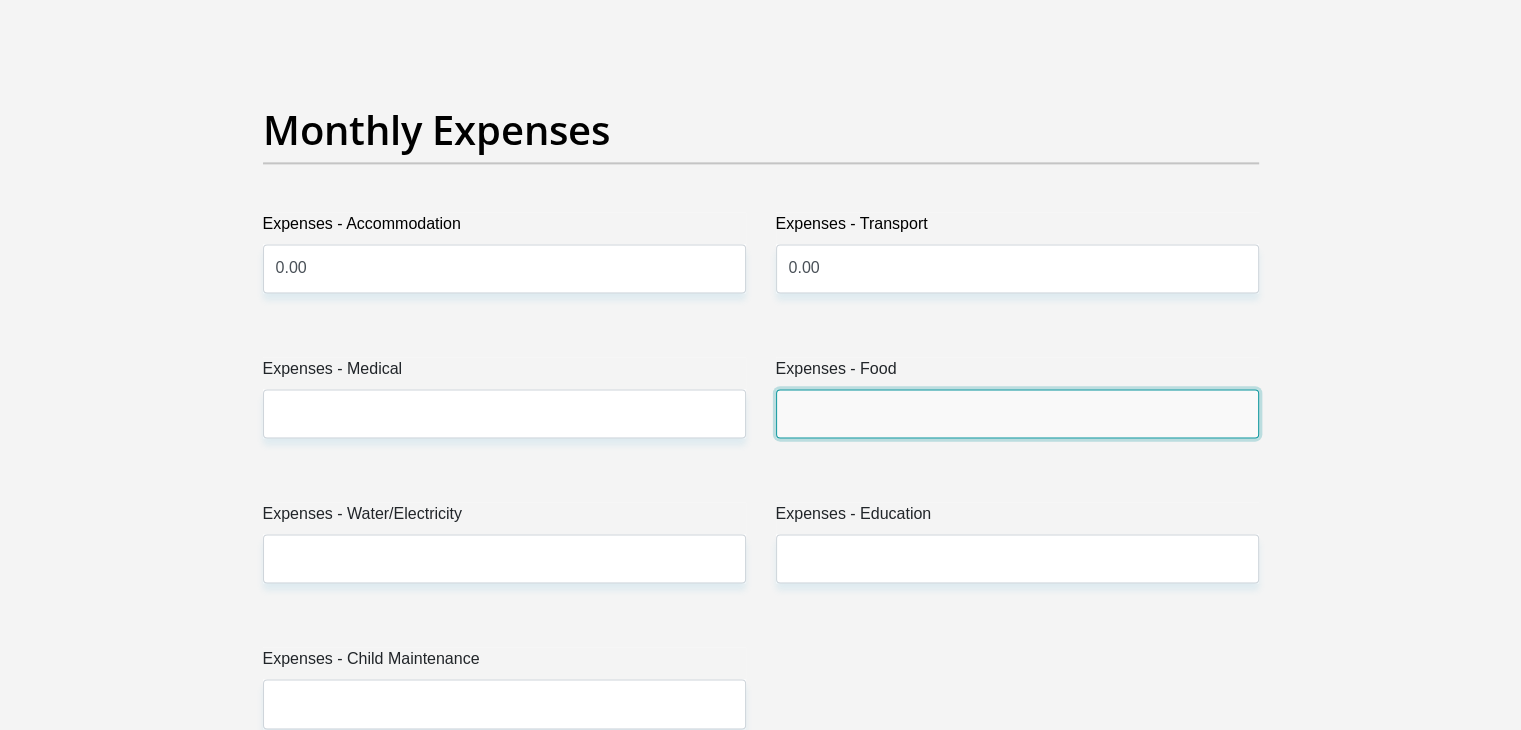 click on "Expenses - Food" at bounding box center (1017, 413) 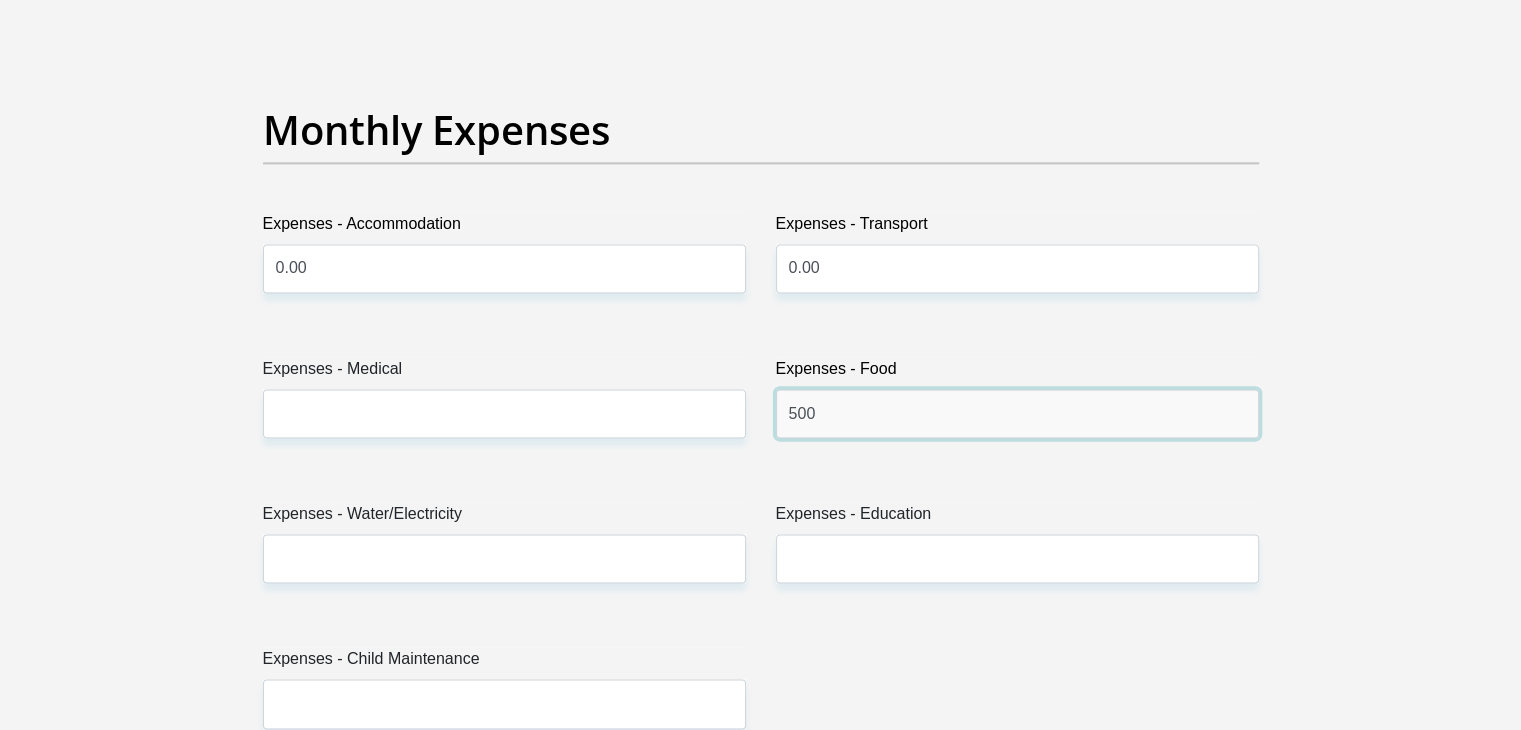 type on "500" 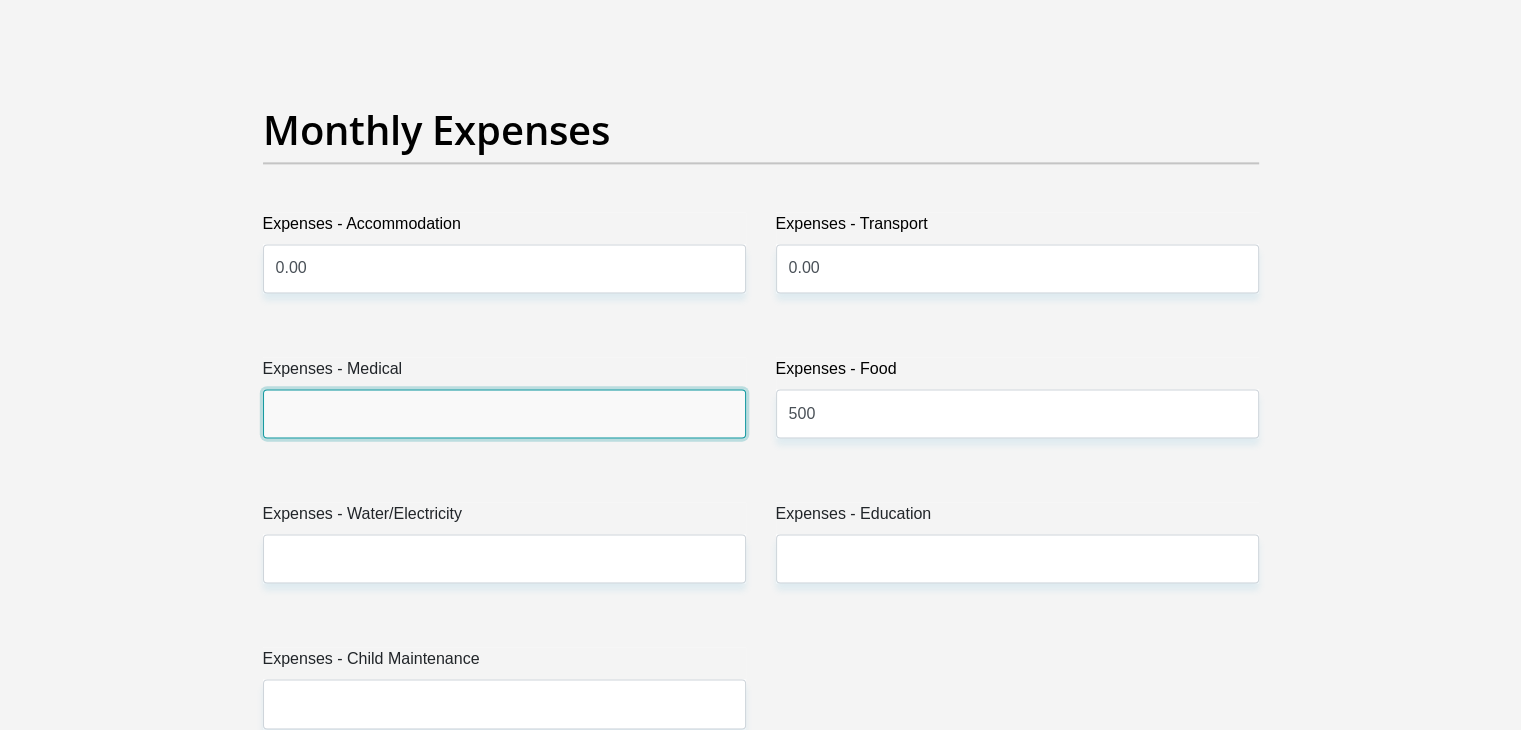 click on "Expenses - Medical" at bounding box center [504, 413] 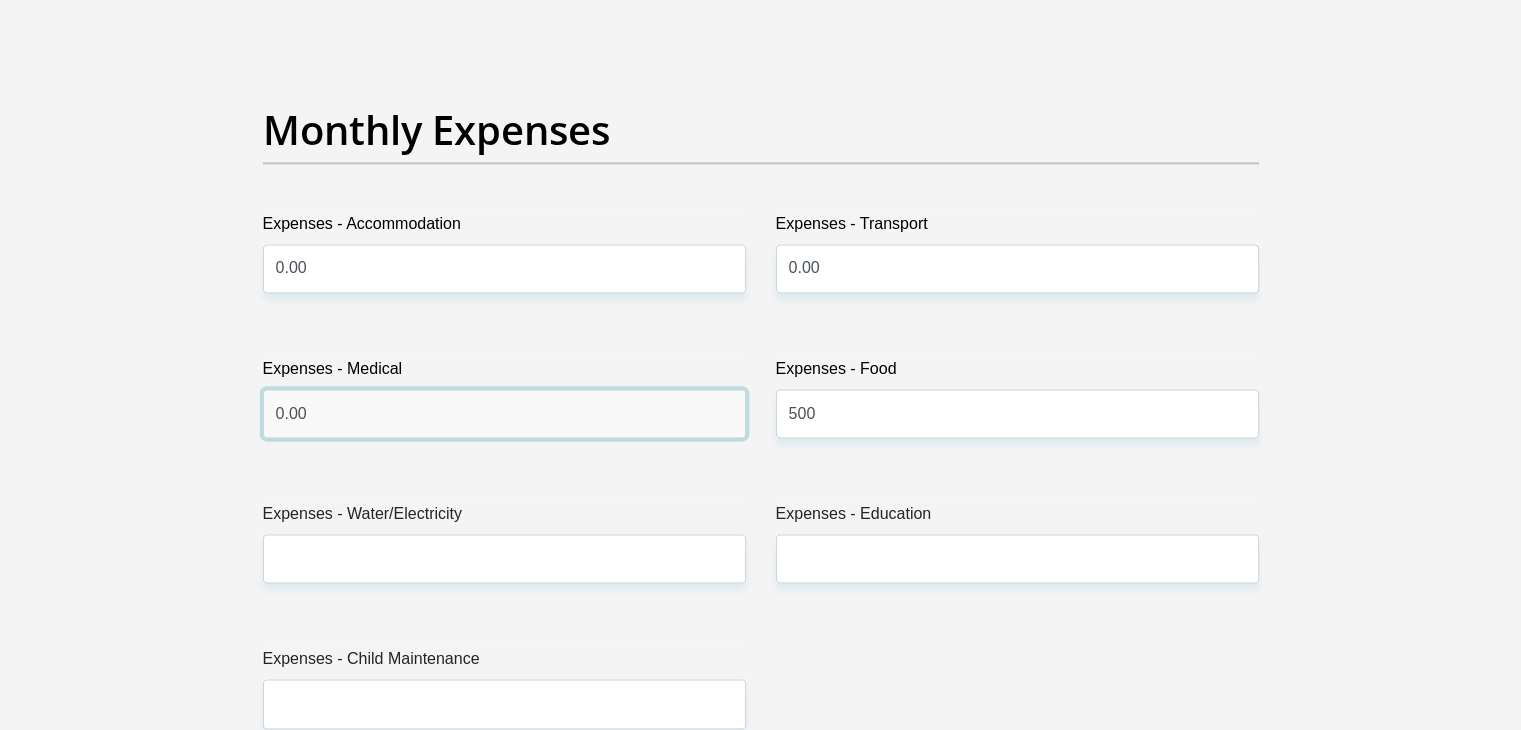 type on "0.00" 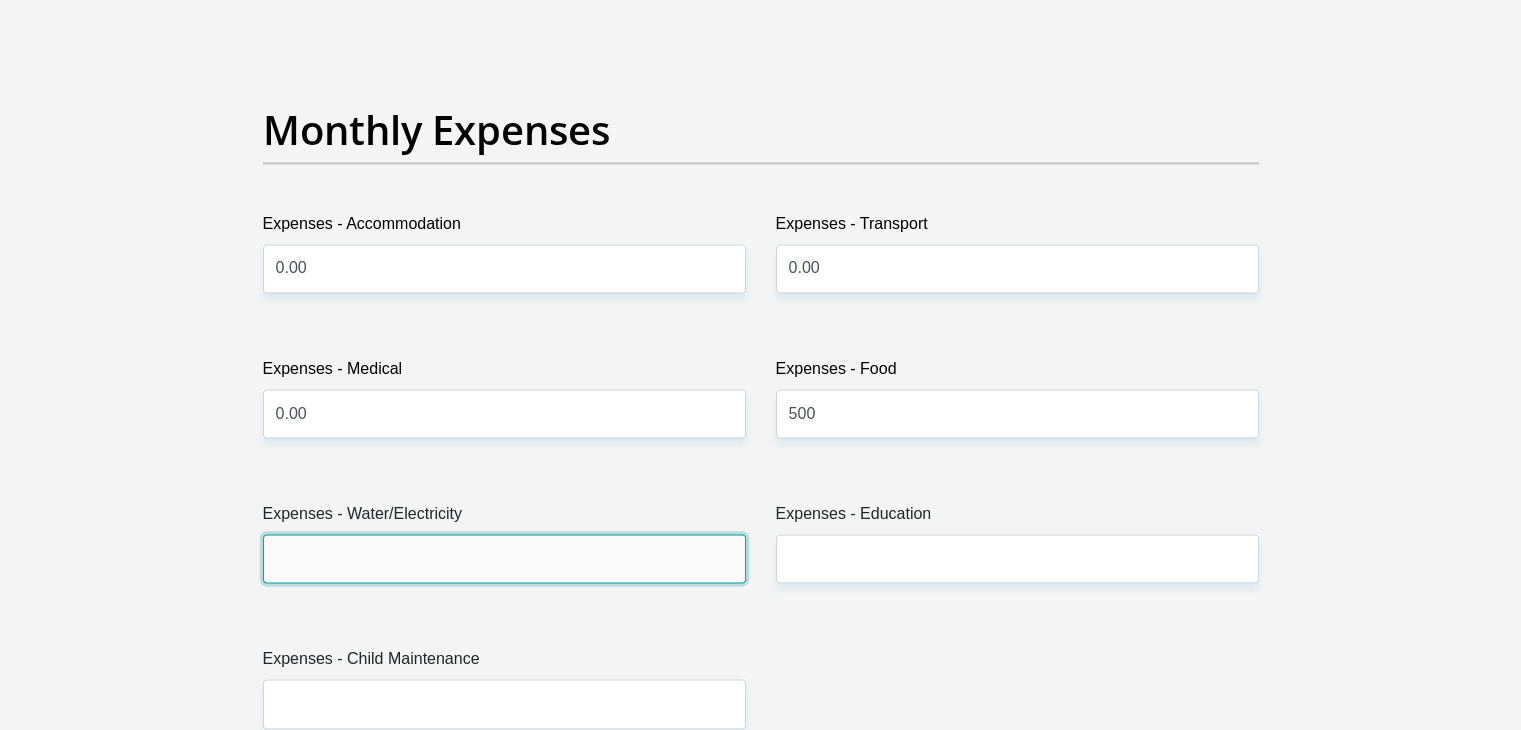 click on "Expenses - Water/Electricity" at bounding box center (504, 558) 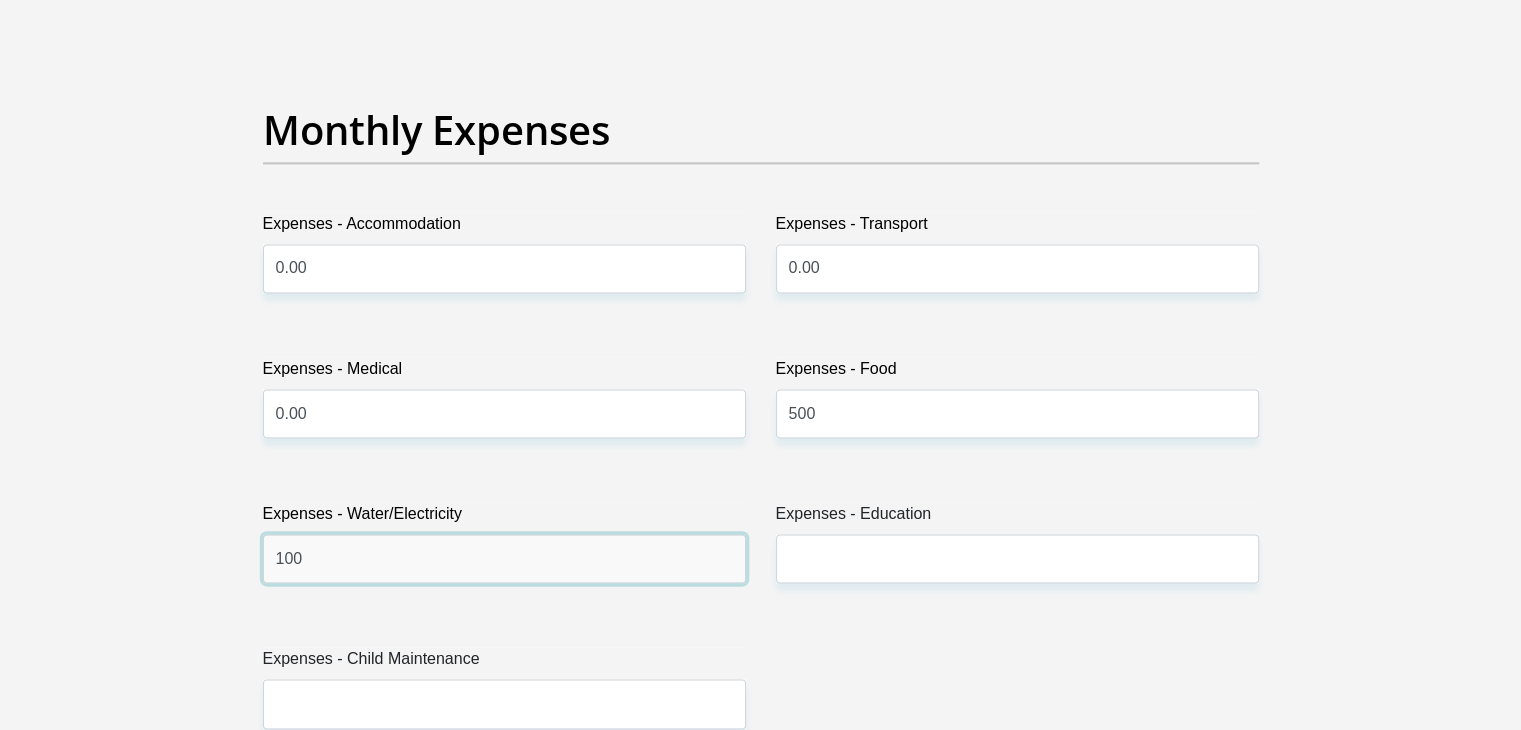 type on "100" 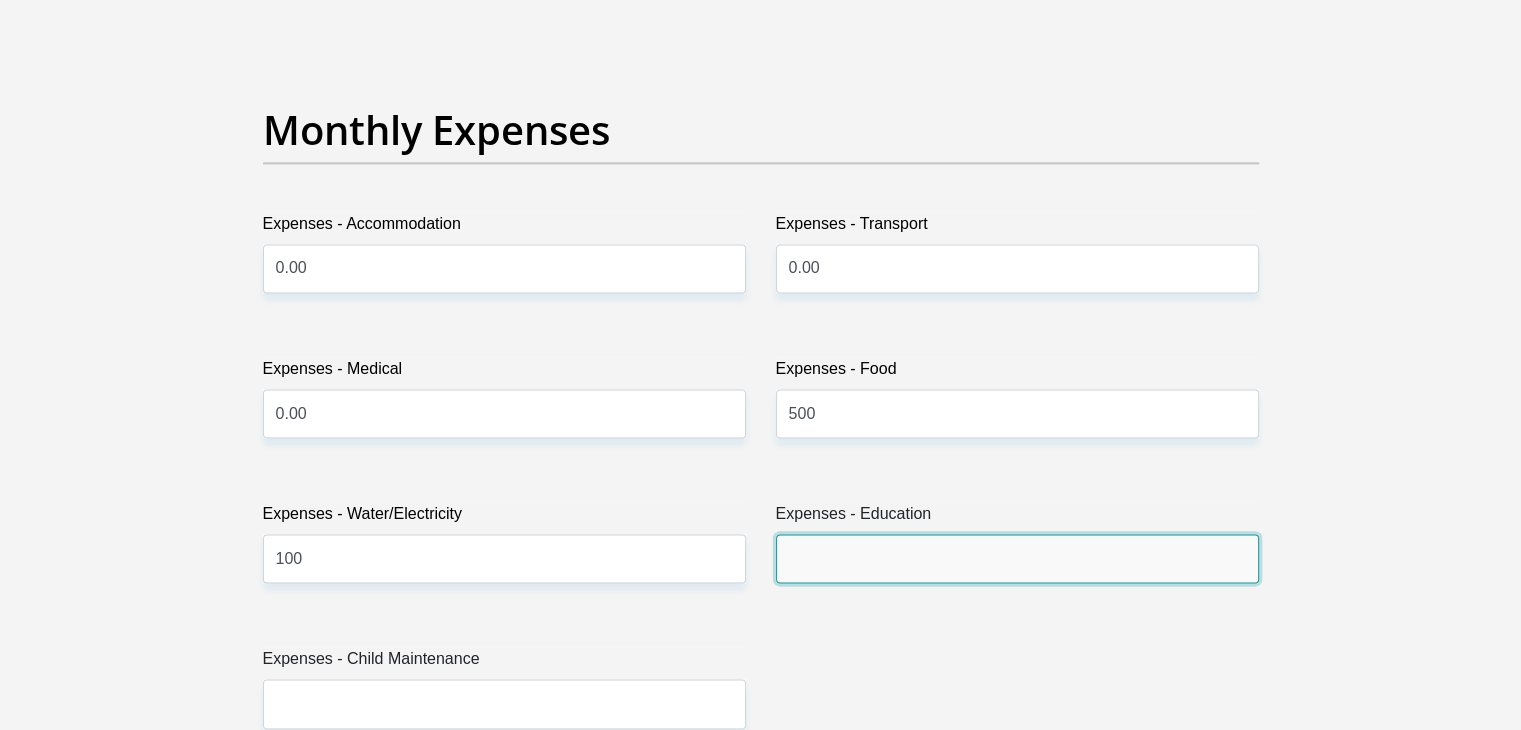 click on "Expenses - Education" at bounding box center [1017, 558] 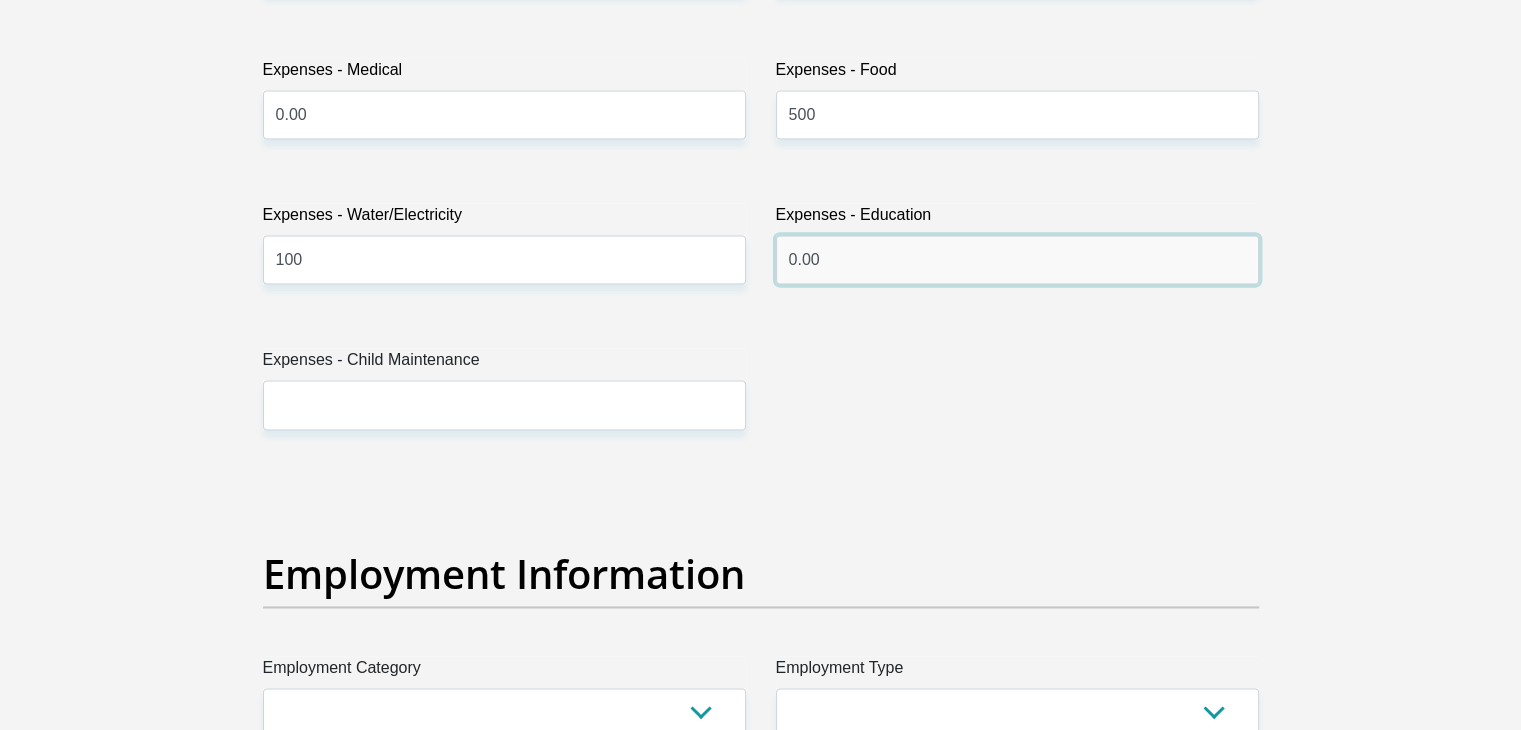 scroll, scrollTop: 3100, scrollLeft: 0, axis: vertical 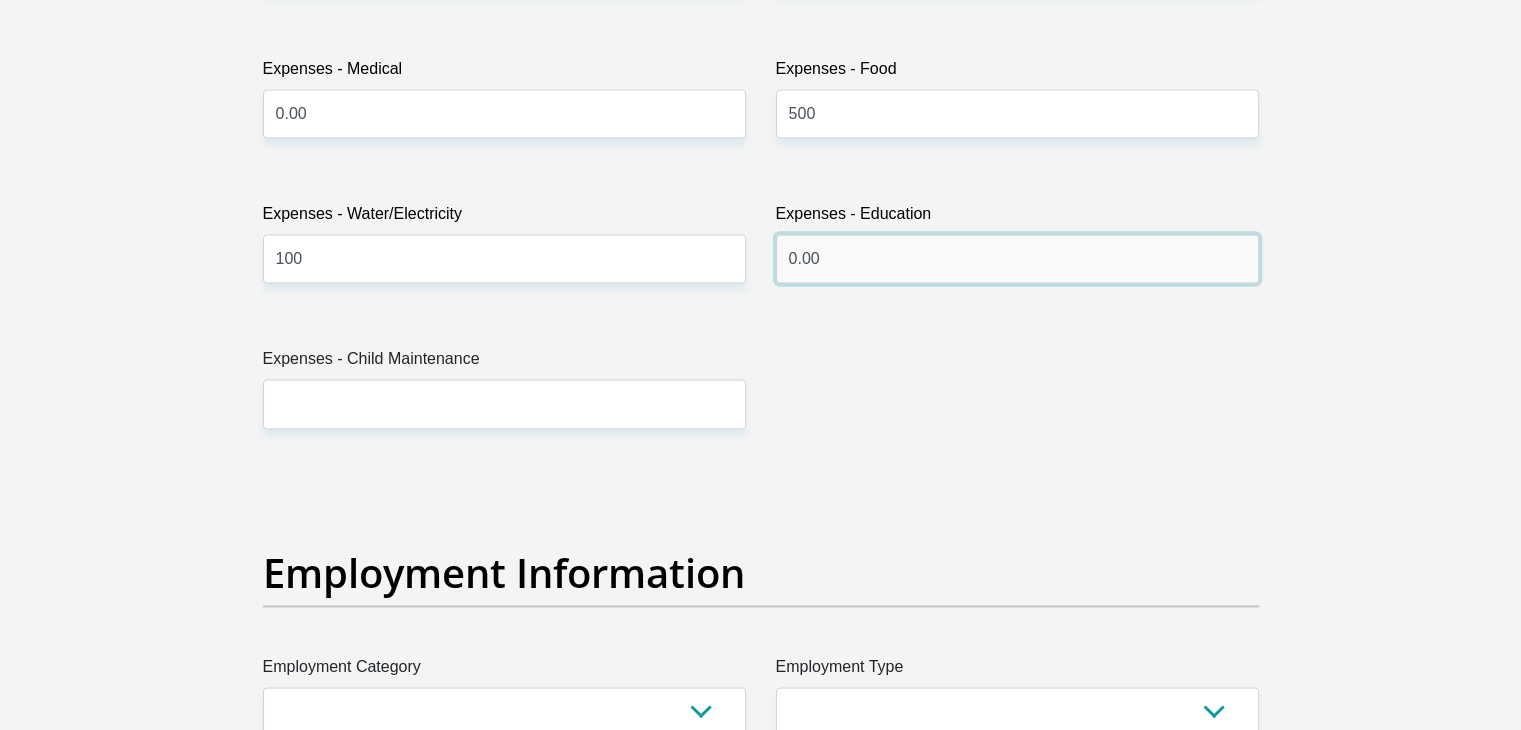 type on "0.00" 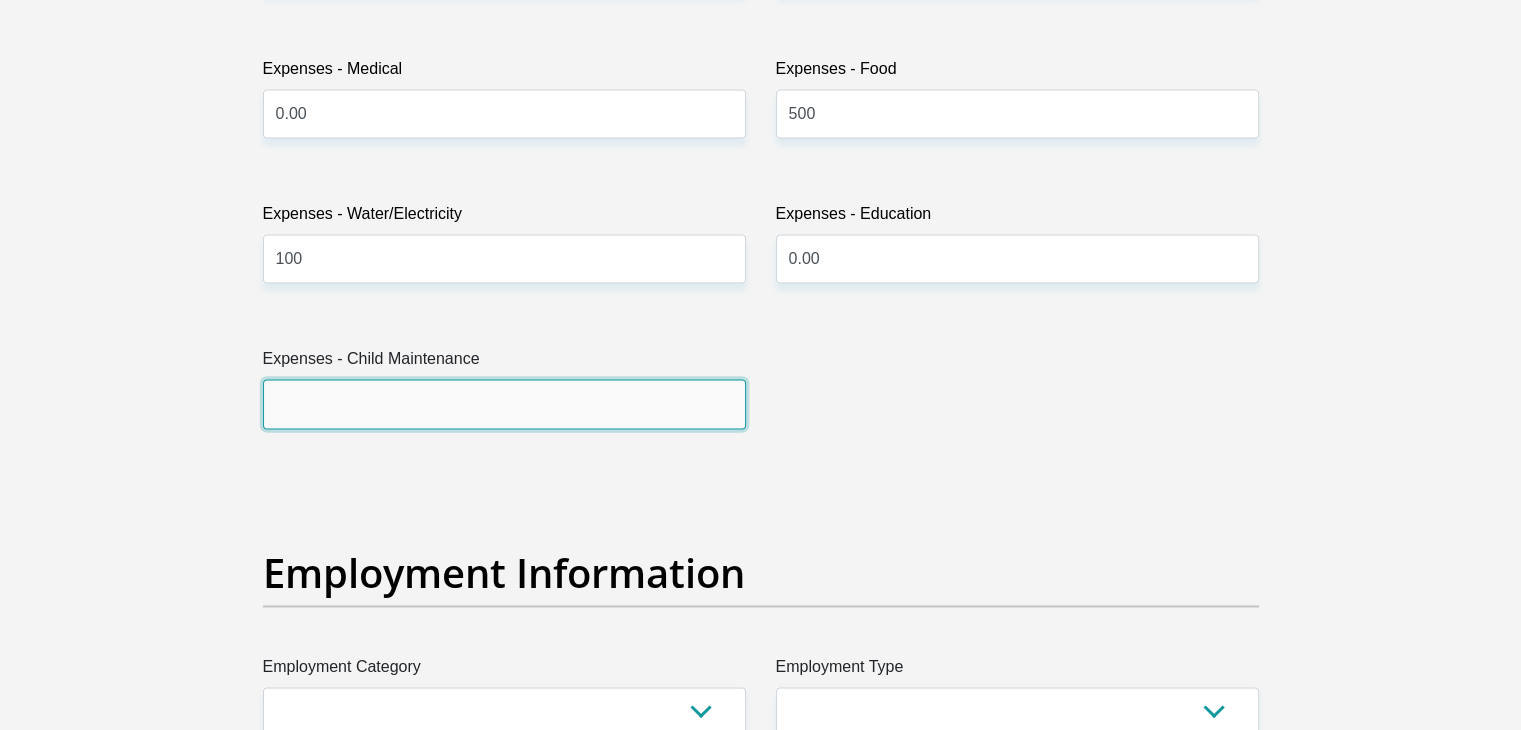 click on "Expenses - Child Maintenance" at bounding box center (504, 403) 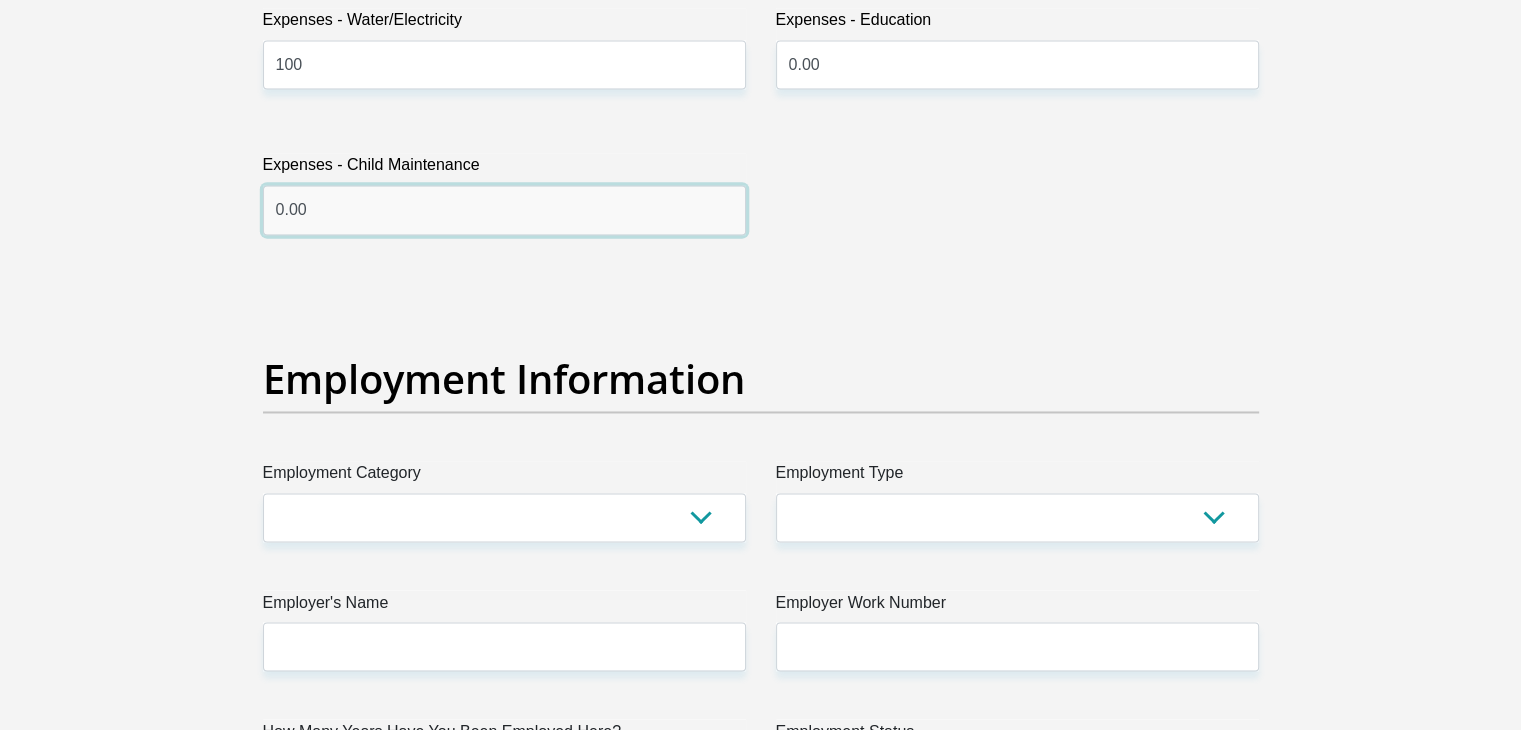 scroll, scrollTop: 3500, scrollLeft: 0, axis: vertical 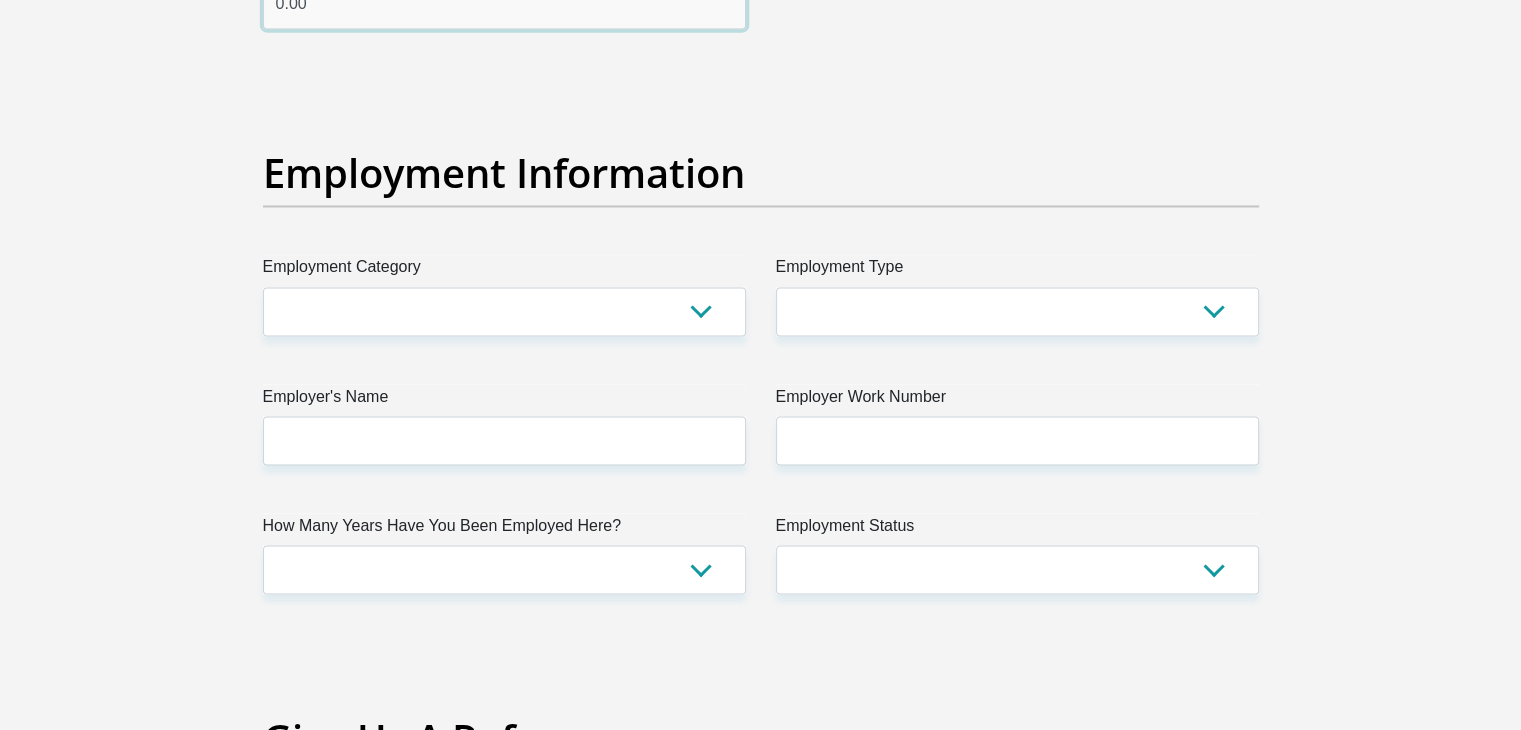 type on "0.00" 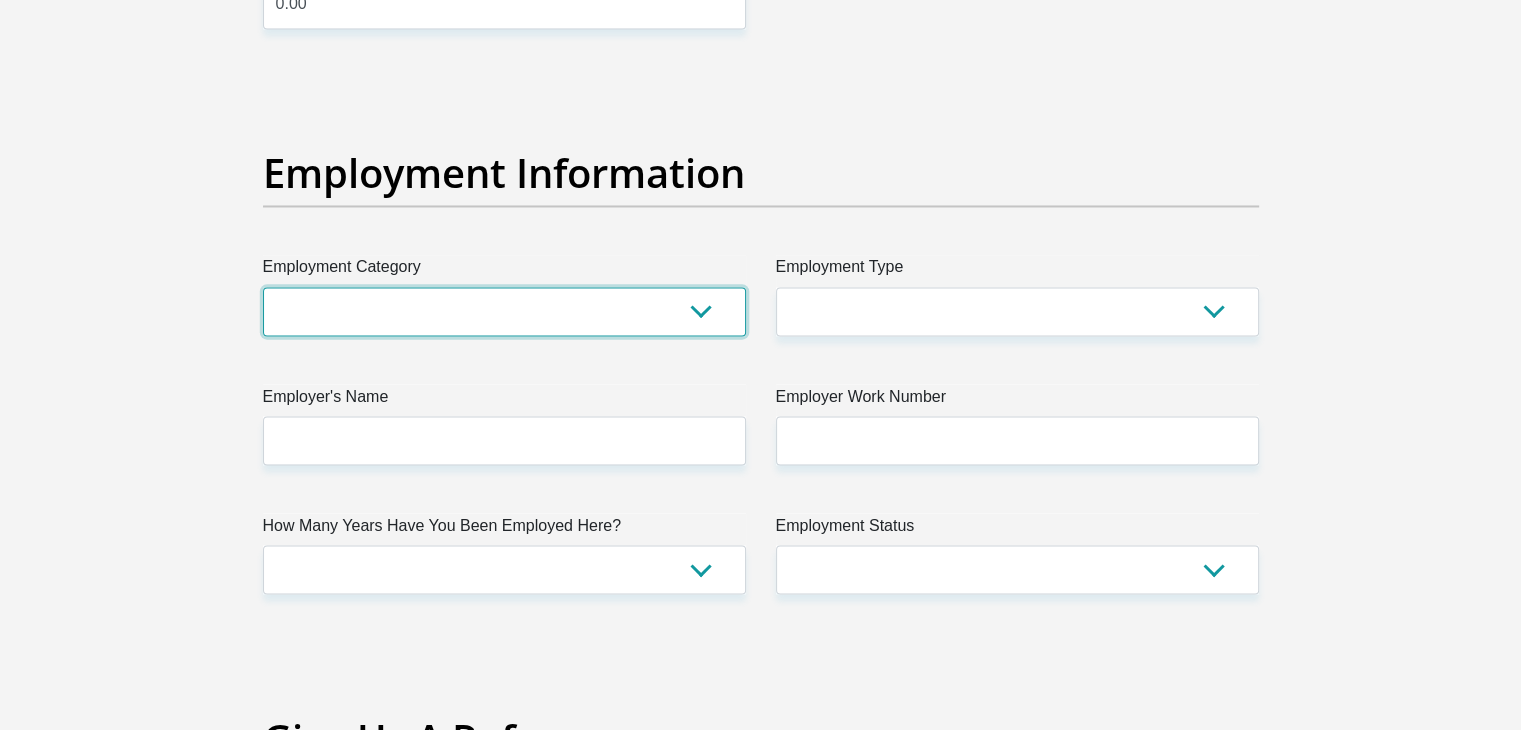 click on "AGRICULTURE
ALCOHOL & TOBACCO
CONSTRUCTION MATERIALS
METALLURGY
EQUIPMENT FOR RENEWABLE ENERGY
SPECIALIZED CONTRACTORS
CAR
GAMING (INCL. INTERNET
OTHER WHOLESALE
UNLICENSED PHARMACEUTICALS
CURRENCY EXCHANGE HOUSES
OTHER FINANCIAL INSTITUTIONS & INSURANCE
REAL ESTATE AGENTS
OIL & GAS
OTHER MATERIALS (E.G. IRON ORE)
PRECIOUS STONES & PRECIOUS METALS
POLITICAL ORGANIZATIONS
RELIGIOUS ORGANIZATIONS(NOT SECTS)
ACTI. HAVING BUSINESS DEAL WITH PUBLIC ADMINISTRATION
LAUNDROMATS" at bounding box center (504, 311) 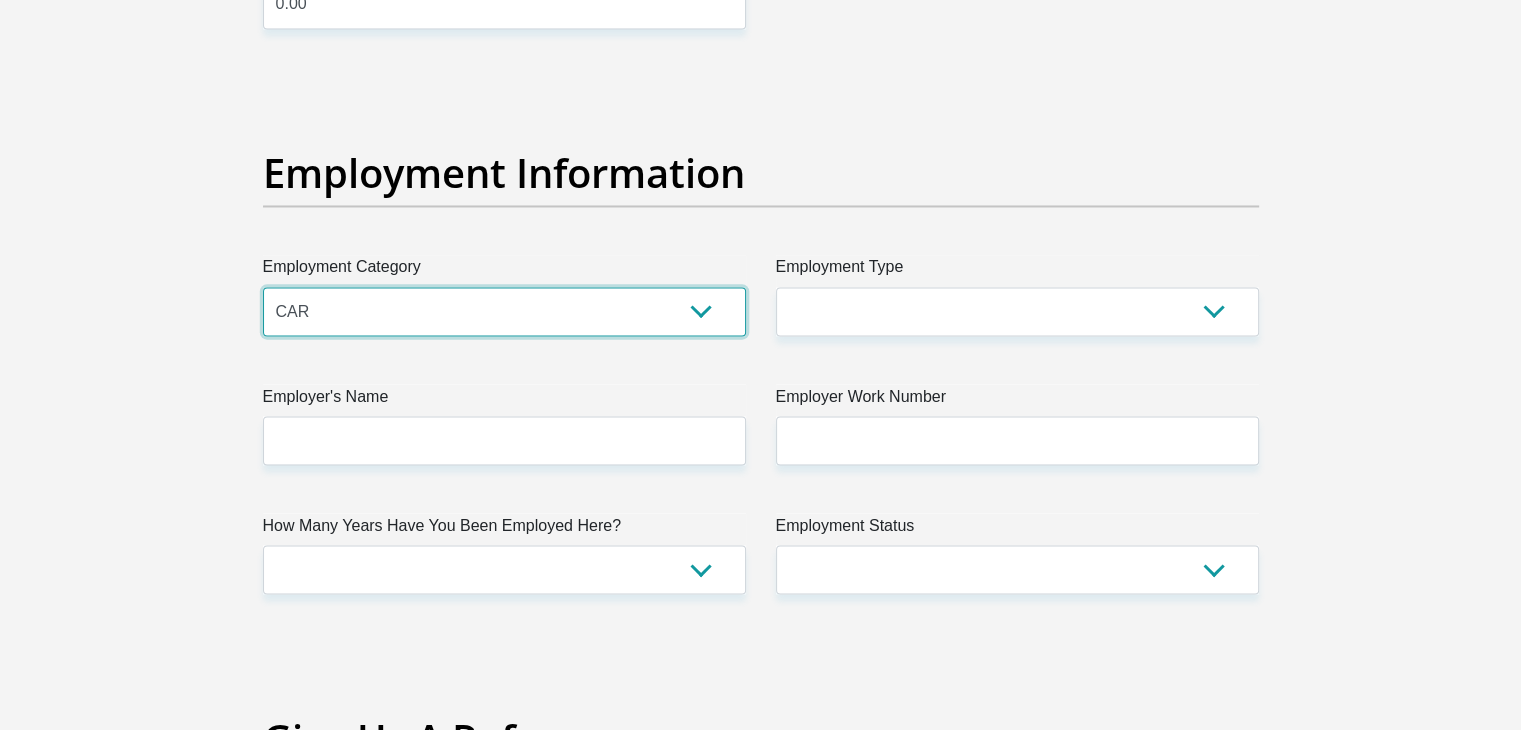 click on "AGRICULTURE
ALCOHOL & TOBACCO
CONSTRUCTION MATERIALS
METALLURGY
EQUIPMENT FOR RENEWABLE ENERGY
SPECIALIZED CONTRACTORS
CAR
GAMING (INCL. INTERNET
OTHER WHOLESALE
UNLICENSED PHARMACEUTICALS
CURRENCY EXCHANGE HOUSES
OTHER FINANCIAL INSTITUTIONS & INSURANCE
REAL ESTATE AGENTS
OIL & GAS
OTHER MATERIALS (E.G. IRON ORE)
PRECIOUS STONES & PRECIOUS METALS
POLITICAL ORGANIZATIONS
RELIGIOUS ORGANIZATIONS(NOT SECTS)
ACTI. HAVING BUSINESS DEAL WITH PUBLIC ADMINISTRATION
LAUNDROMATS" at bounding box center (504, 311) 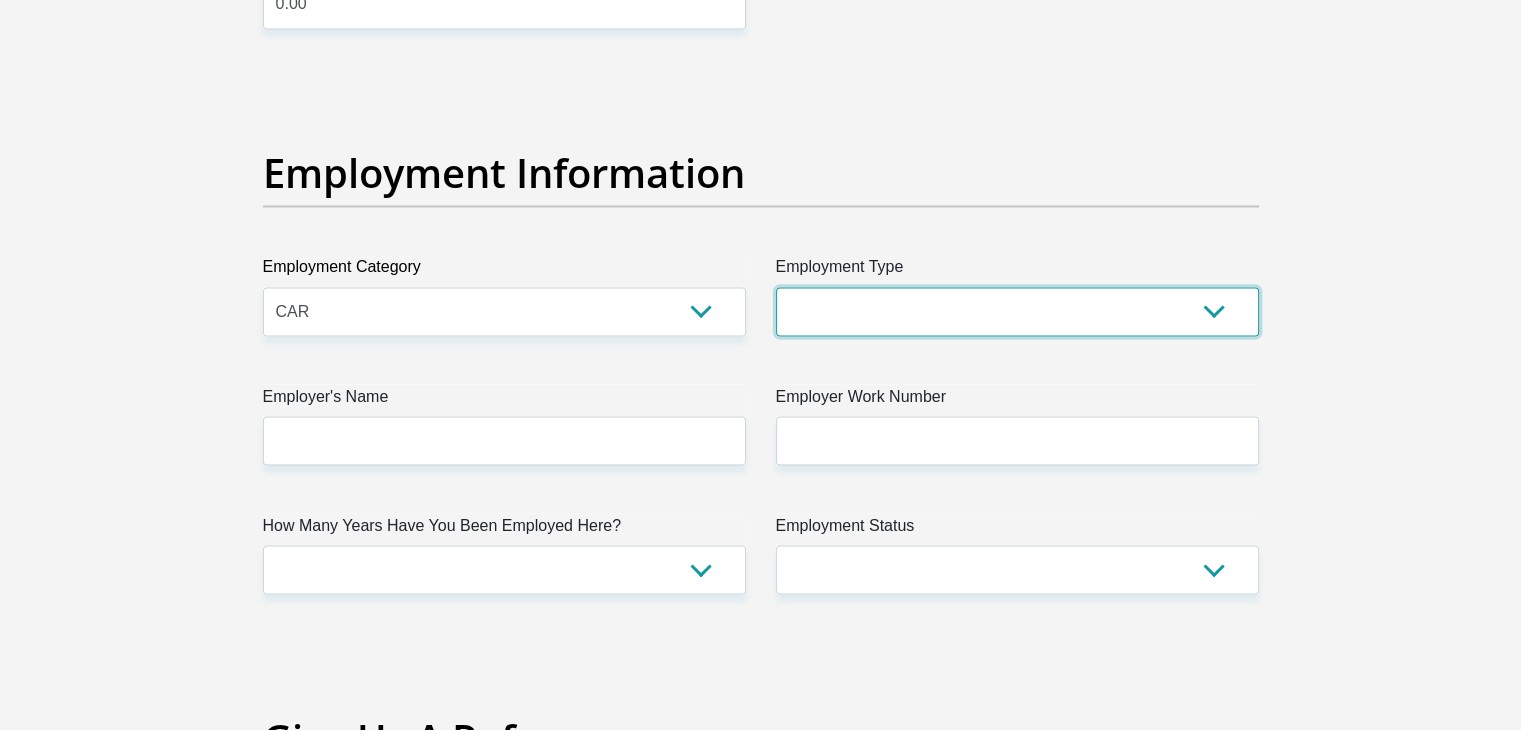 click on "College/Lecturer
Craft Seller
Creative
Driver
Executive
Farmer
Forces - Non Commissioned
Forces - Officer
Hawker
Housewife
Labourer
Licenced Professional
Manager
Miner
Non Licenced Professional
Office Staff/Clerk
Outside Worker
Pensioner
Permanent Teacher
Production/Manufacturing
Sales
Self-Employed
Semi-Professional Worker
Service Industry  Social Worker  Student" at bounding box center [1017, 311] 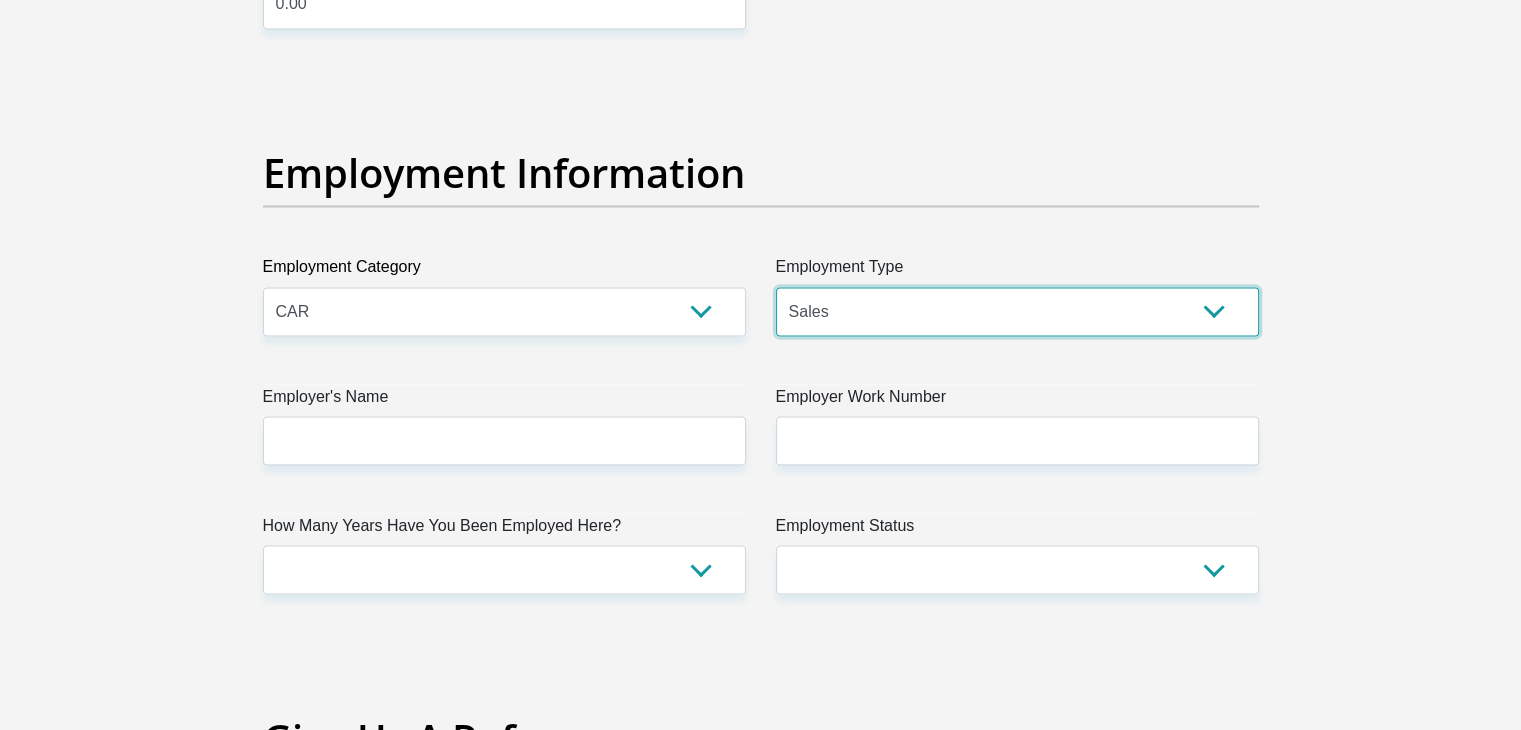 click on "College/Lecturer
Craft Seller
Creative
Driver
Executive
Farmer
Forces - Non Commissioned
Forces - Officer
Hawker
Housewife
Labourer
Licenced Professional
Manager
Miner
Non Licenced Professional
Office Staff/Clerk
Outside Worker
Pensioner
Permanent Teacher
Production/Manufacturing
Sales
Self-Employed
Semi-Professional Worker
Service Industry  Social Worker  Student" at bounding box center [1017, 311] 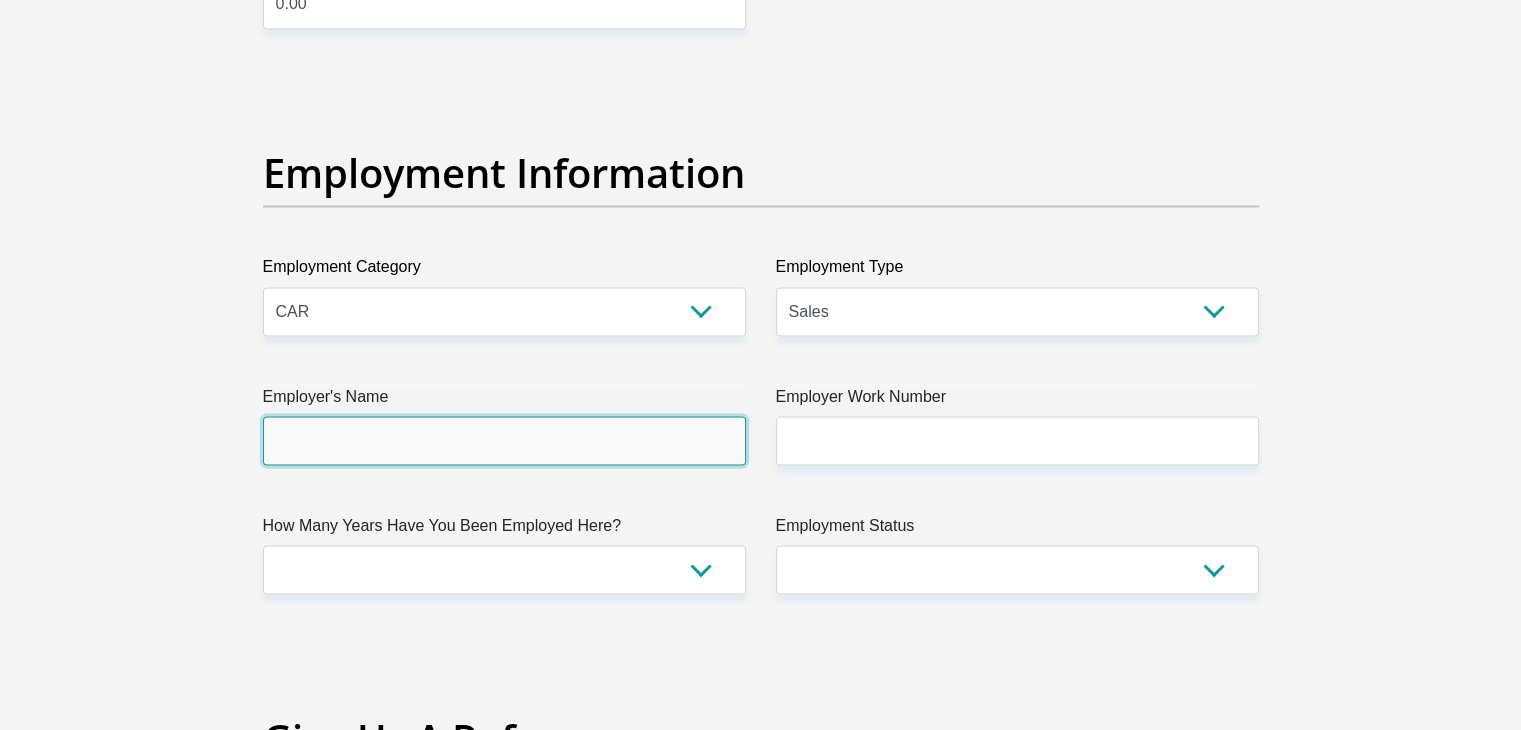 click on "Employer's Name" at bounding box center (504, 440) 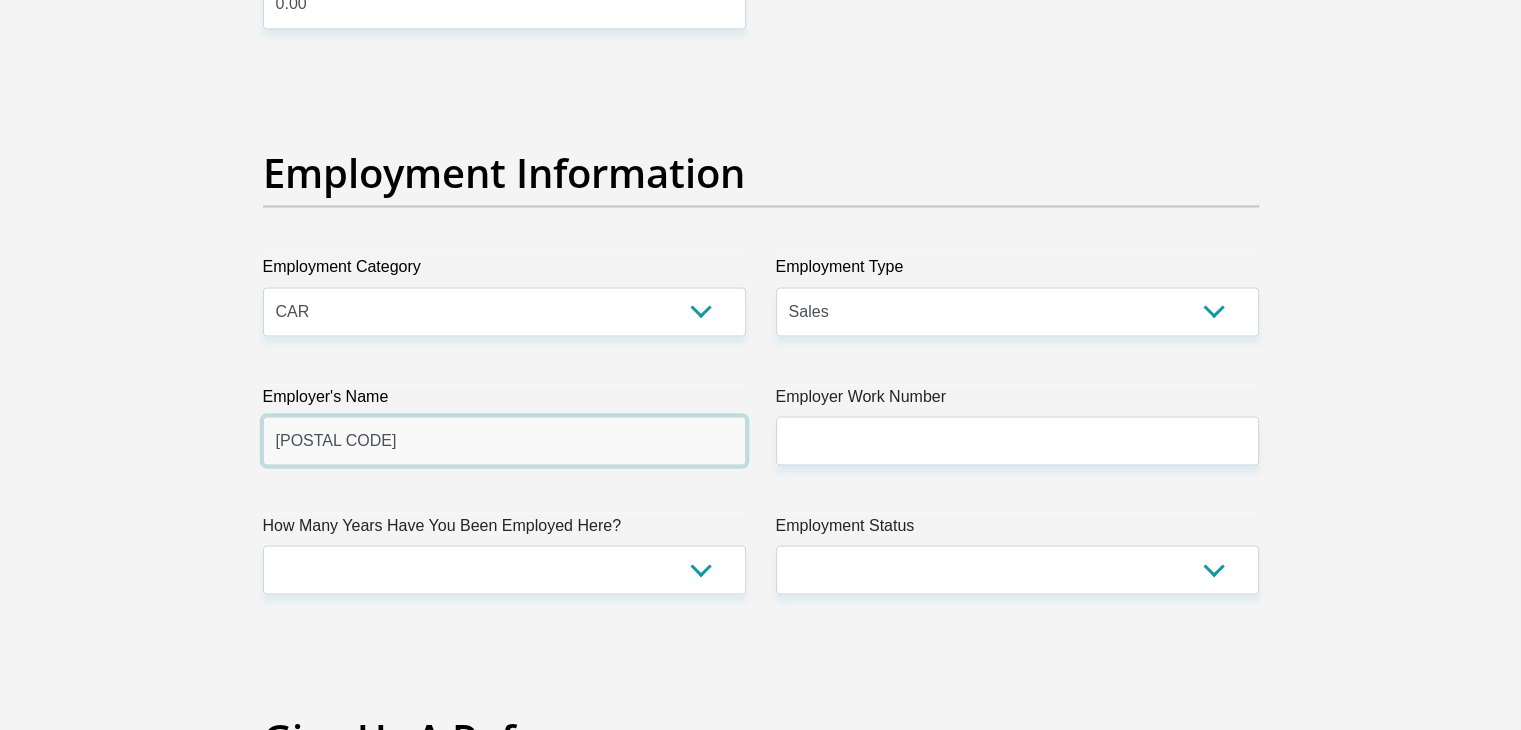 type on "KMS" 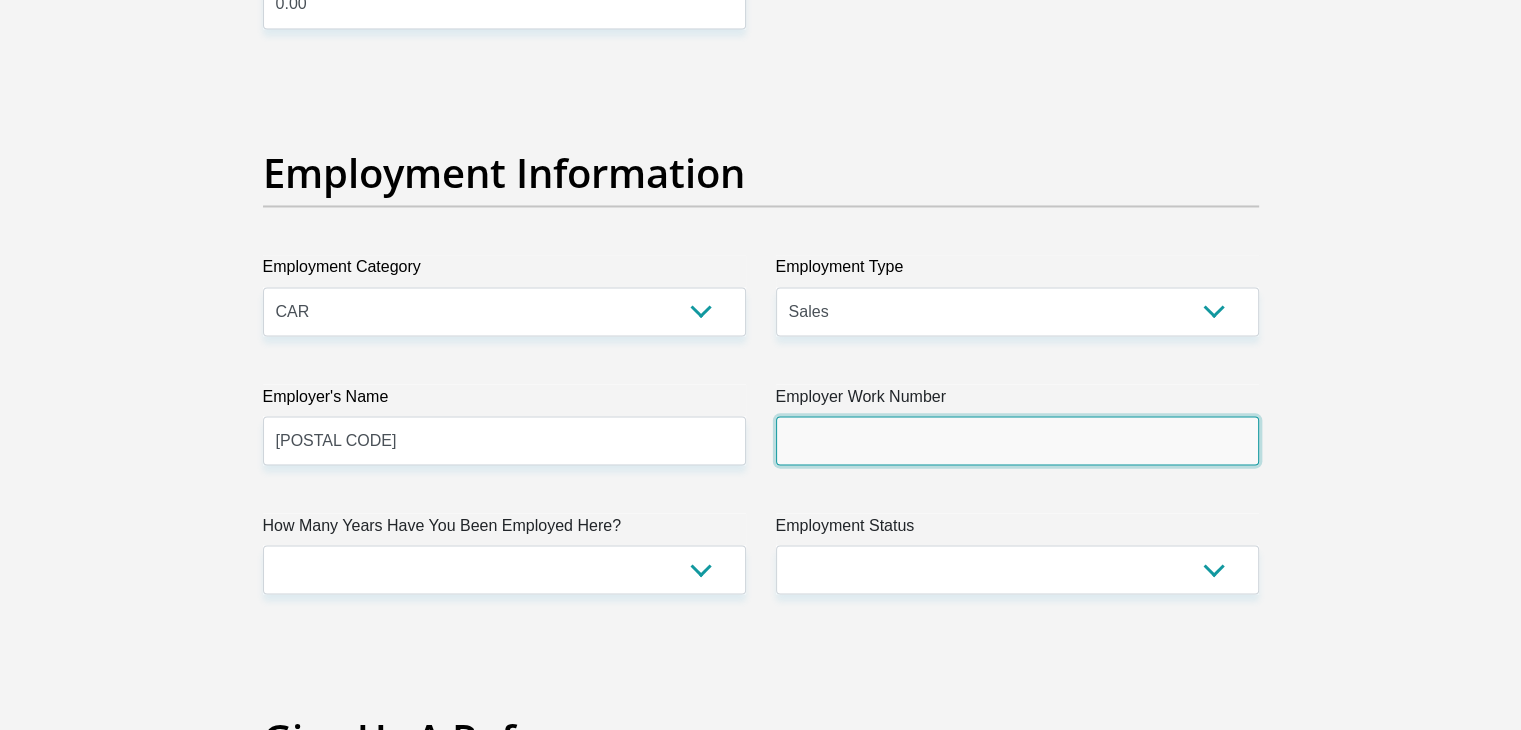 click on "Employer Work Number" at bounding box center [1017, 440] 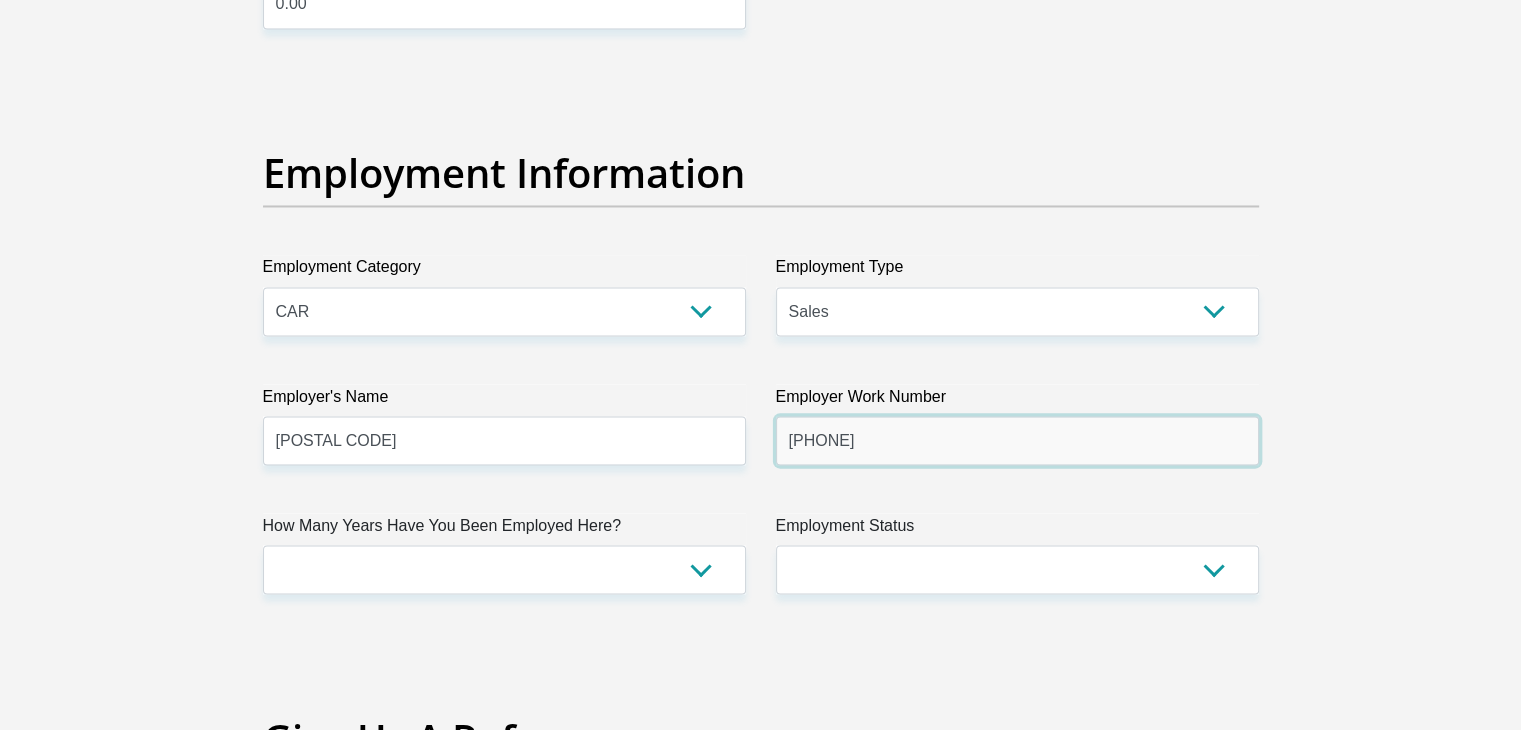 type on "0443821411" 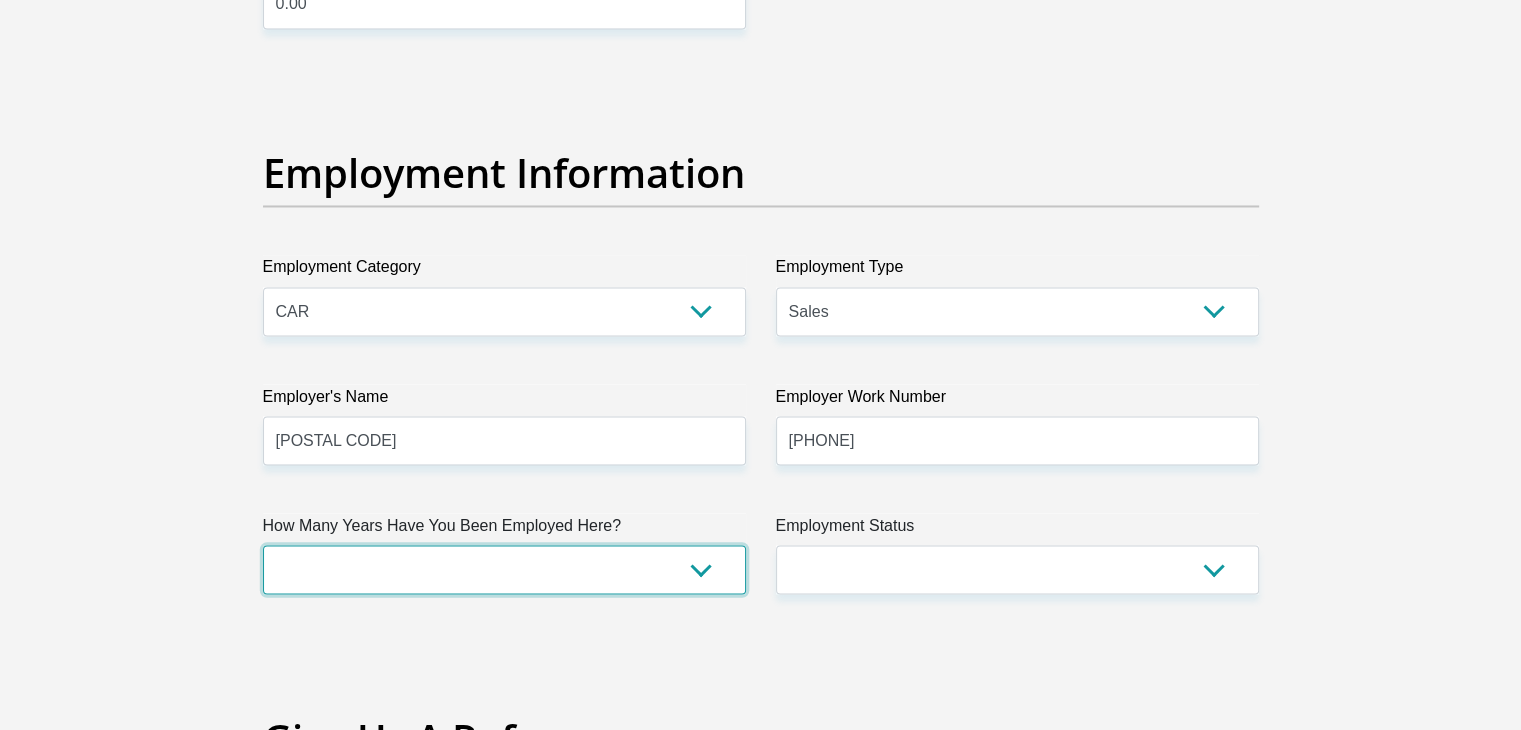 click on "less than 1 year
1-3 years
3-5 years
5+ years" at bounding box center [504, 569] 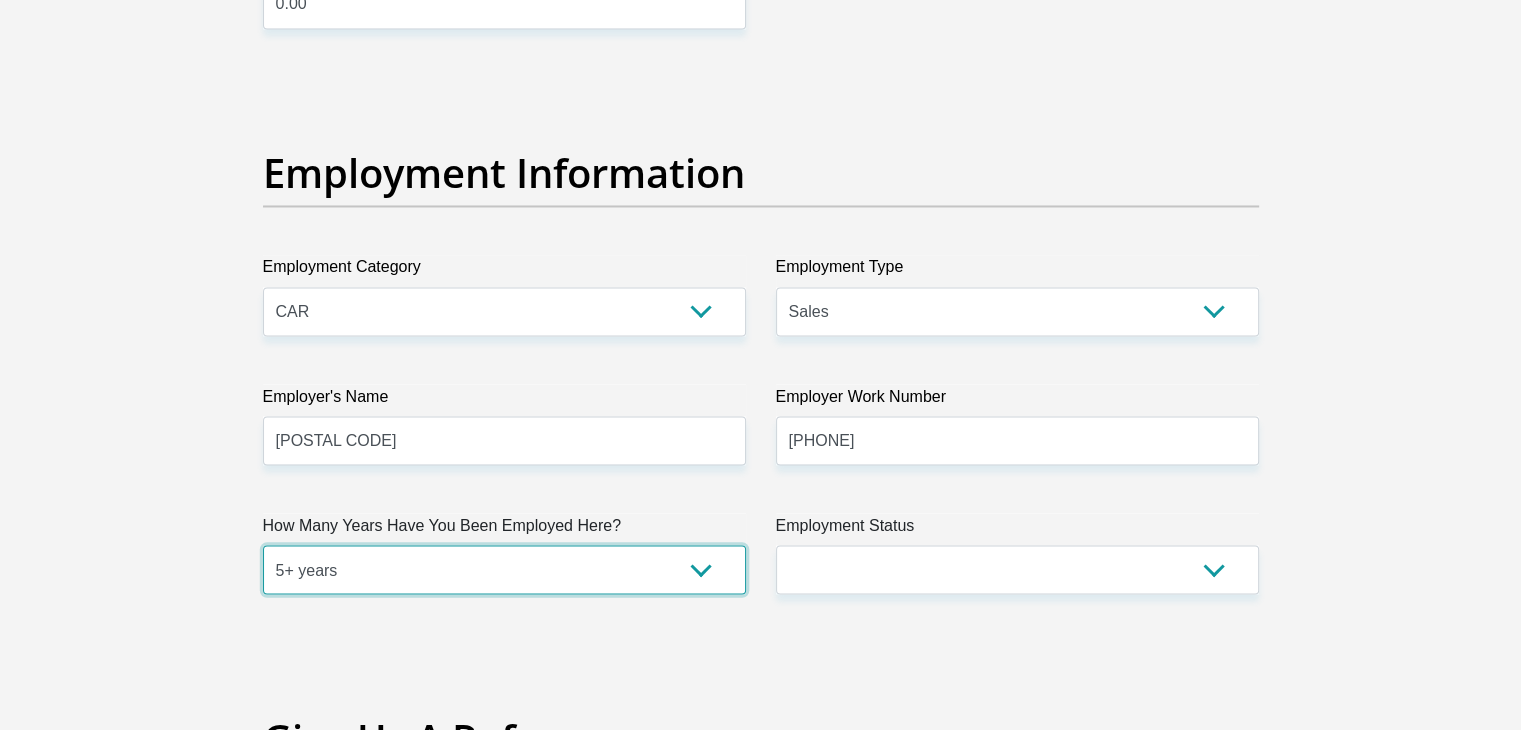 click on "less than 1 year
1-3 years
3-5 years
5+ years" at bounding box center [504, 569] 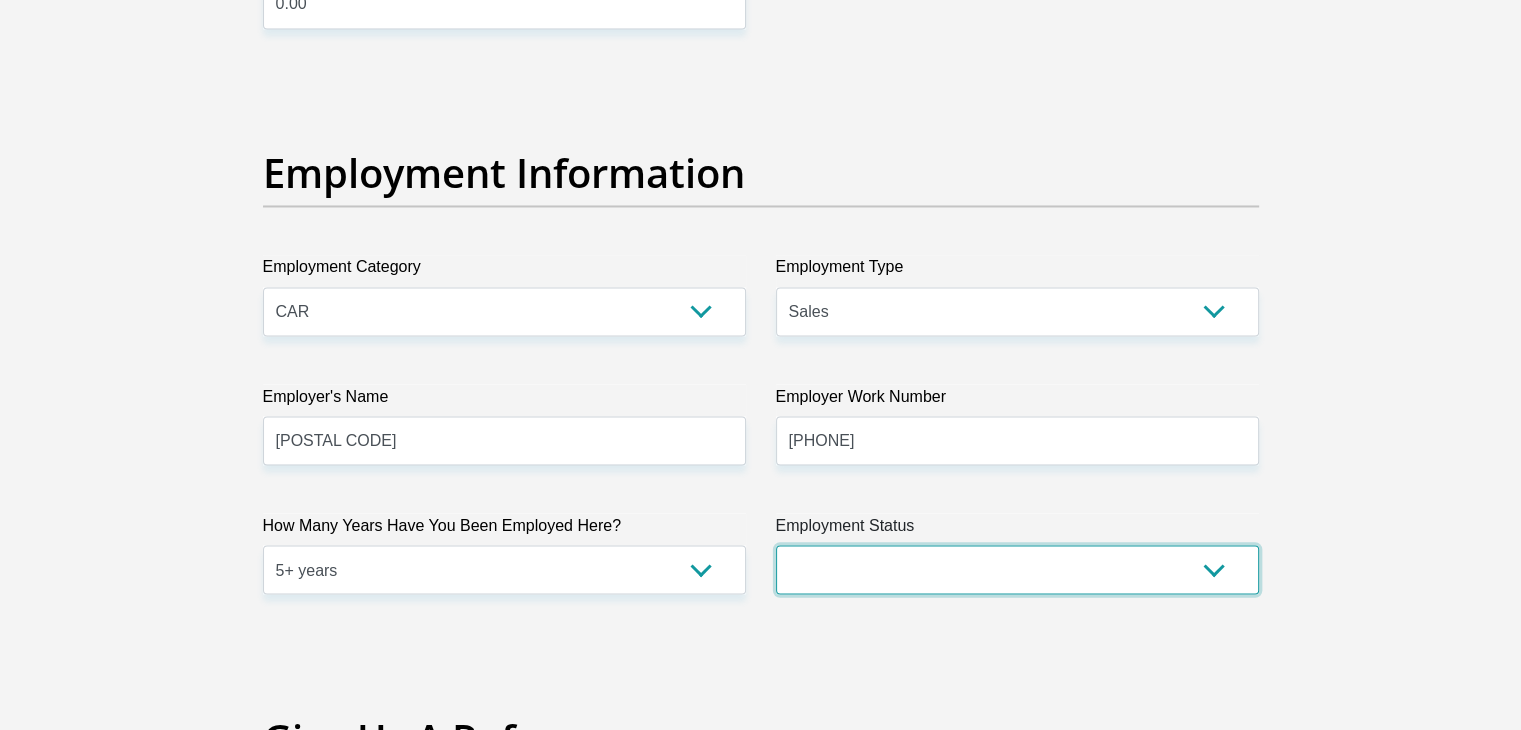 click on "Permanent/Full-time
Part-time/Casual
Contract Worker
Self-Employed
Housewife
Retired
Student
Medically Boarded
Disability
Unemployed" at bounding box center (1017, 569) 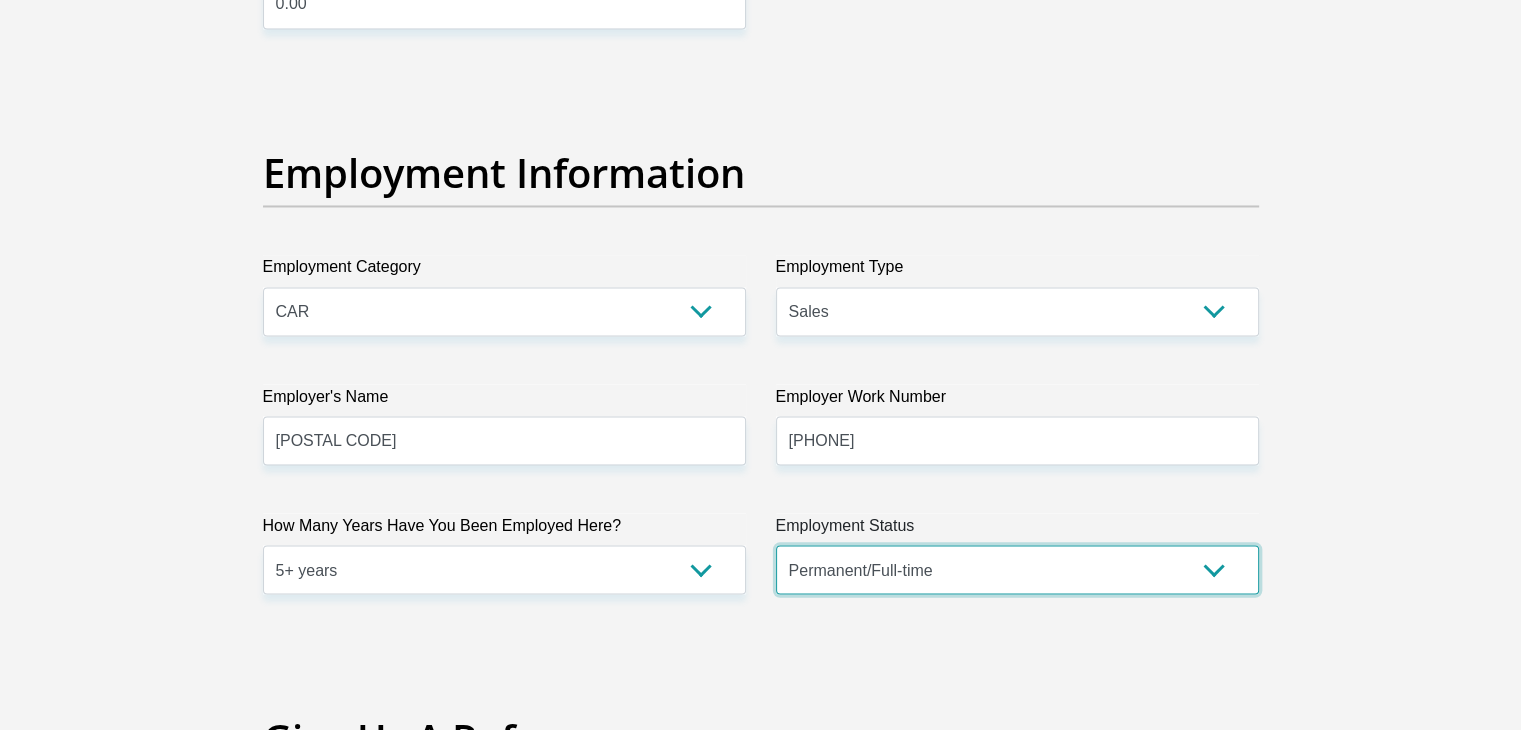 click on "Permanent/Full-time
Part-time/Casual
Contract Worker
Self-Employed
Housewife
Retired
Student
Medically Boarded
Disability
Unemployed" at bounding box center [1017, 569] 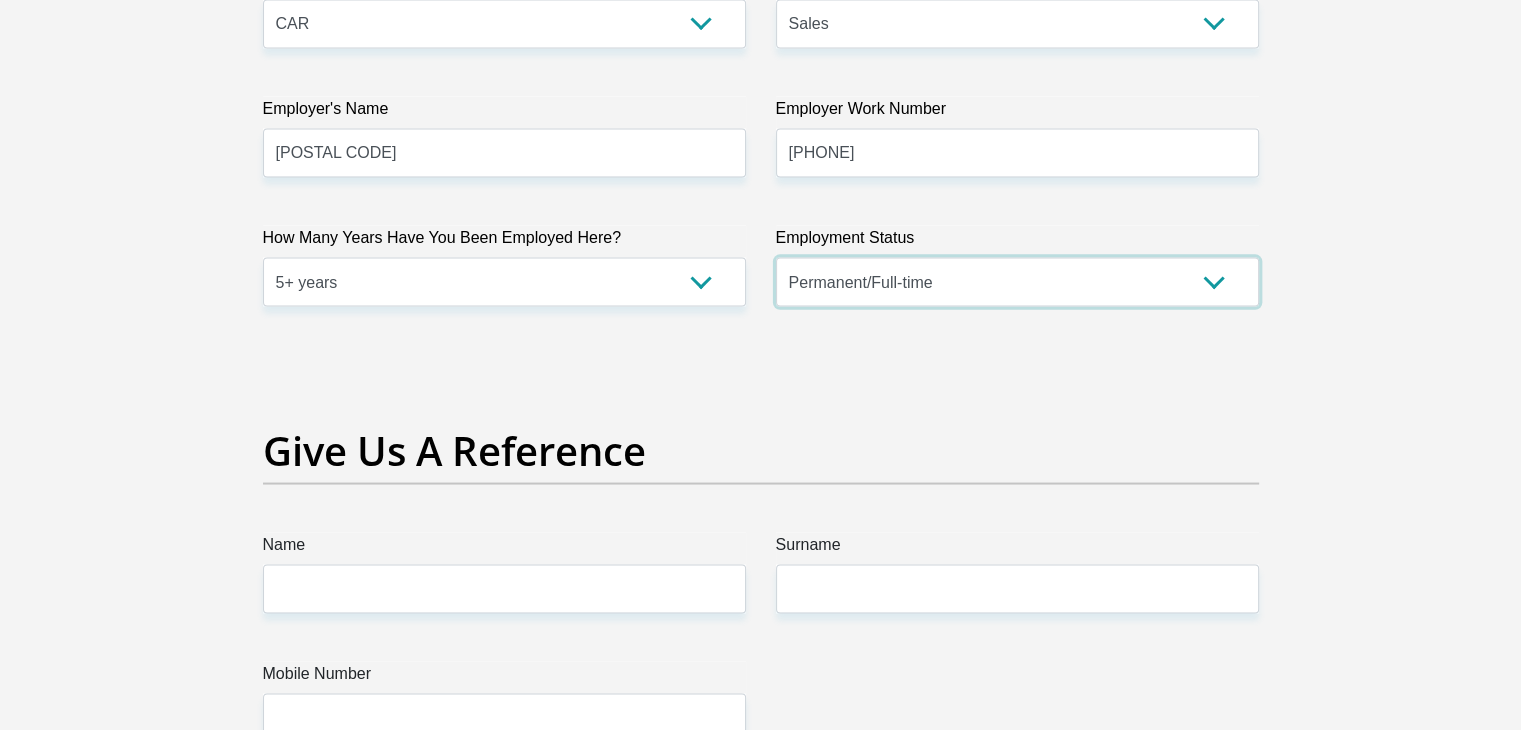 scroll, scrollTop: 4000, scrollLeft: 0, axis: vertical 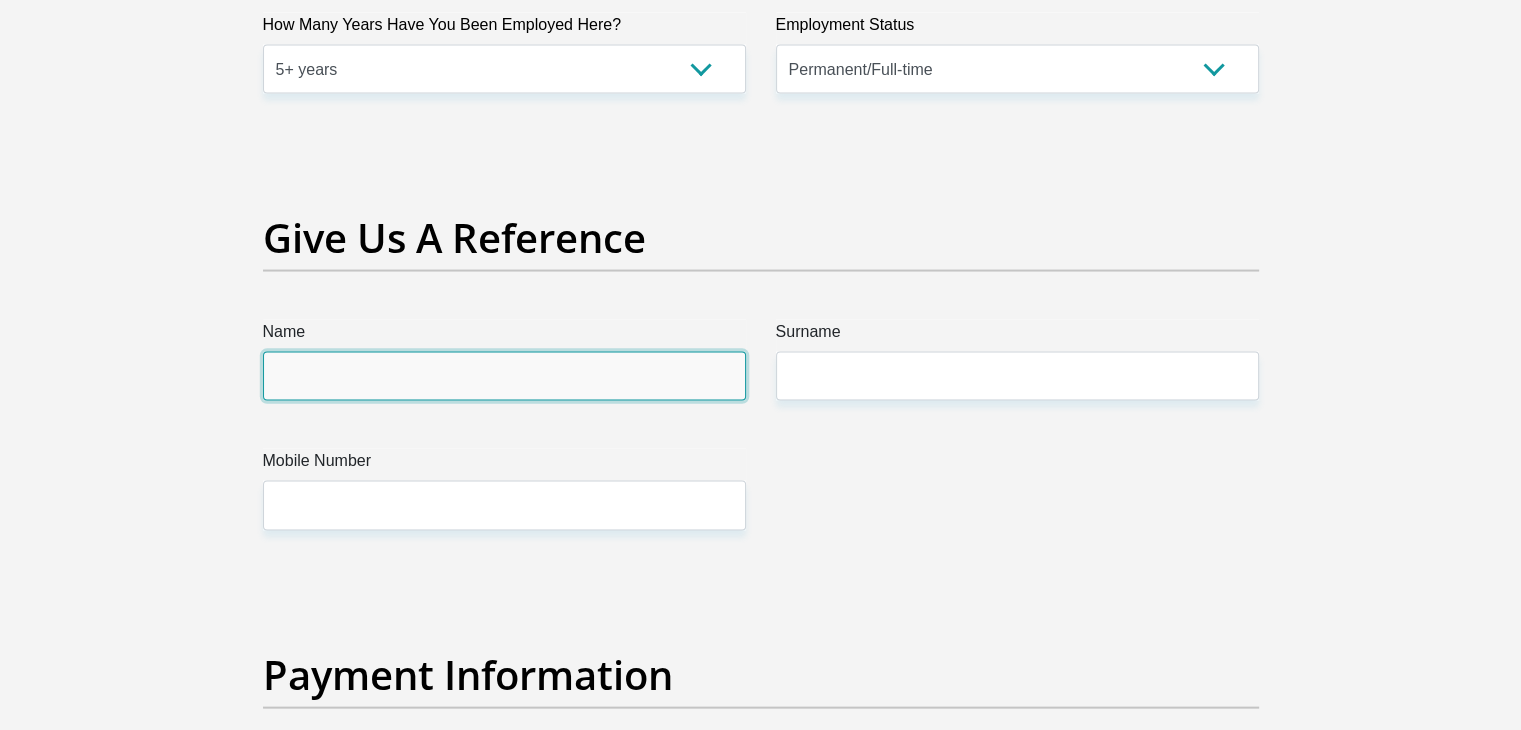 click on "Name" at bounding box center [504, 376] 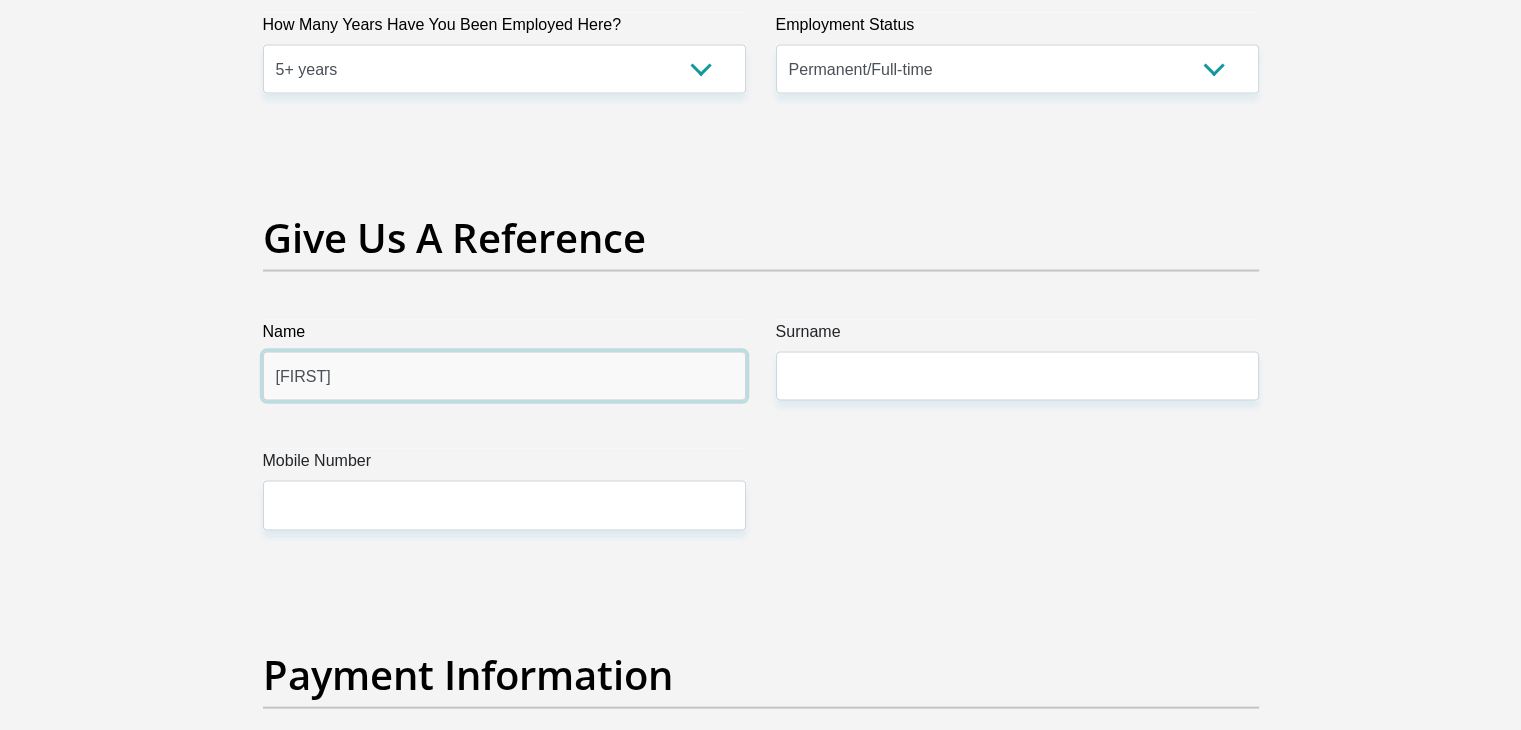 type on "Rochelle" 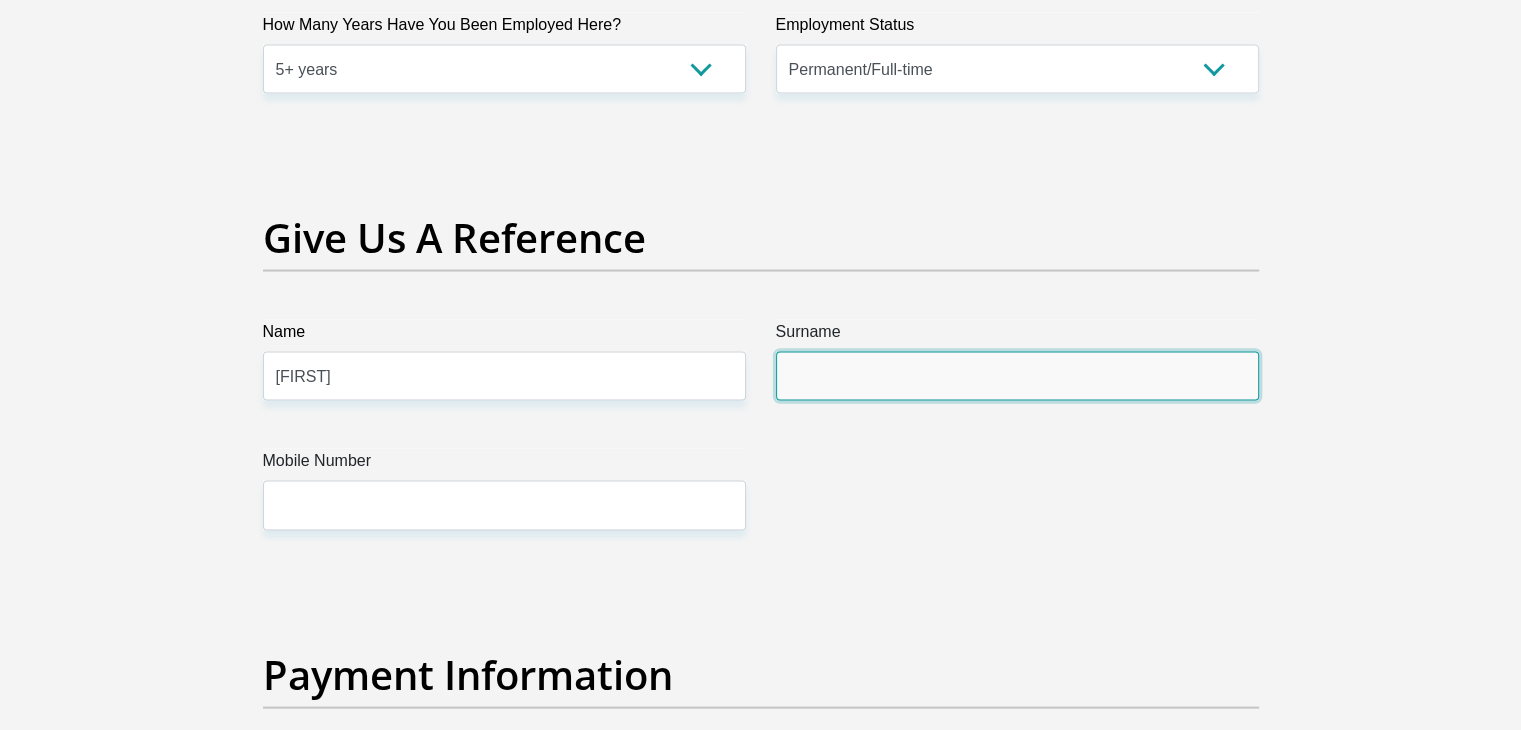 click on "Surname" at bounding box center (1017, 376) 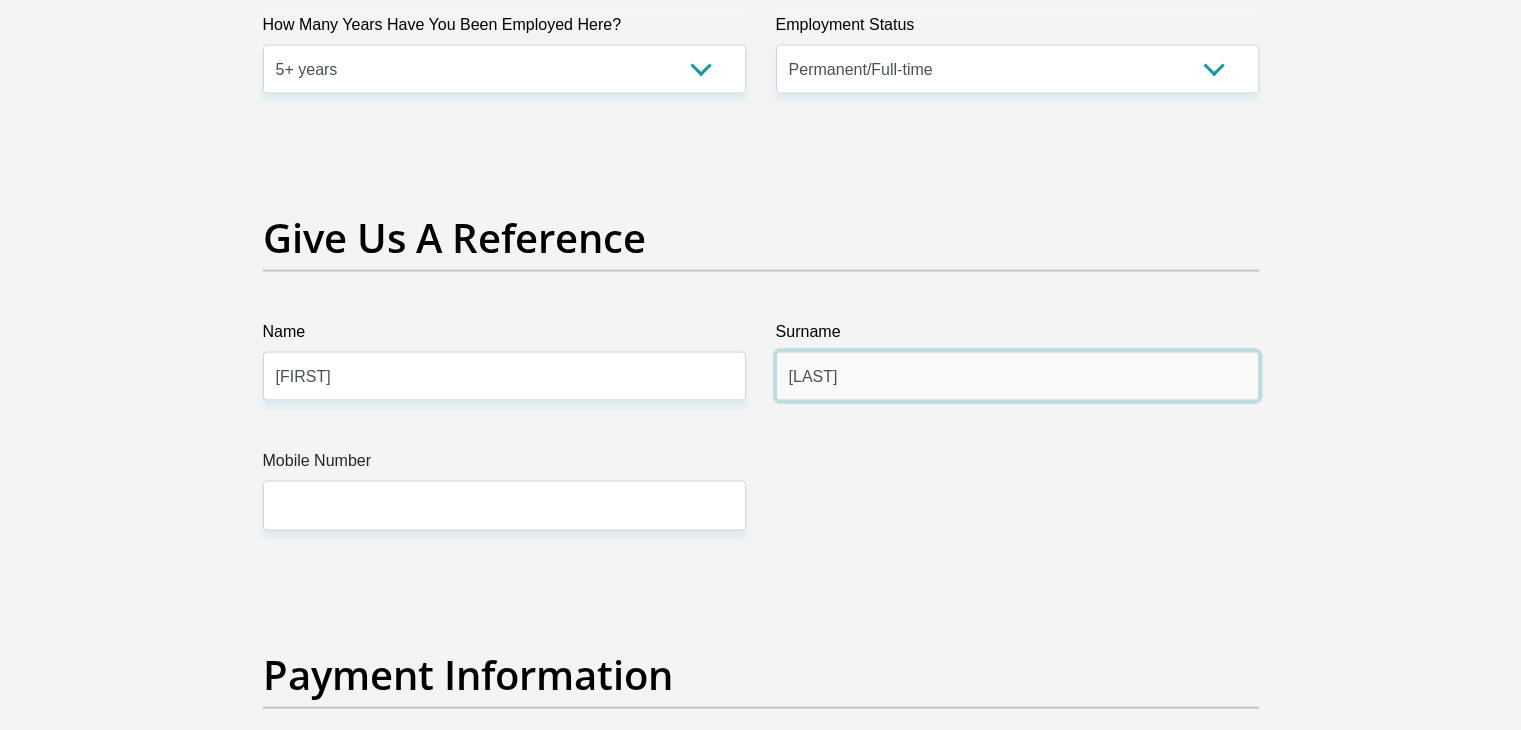 type on "Slabert" 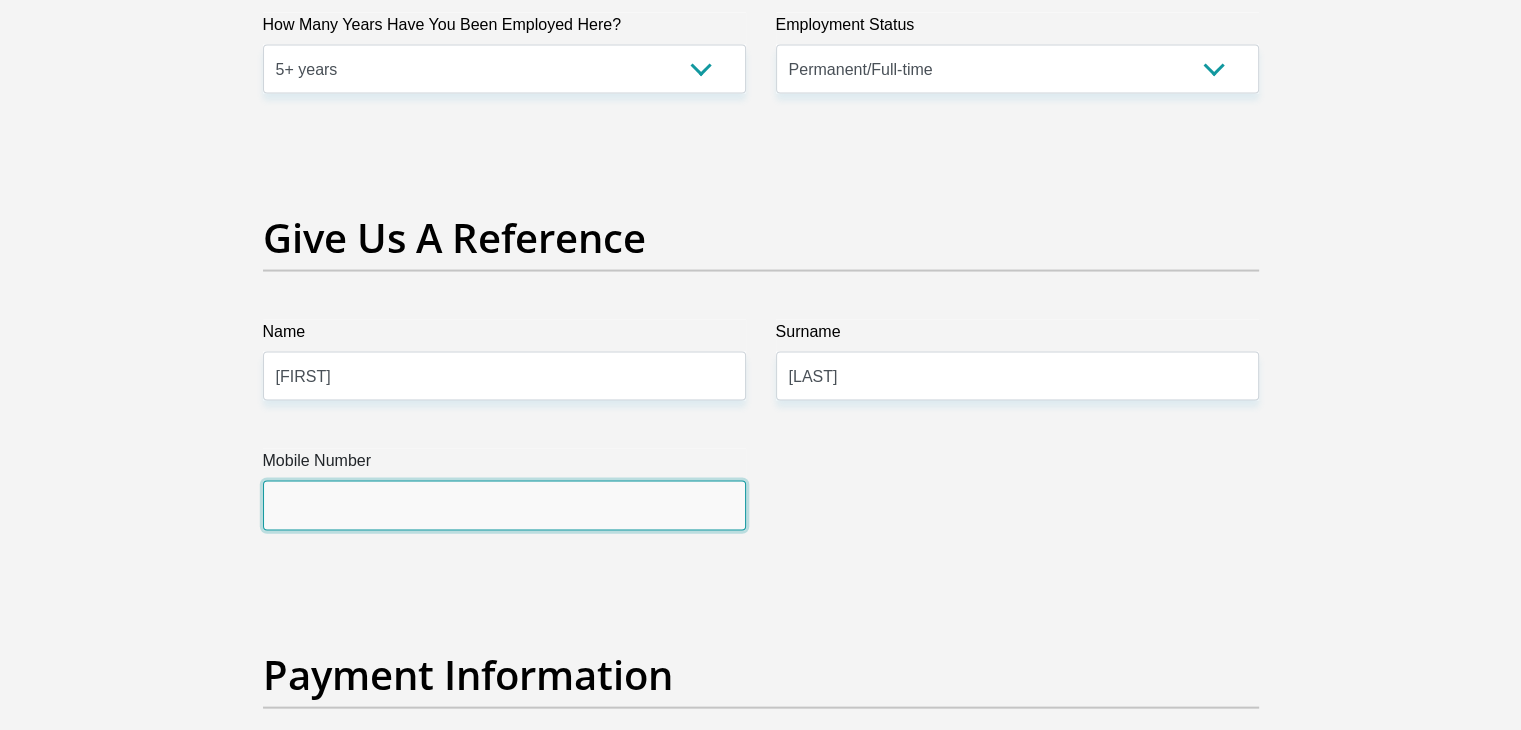 click on "Mobile Number" at bounding box center (504, 505) 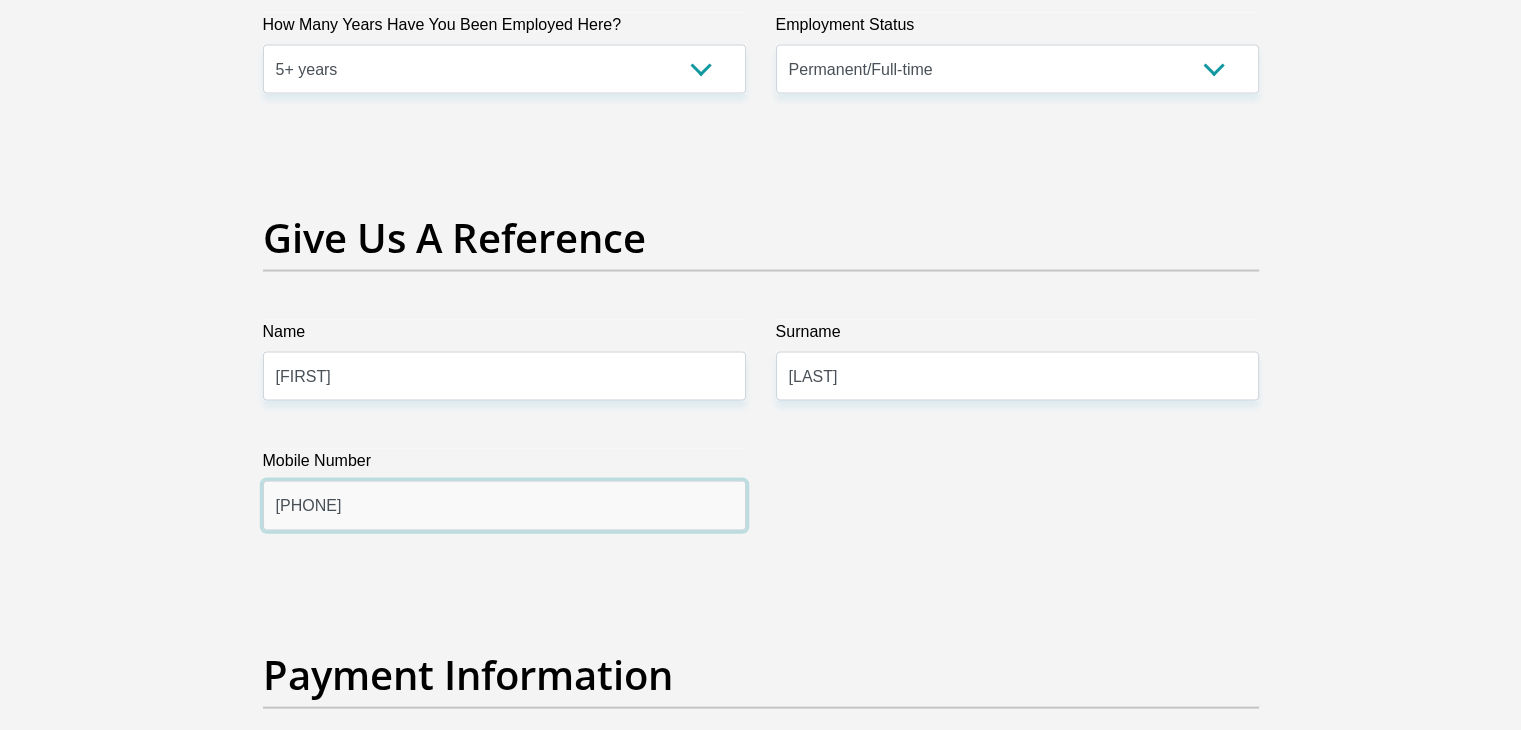 drag, startPoint x: 302, startPoint y: 501, endPoint x: 302, endPoint y: 513, distance: 12 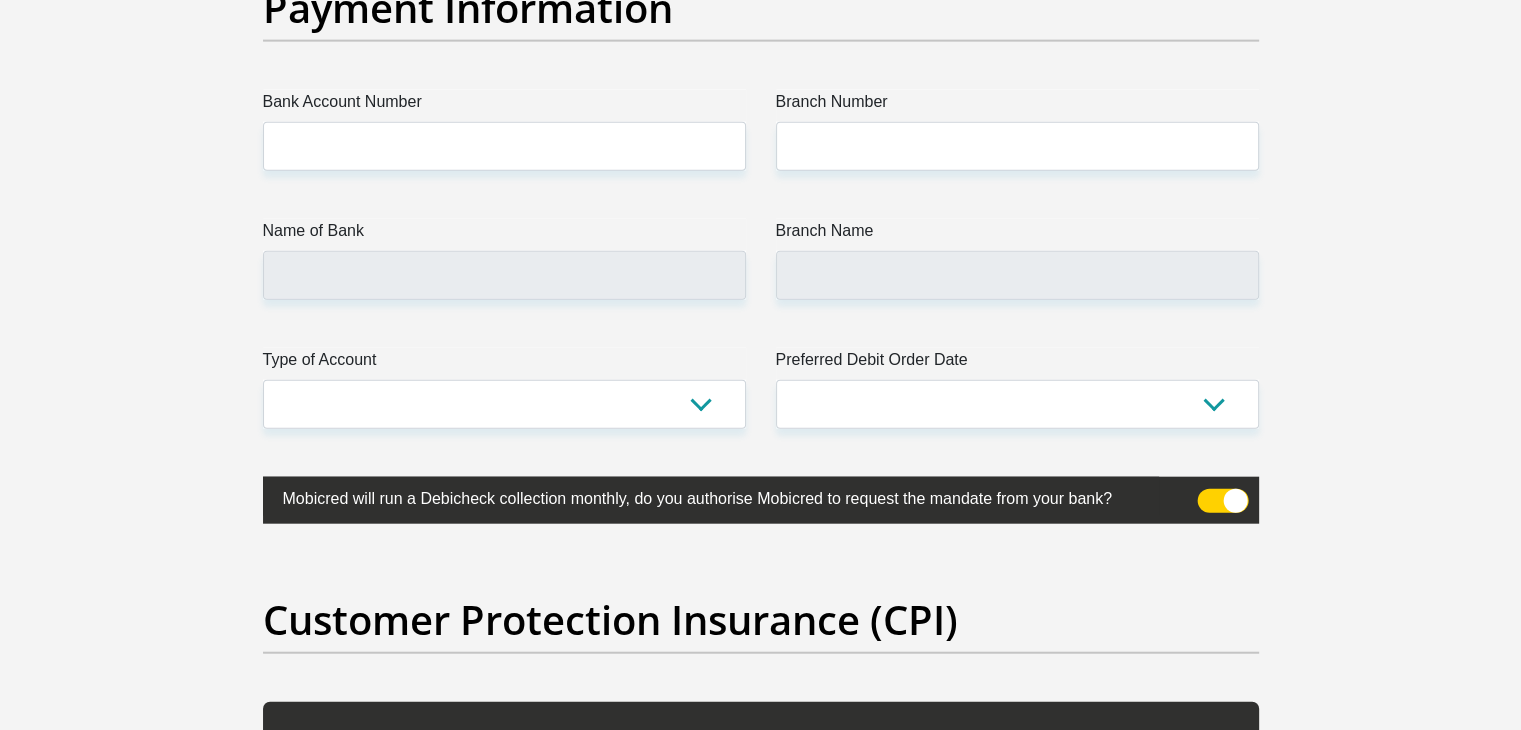 scroll, scrollTop: 4400, scrollLeft: 0, axis: vertical 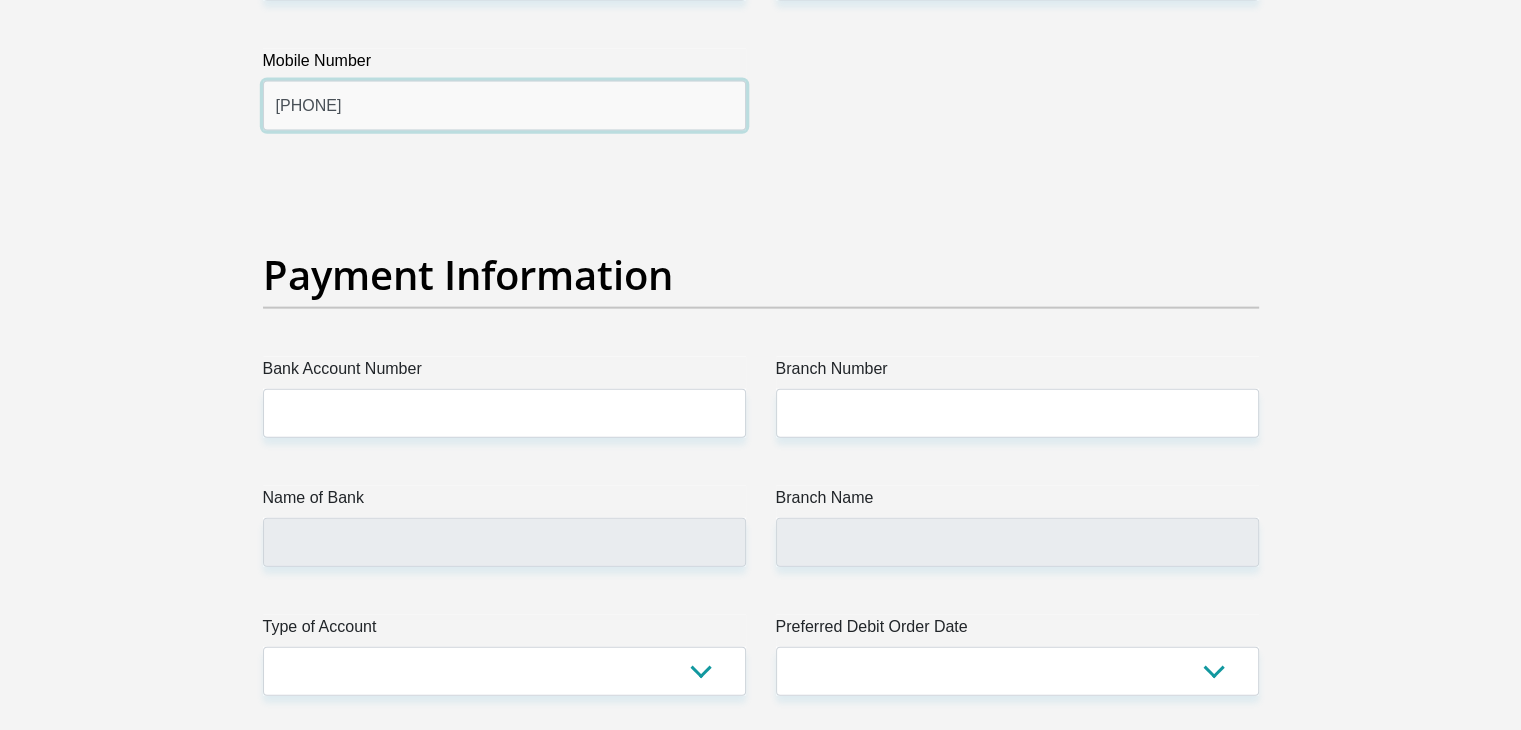 type on "066 865 3258" 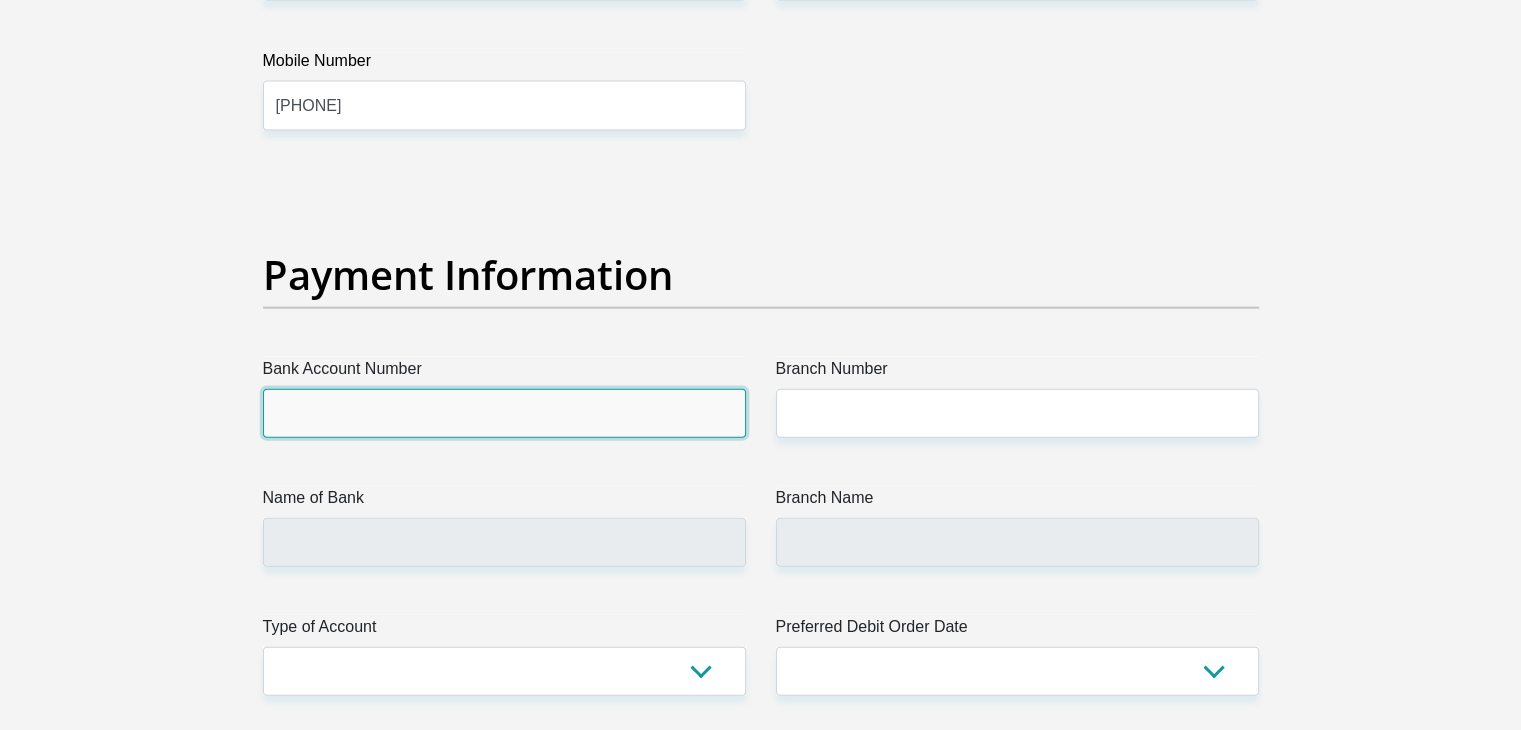 click on "Bank Account Number" at bounding box center (504, 413) 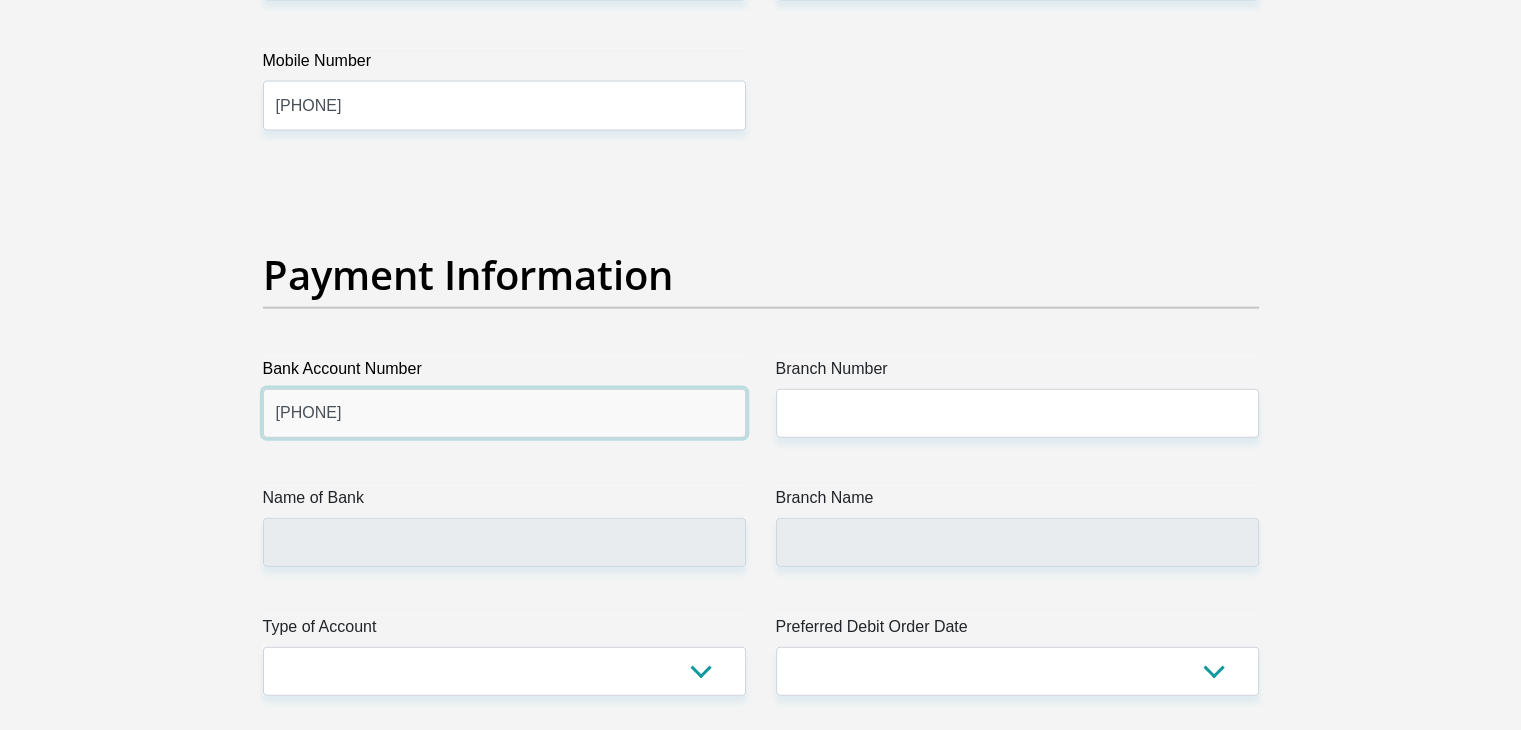 drag, startPoint x: 415, startPoint y: 416, endPoint x: 28, endPoint y: 388, distance: 388.0116 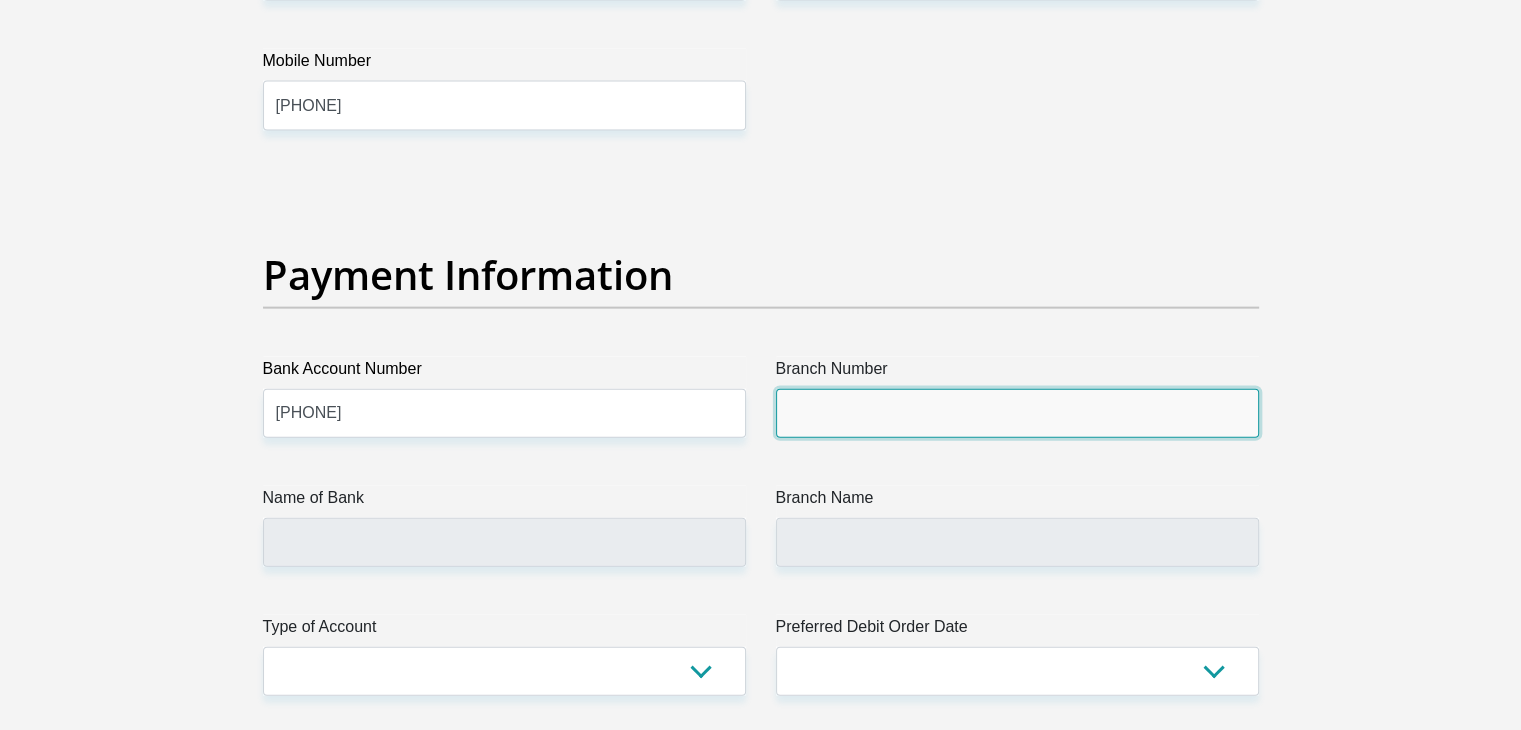 click on "Branch Number" at bounding box center (1017, 413) 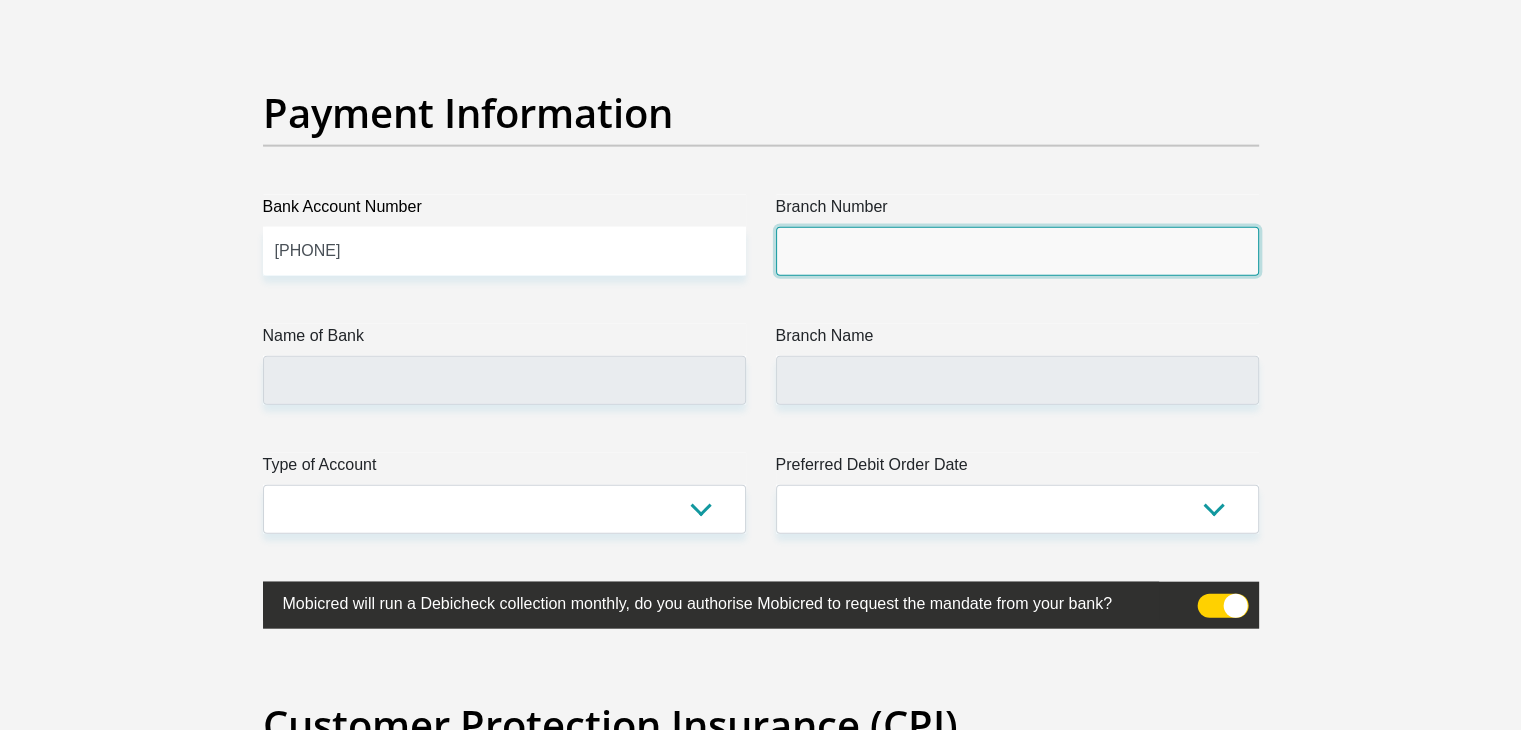scroll, scrollTop: 4600, scrollLeft: 0, axis: vertical 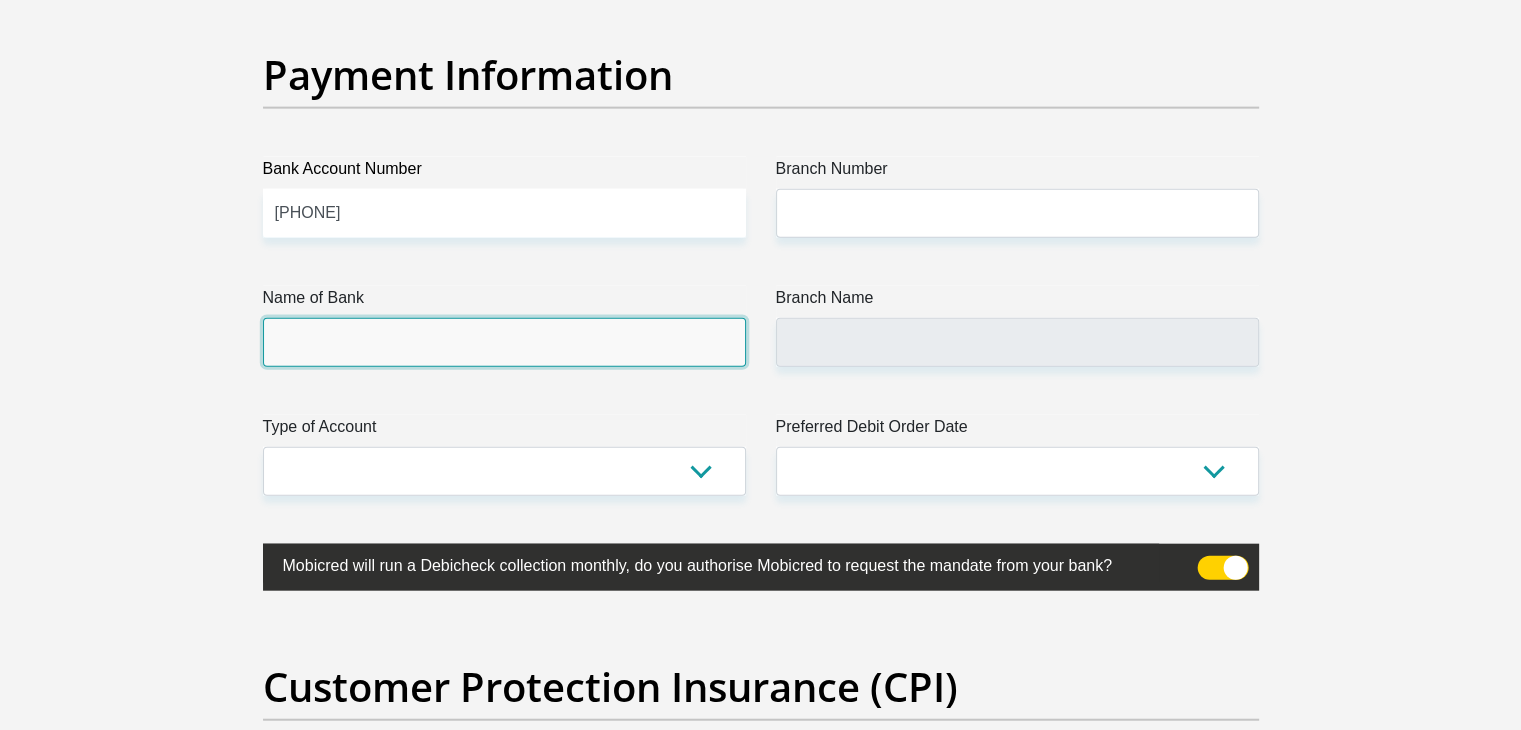 click on "Name of Bank" at bounding box center [504, 342] 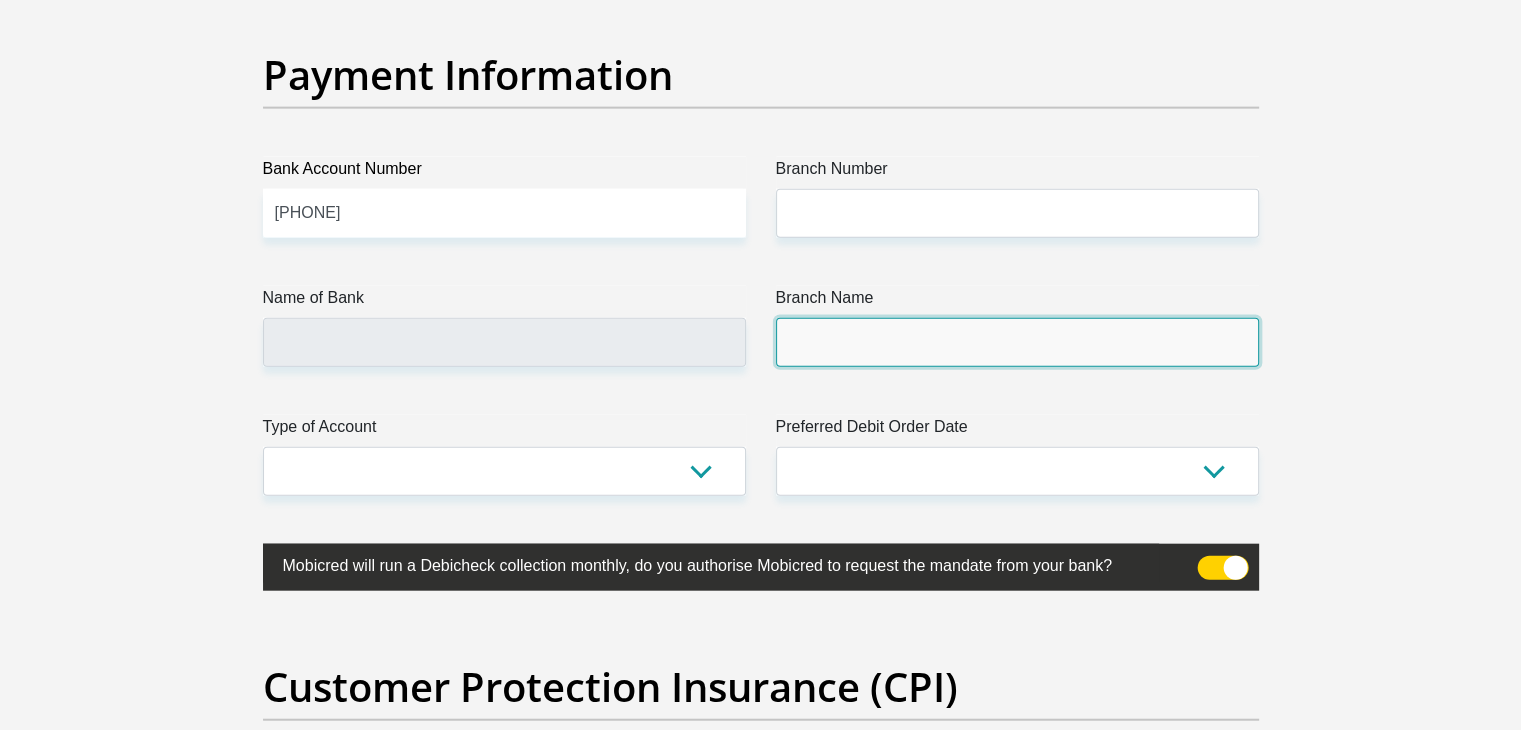 click on "Branch Name" at bounding box center [1017, 342] 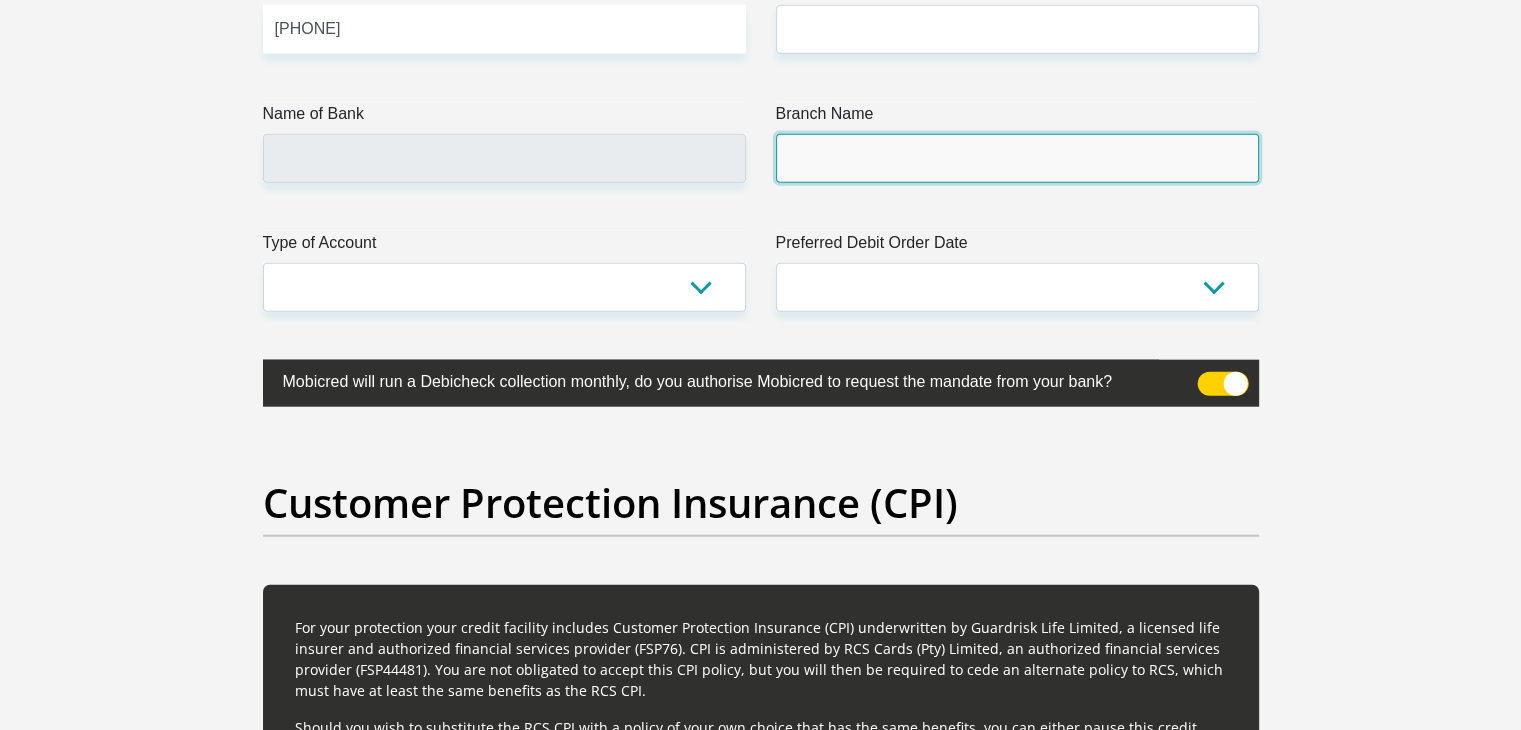 scroll, scrollTop: 4738, scrollLeft: 0, axis: vertical 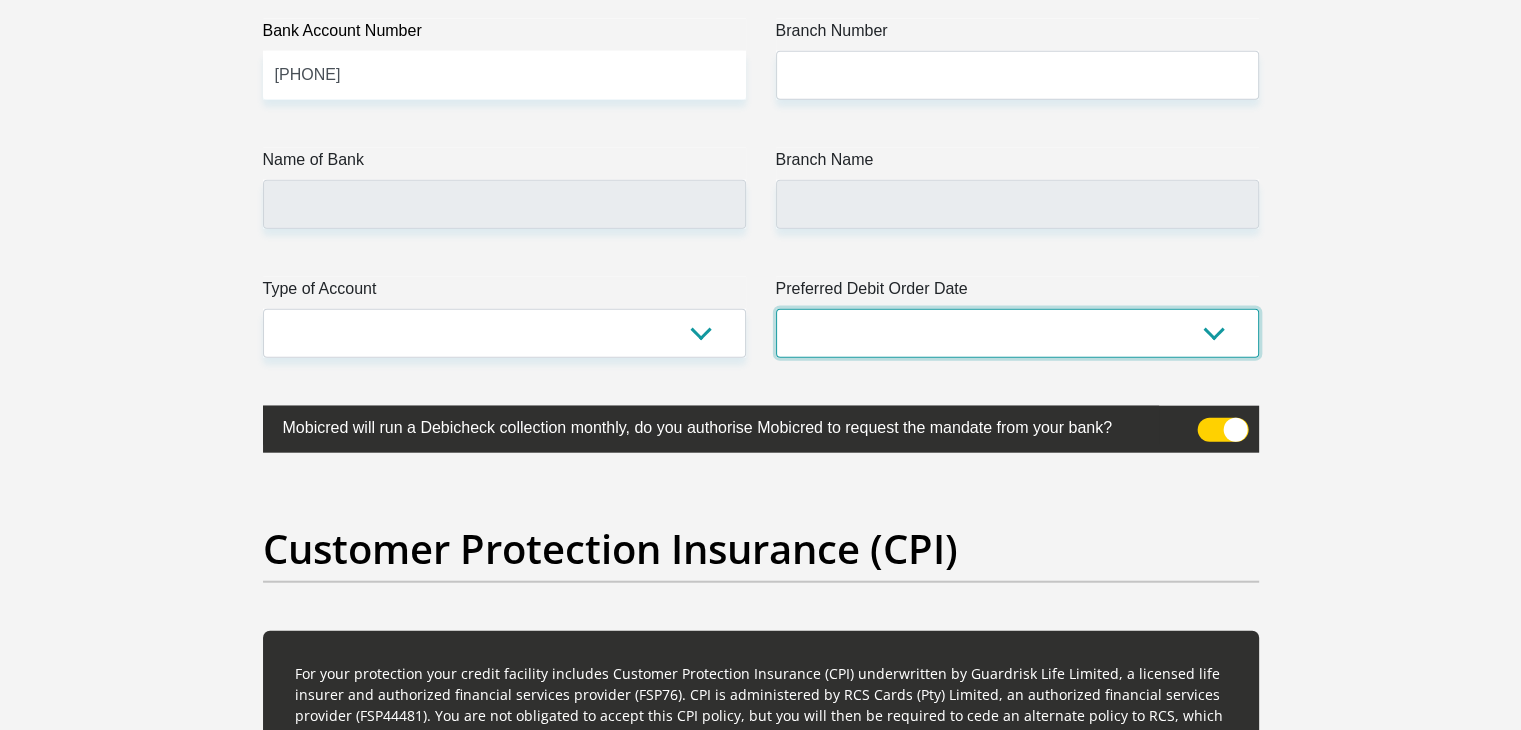 click on "1st
2nd
3rd
4th
5th
7th
18th
19th
20th
21st
22nd
23rd
24th
25th
26th
27th
28th
29th
30th" at bounding box center (1017, 333) 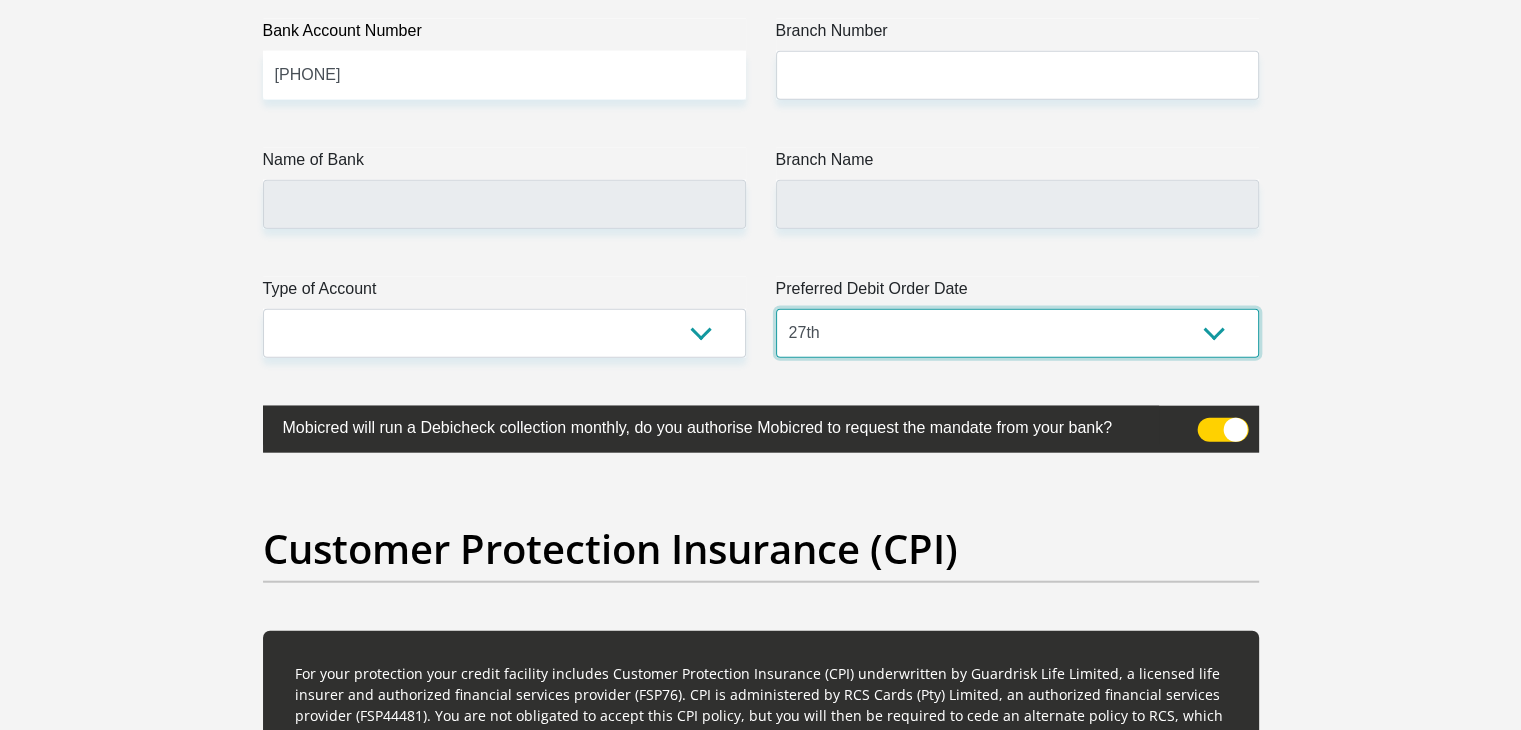click on "1st
2nd
3rd
4th
5th
7th
18th
19th
20th
21st
22nd
23rd
24th
25th
26th
27th
28th
29th
30th" at bounding box center (1017, 333) 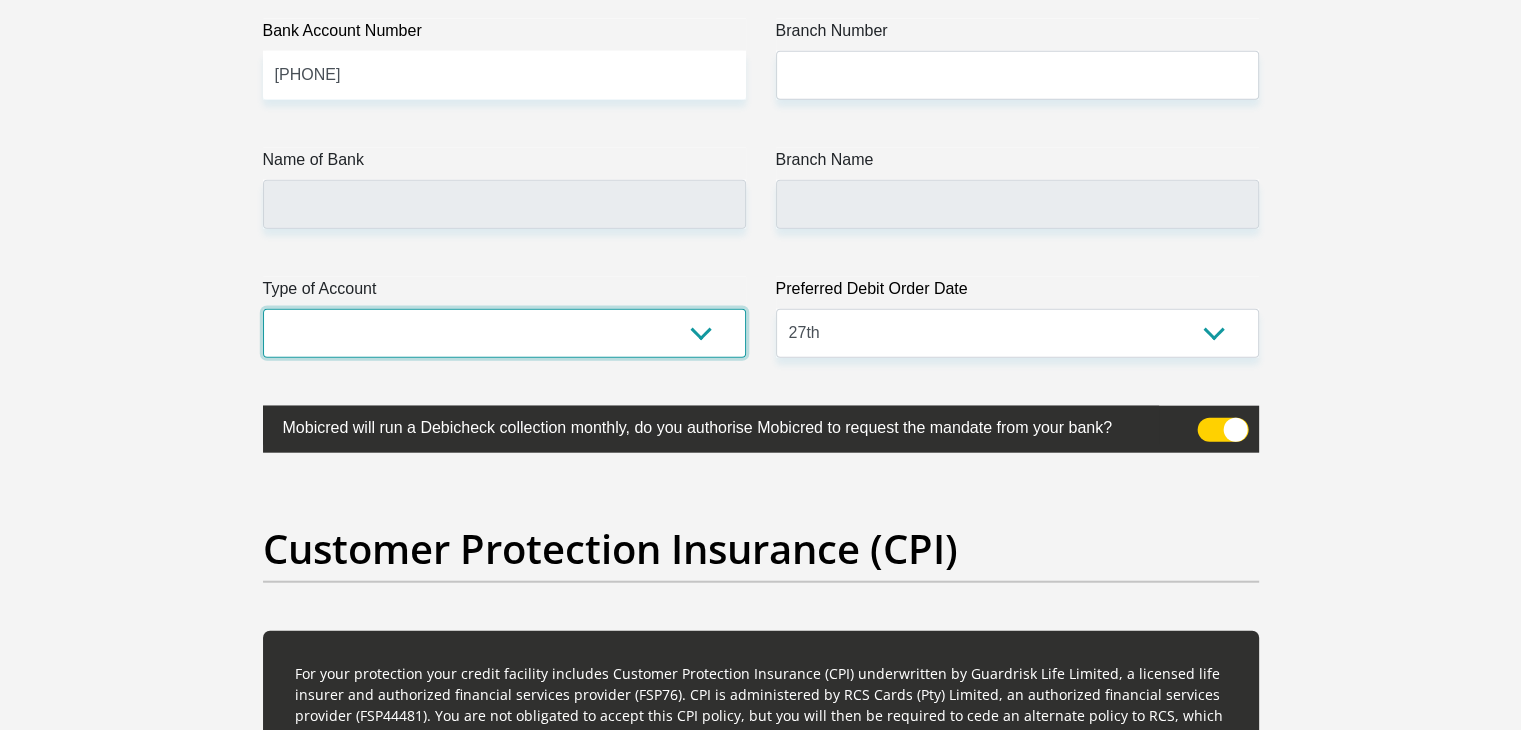 click on "Cheque
Savings" at bounding box center (504, 333) 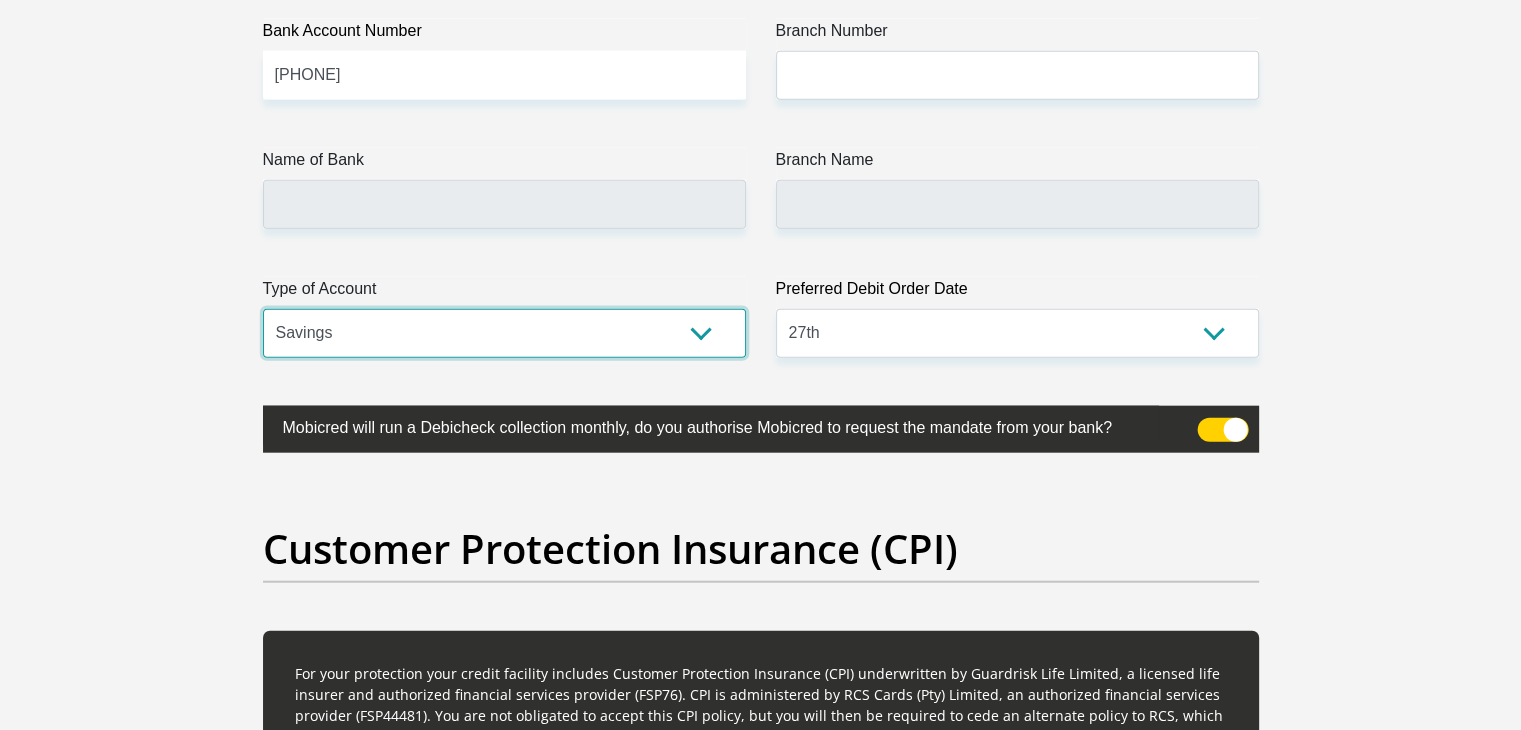click on "Cheque
Savings" at bounding box center (504, 333) 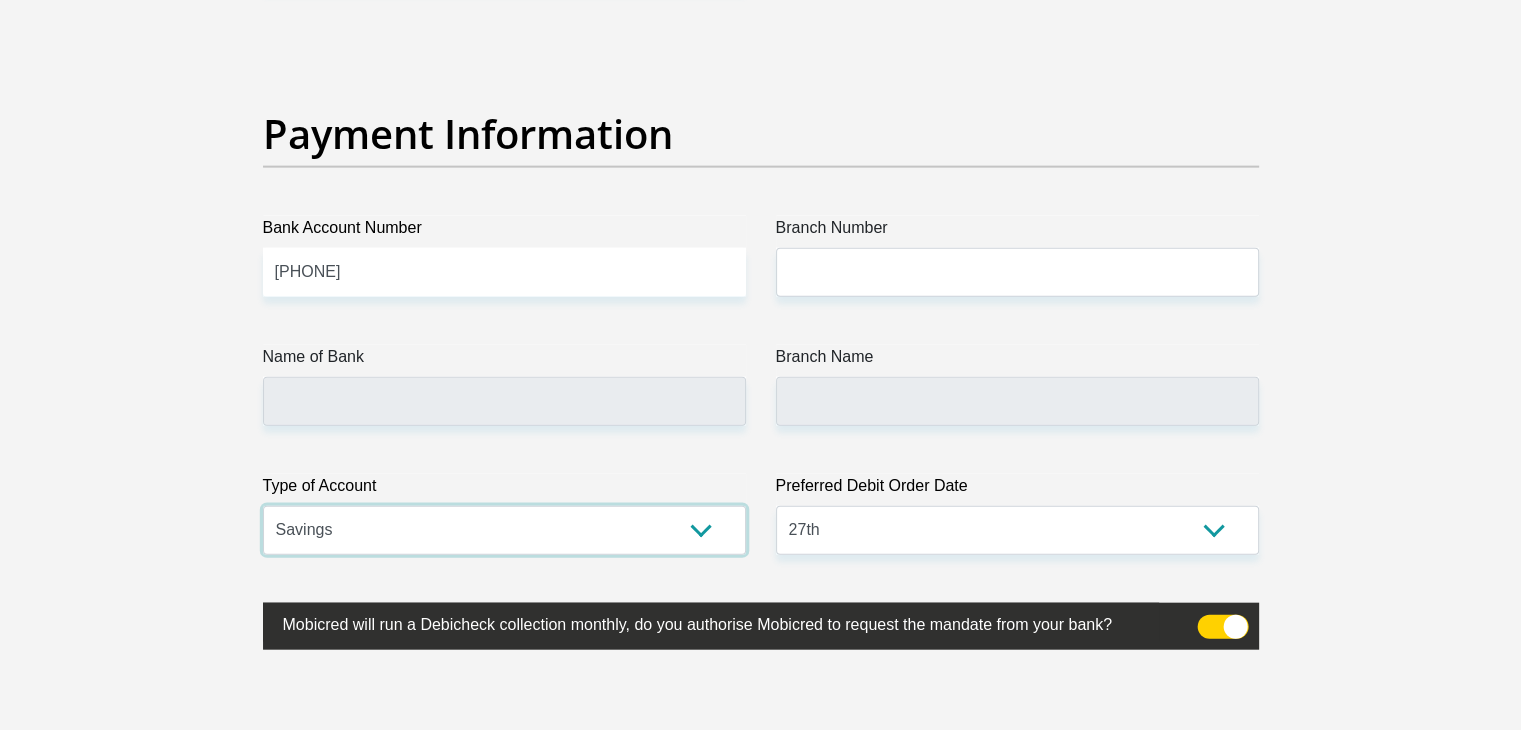 scroll, scrollTop: 4538, scrollLeft: 0, axis: vertical 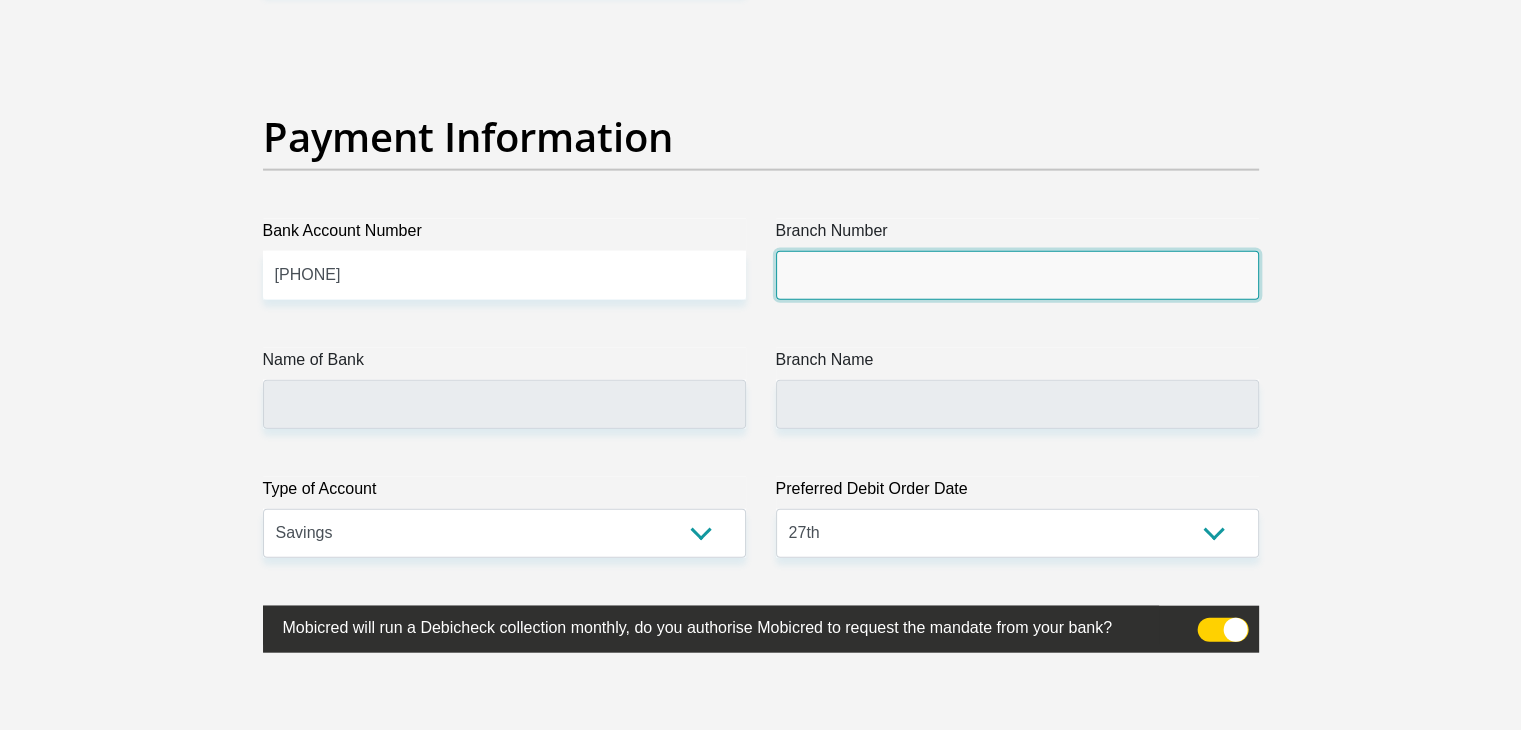click on "Branch Number" at bounding box center [1017, 275] 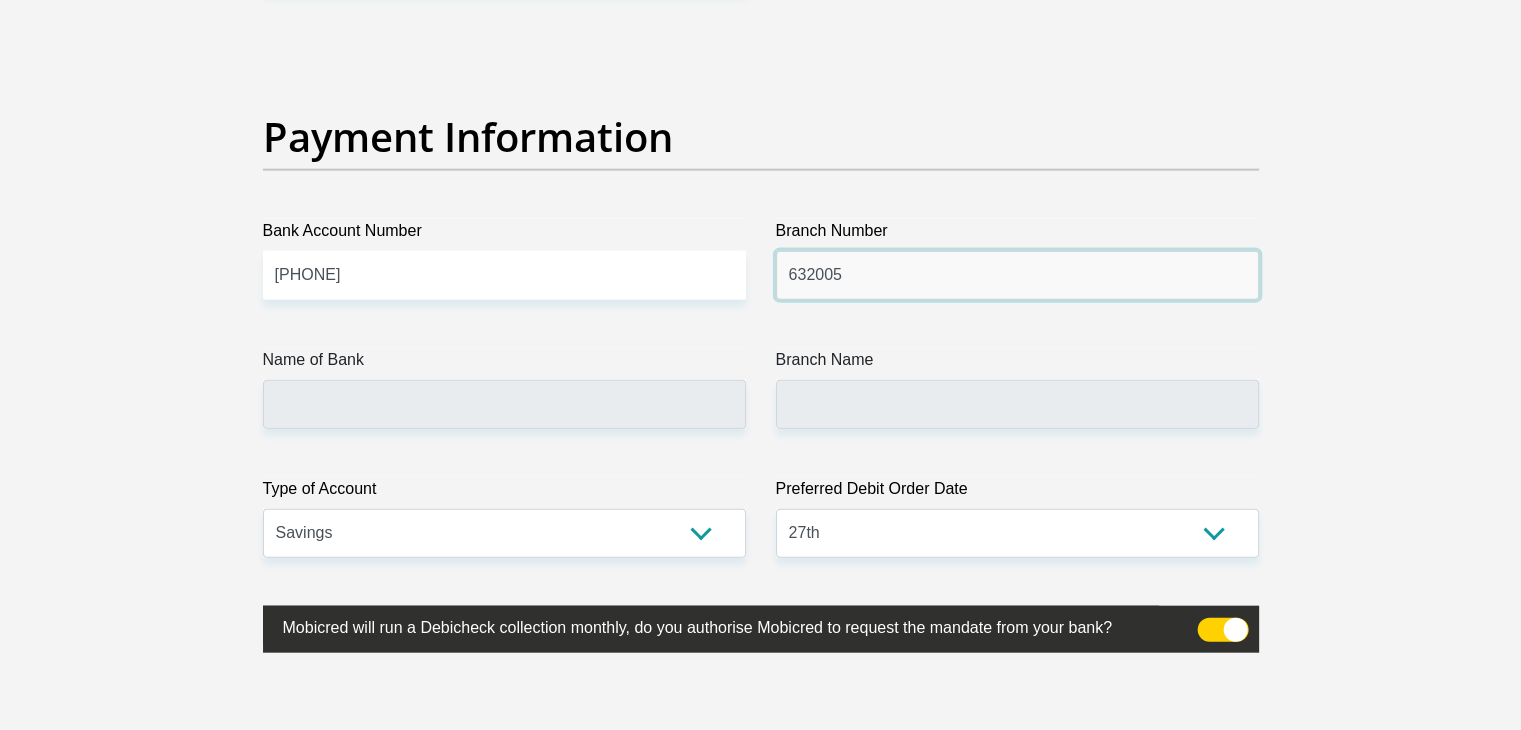 type on "632005" 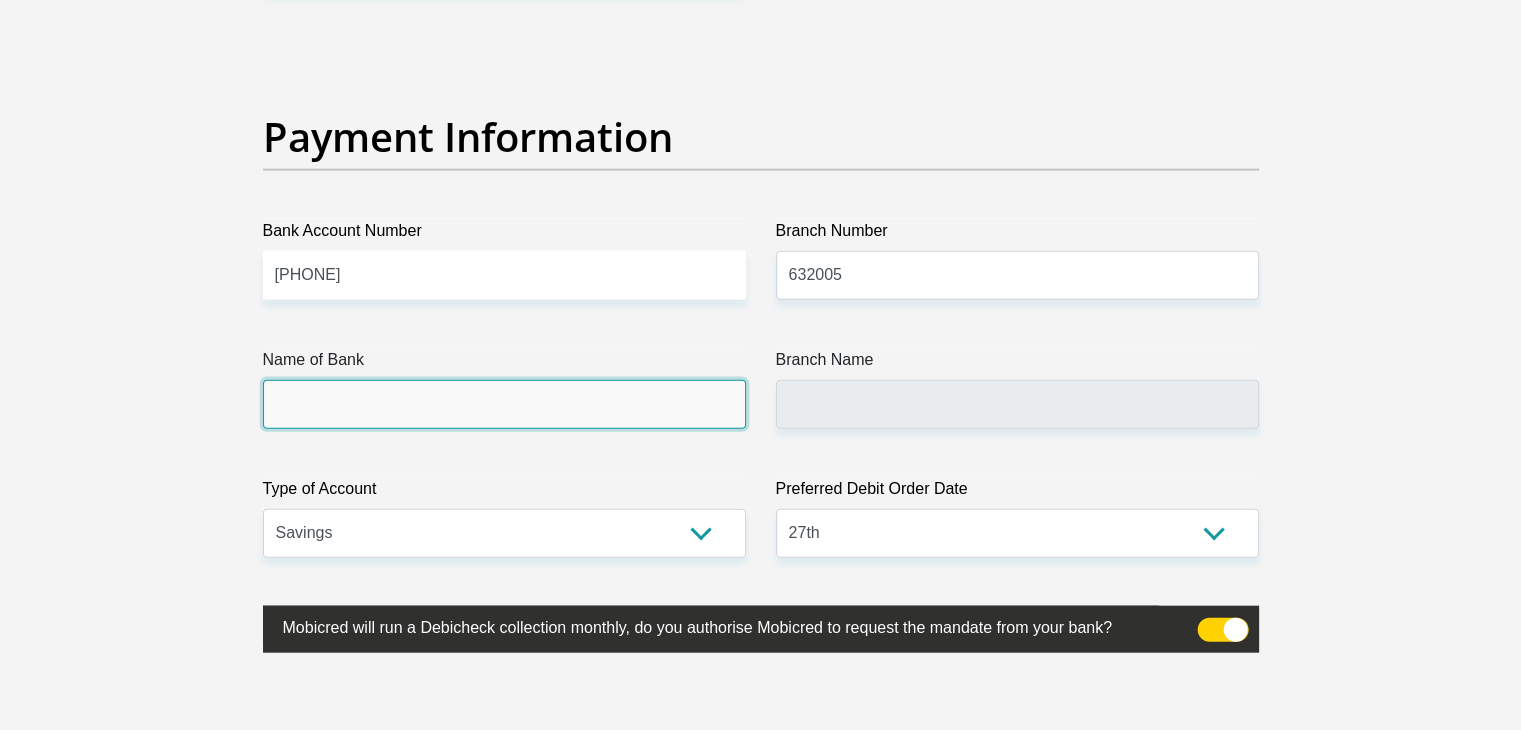 click on "Name of Bank" at bounding box center (504, 404) 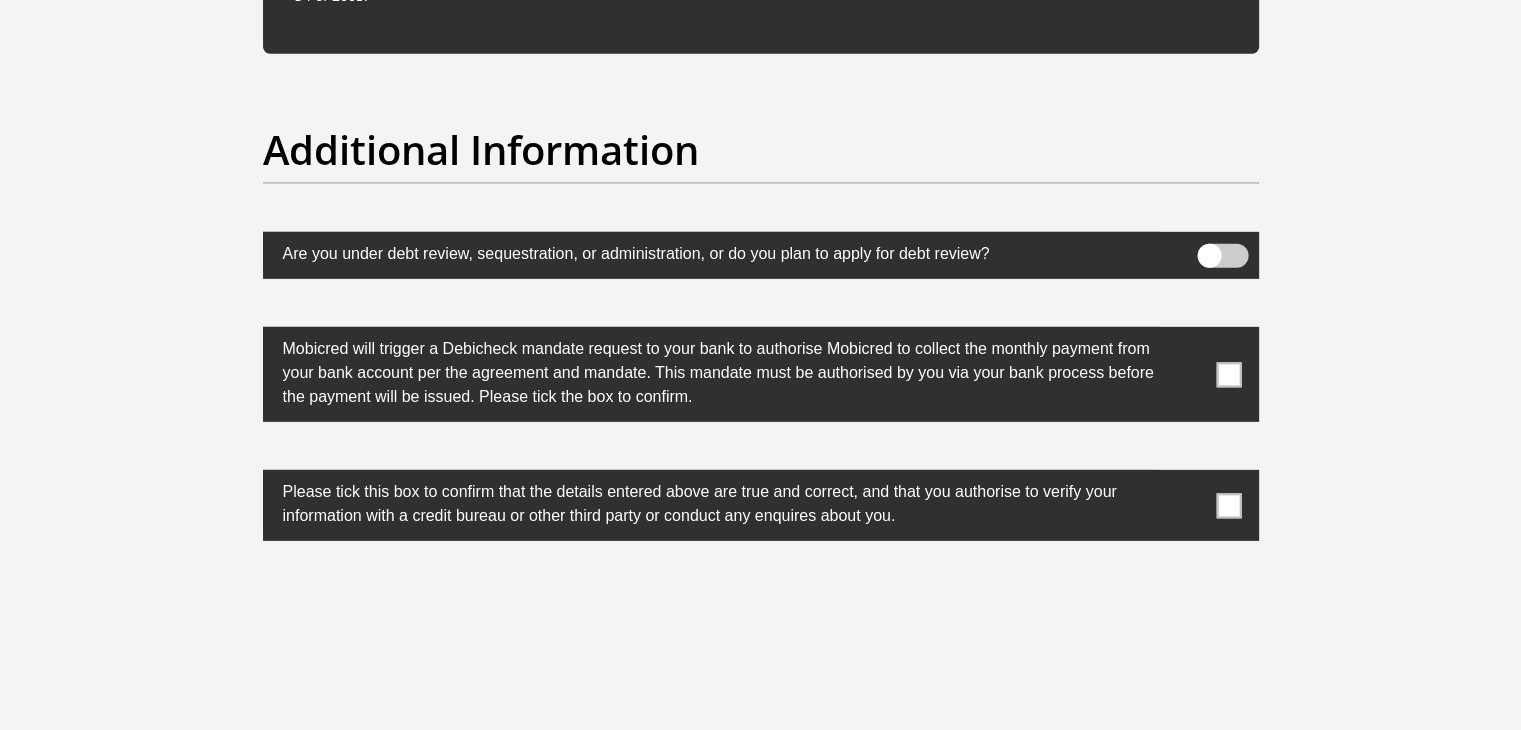 scroll, scrollTop: 6441, scrollLeft: 0, axis: vertical 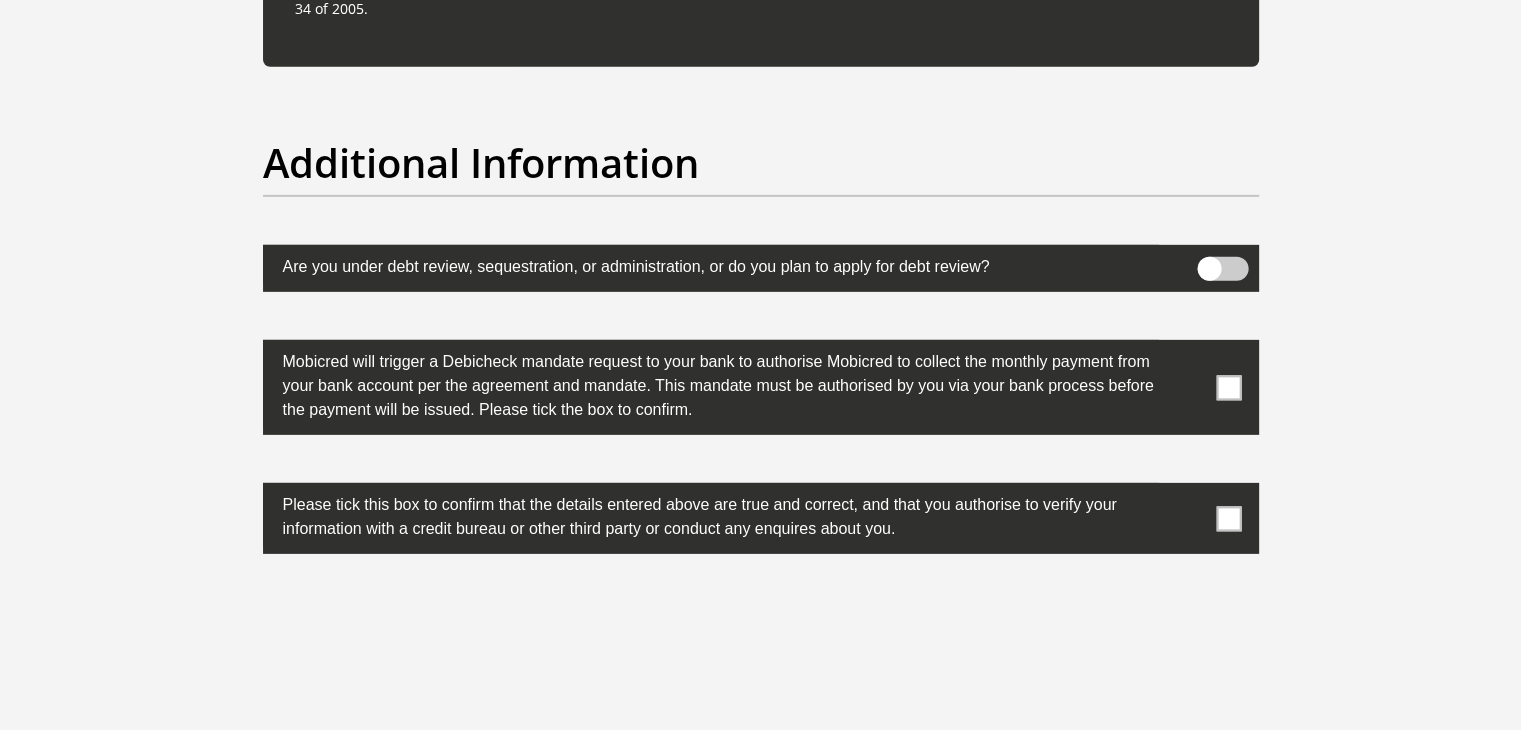 click at bounding box center [1228, 387] 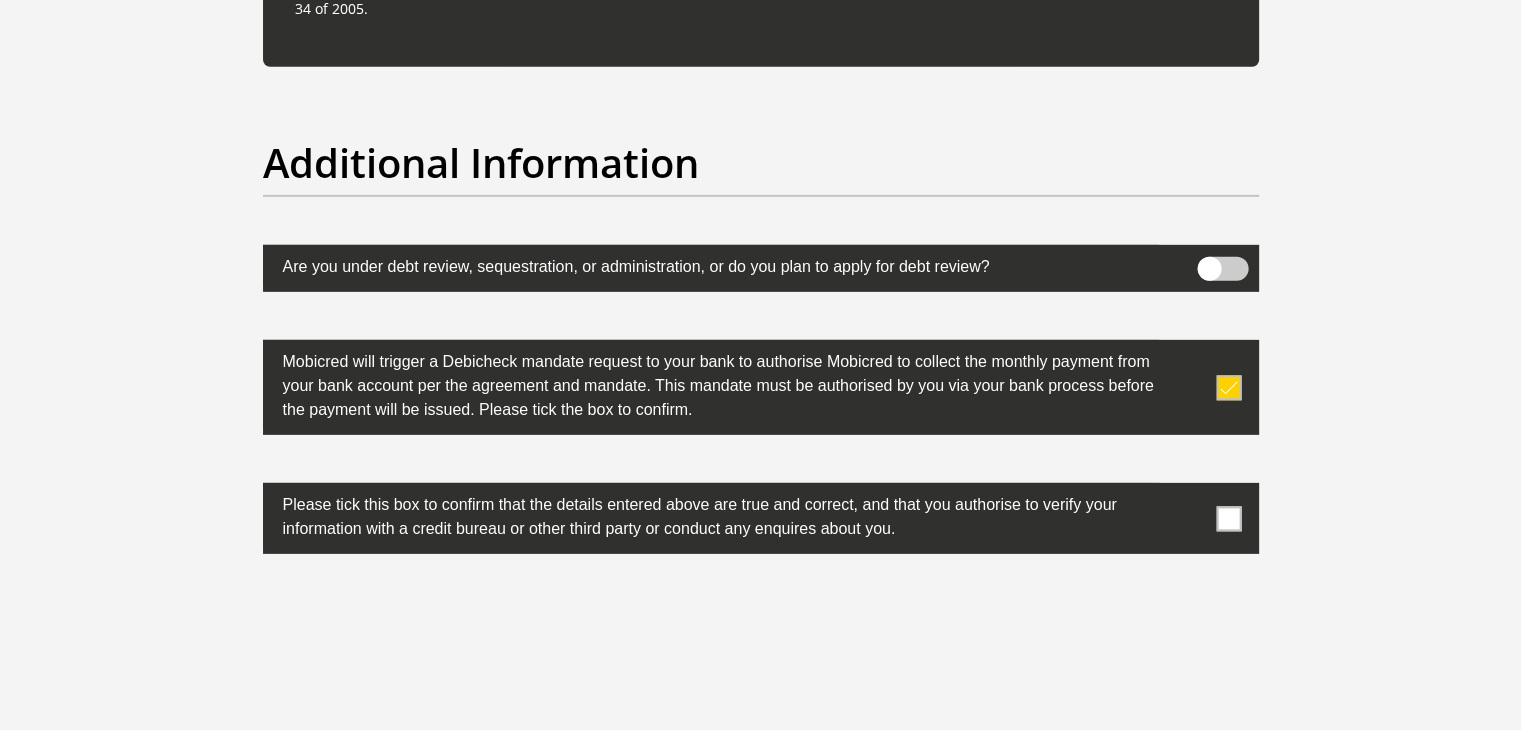 click at bounding box center (1228, 518) 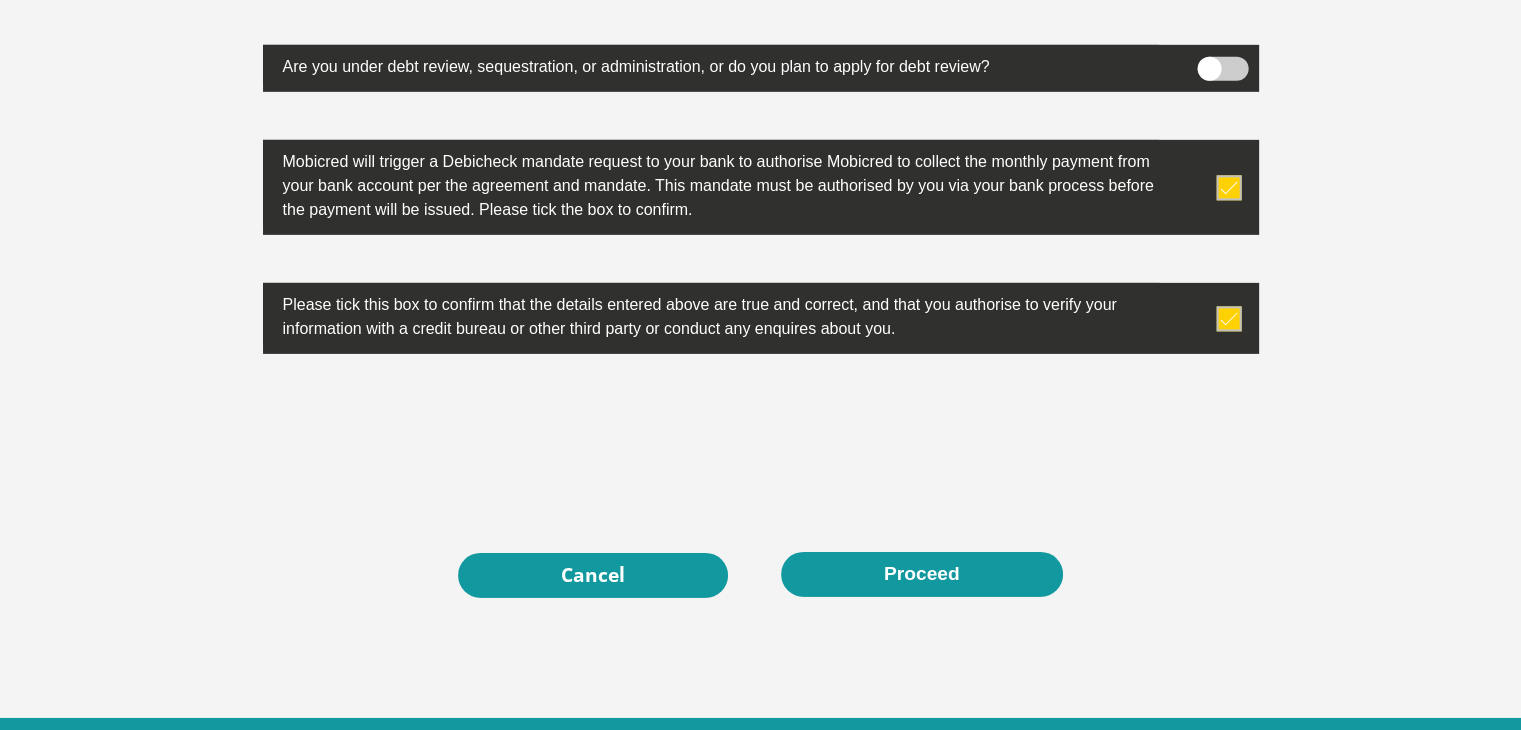 scroll, scrollTop: 6441, scrollLeft: 0, axis: vertical 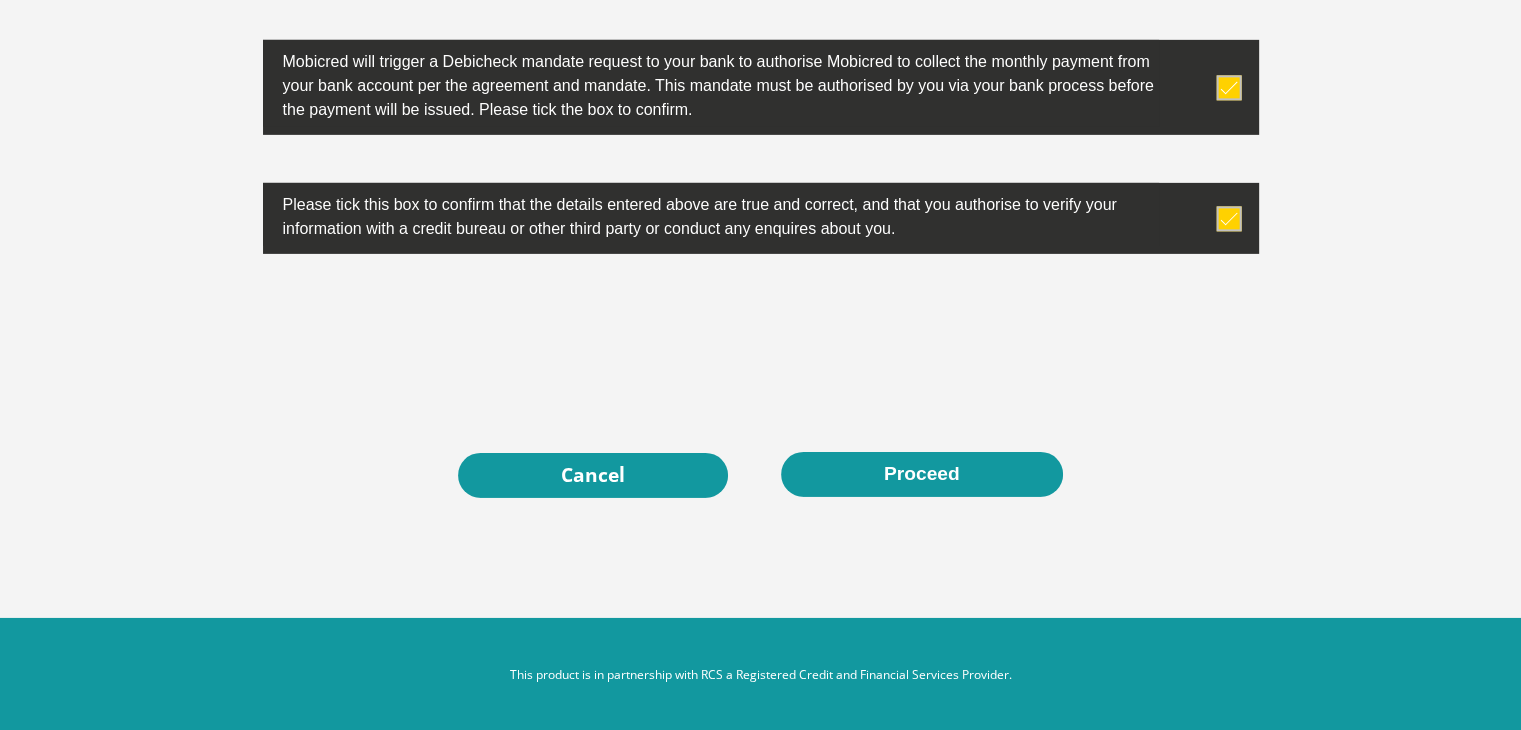 click on "Cancel
Proceed" at bounding box center (761, 475) 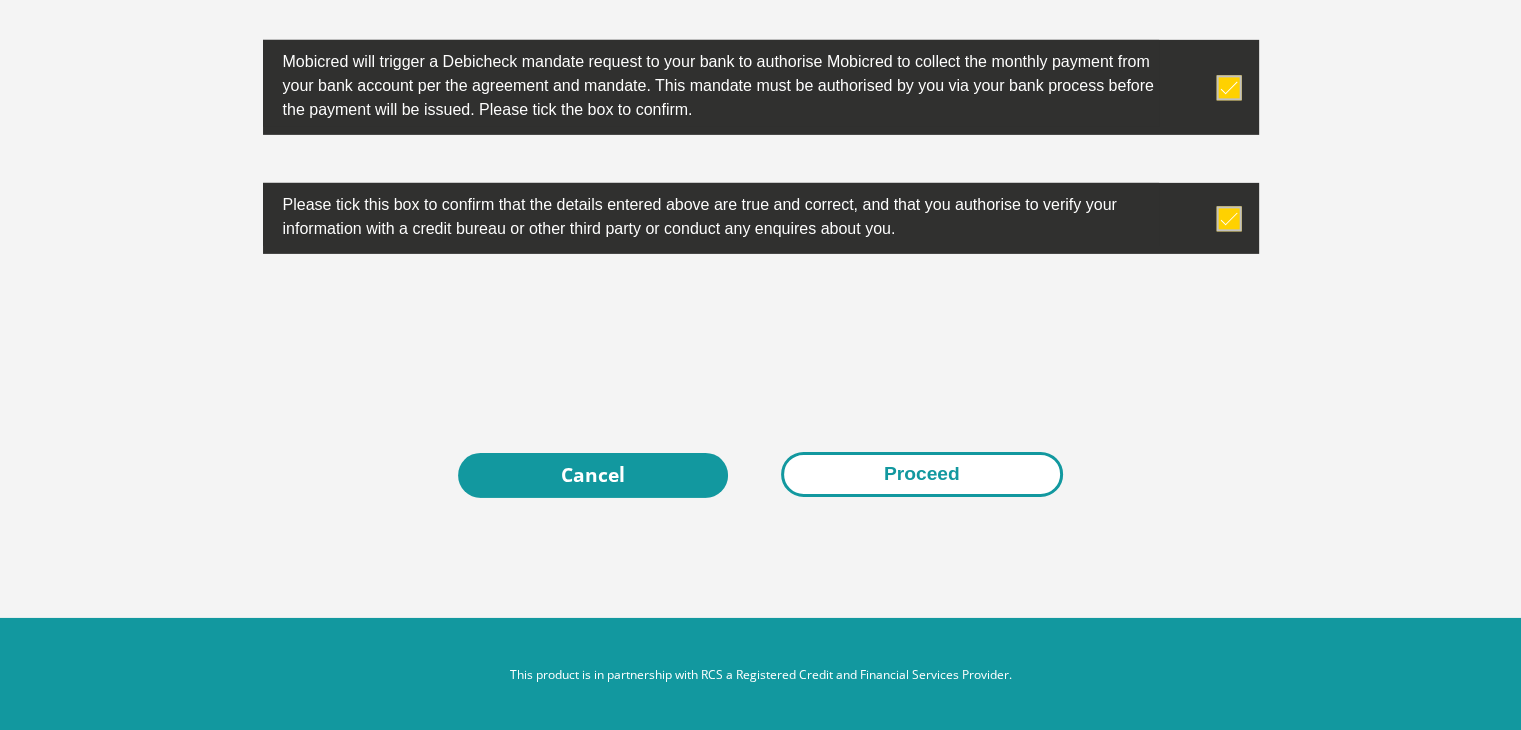 click on "Proceed" at bounding box center [922, 474] 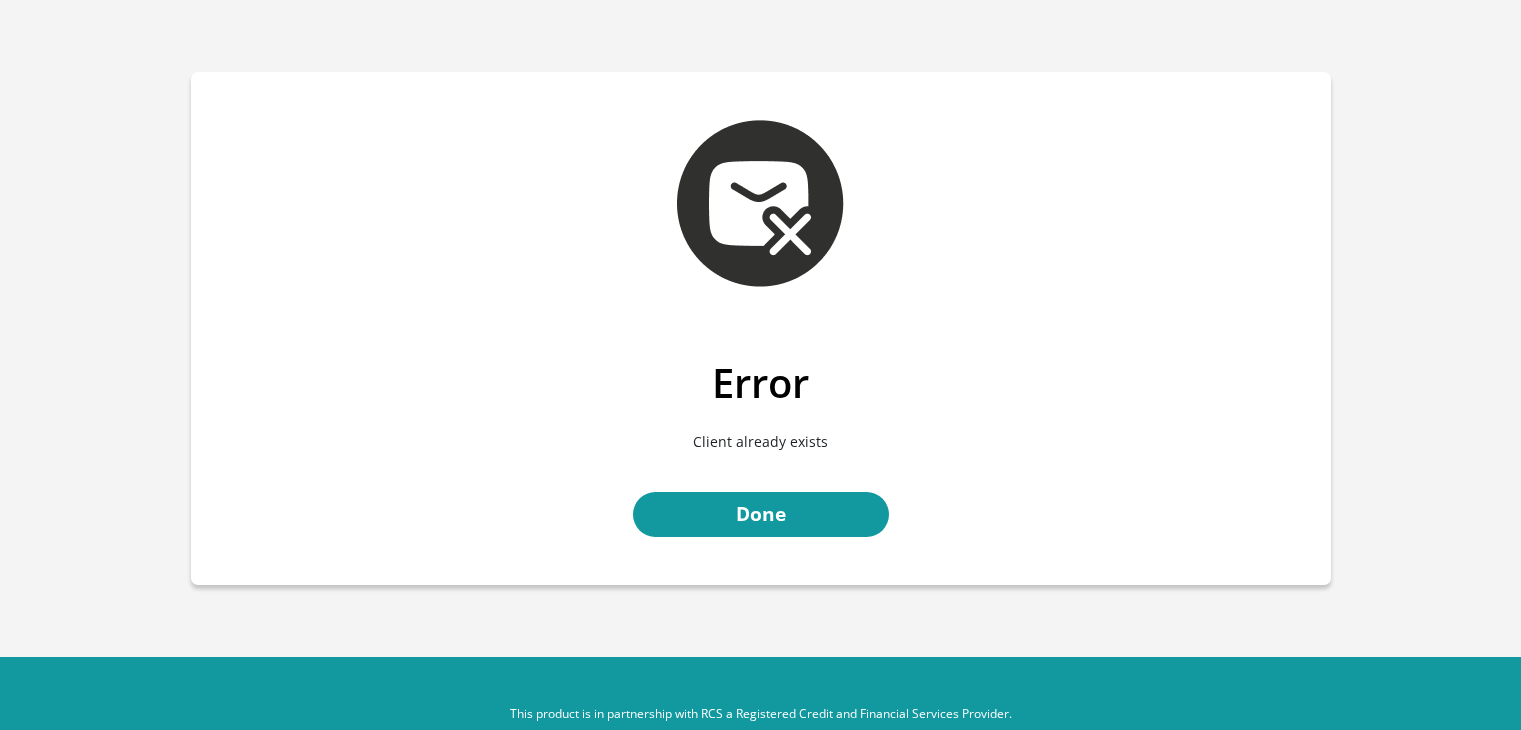 scroll, scrollTop: 0, scrollLeft: 0, axis: both 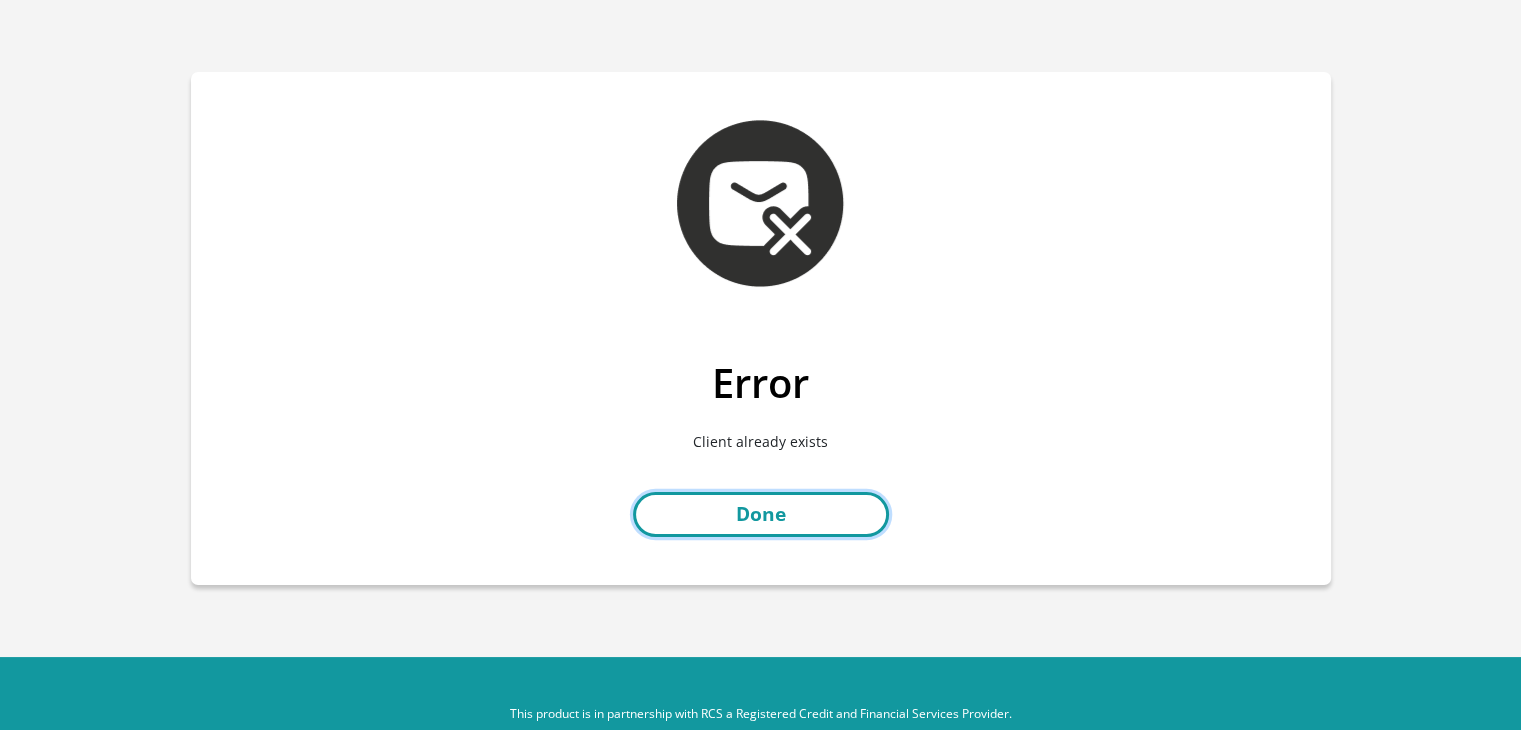 click on "Done" at bounding box center [761, 514] 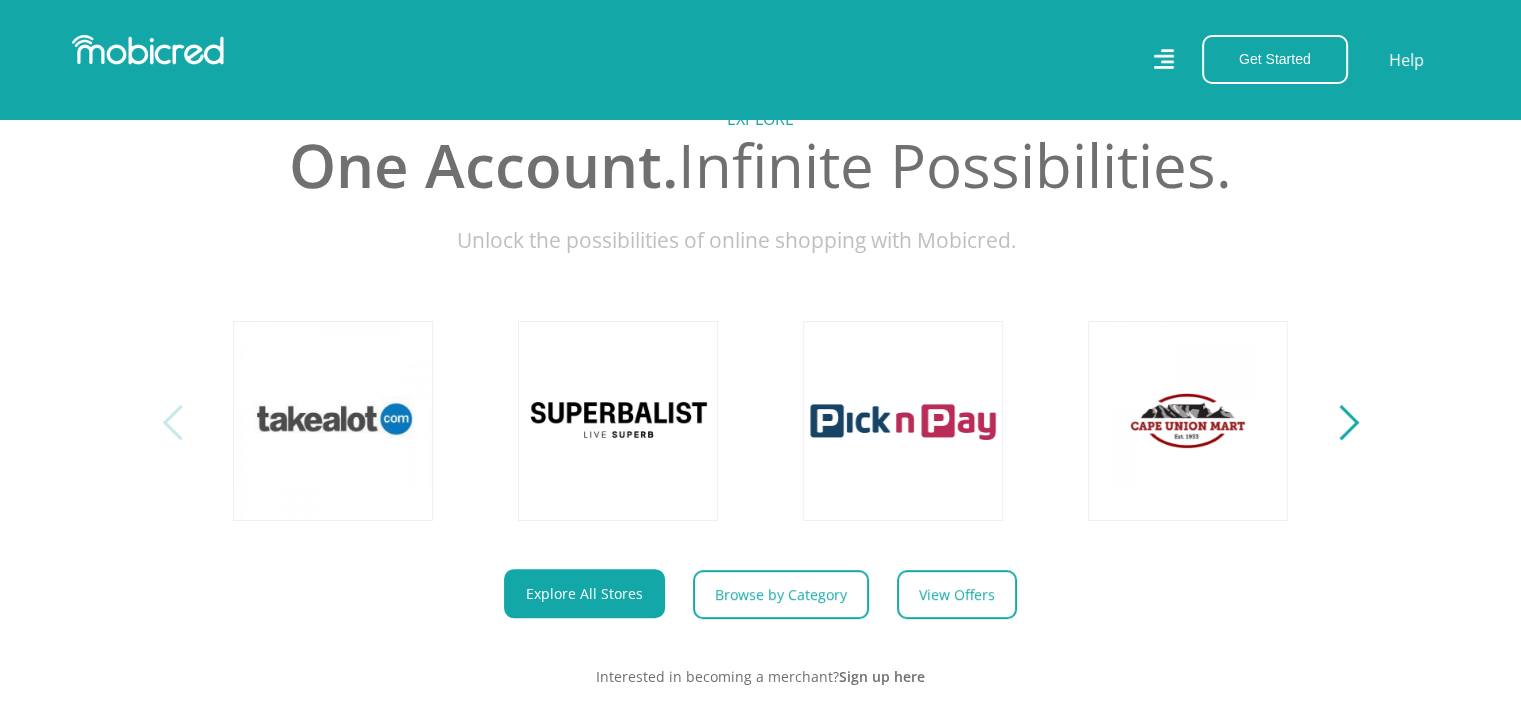 scroll, scrollTop: 0, scrollLeft: 0, axis: both 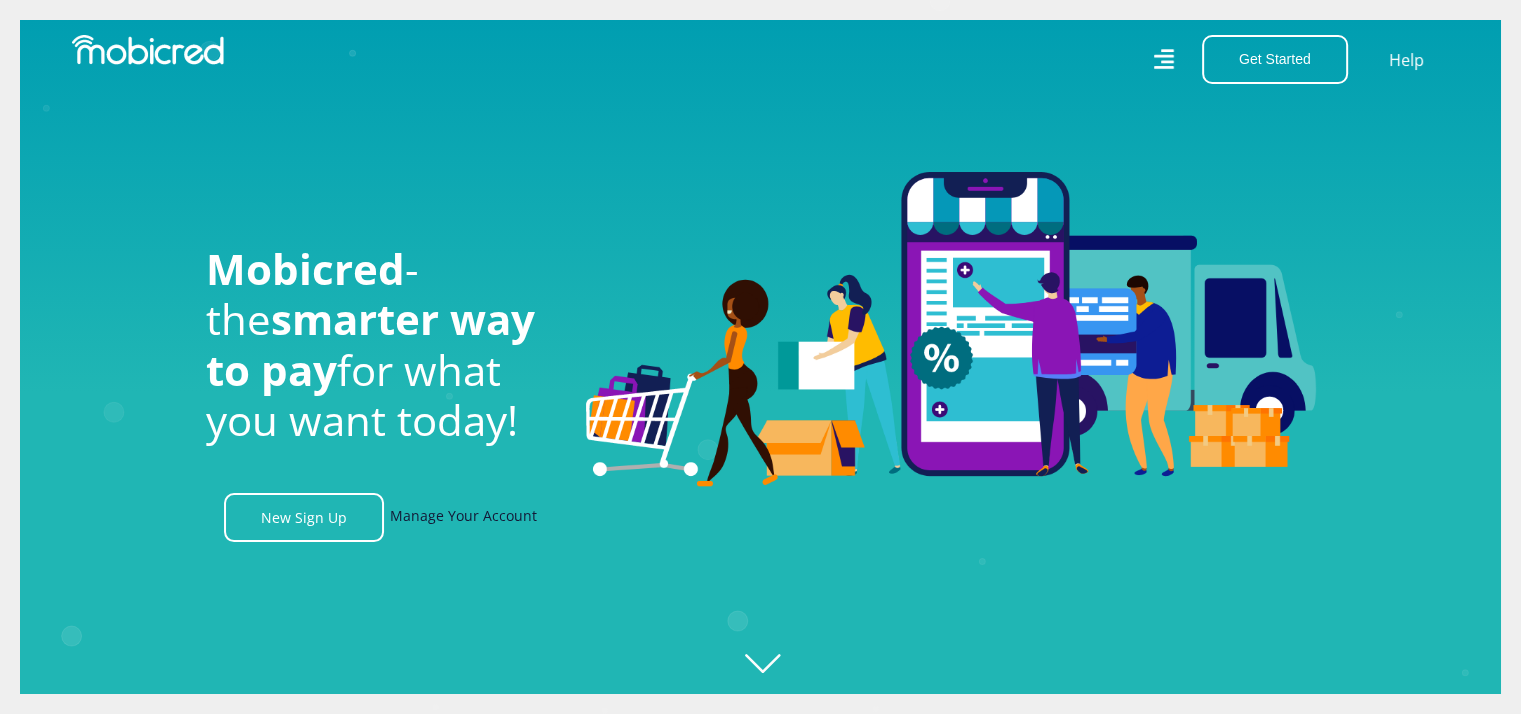 click on "Manage Your Account" at bounding box center (463, 517) 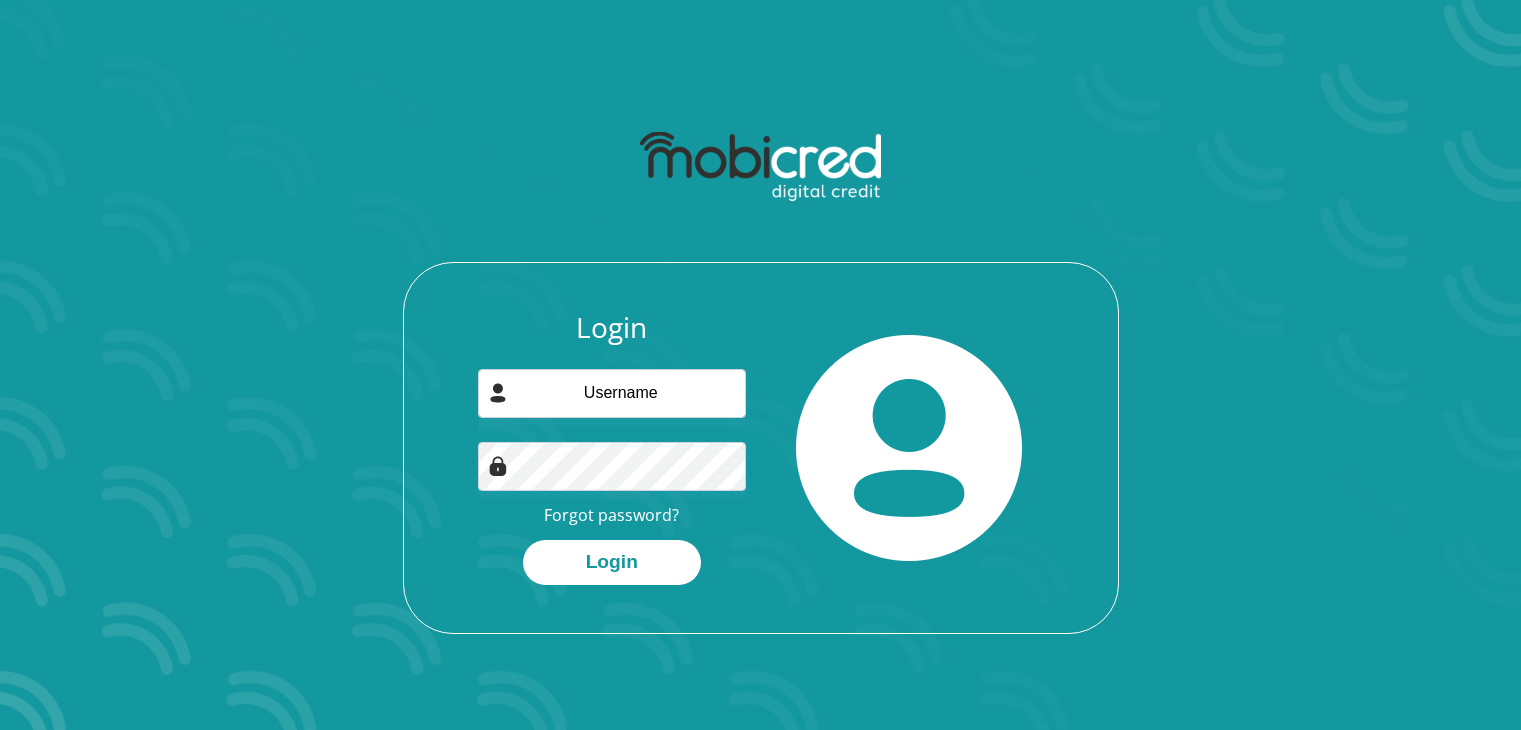 scroll, scrollTop: 0, scrollLeft: 0, axis: both 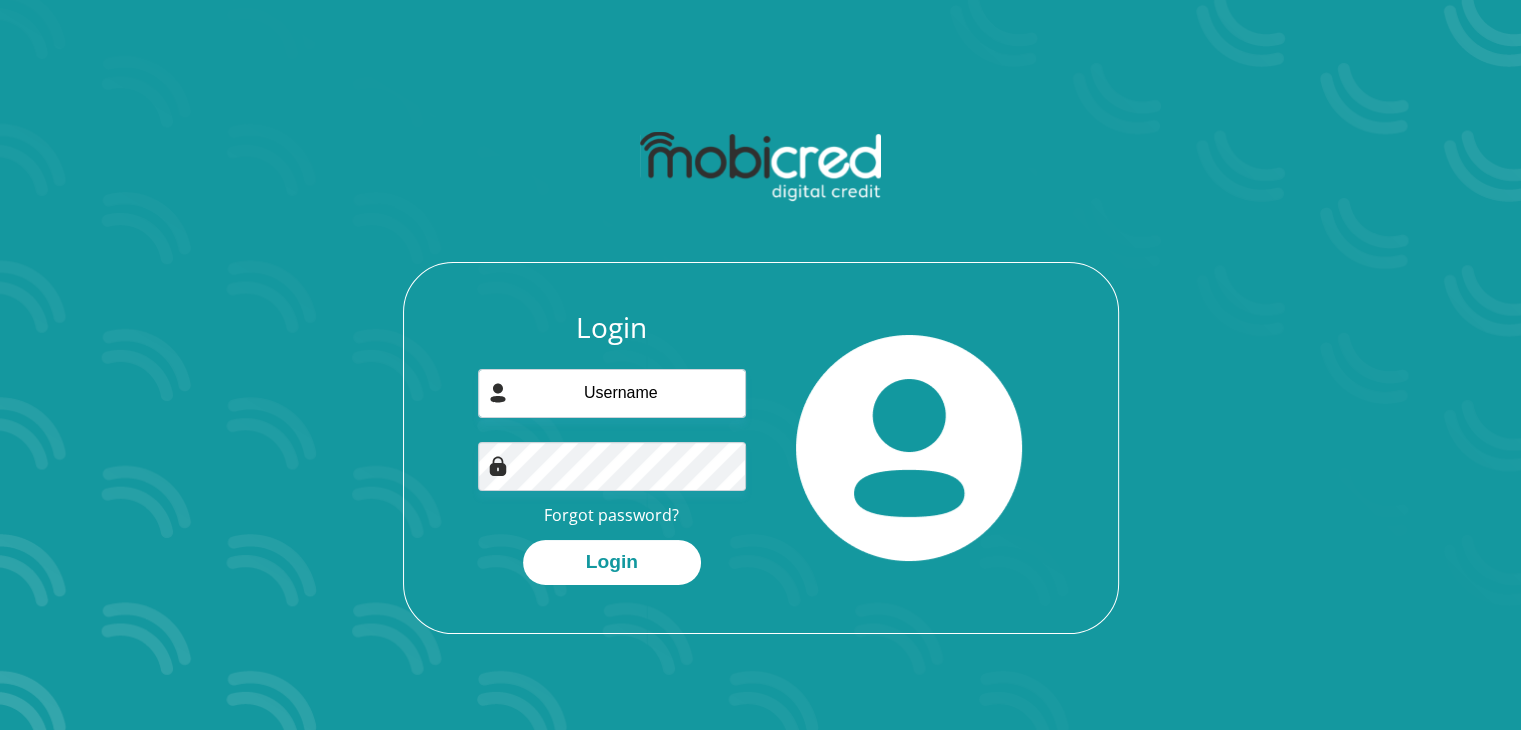 click on "Login
Forgot password?
Login" at bounding box center (612, 448) 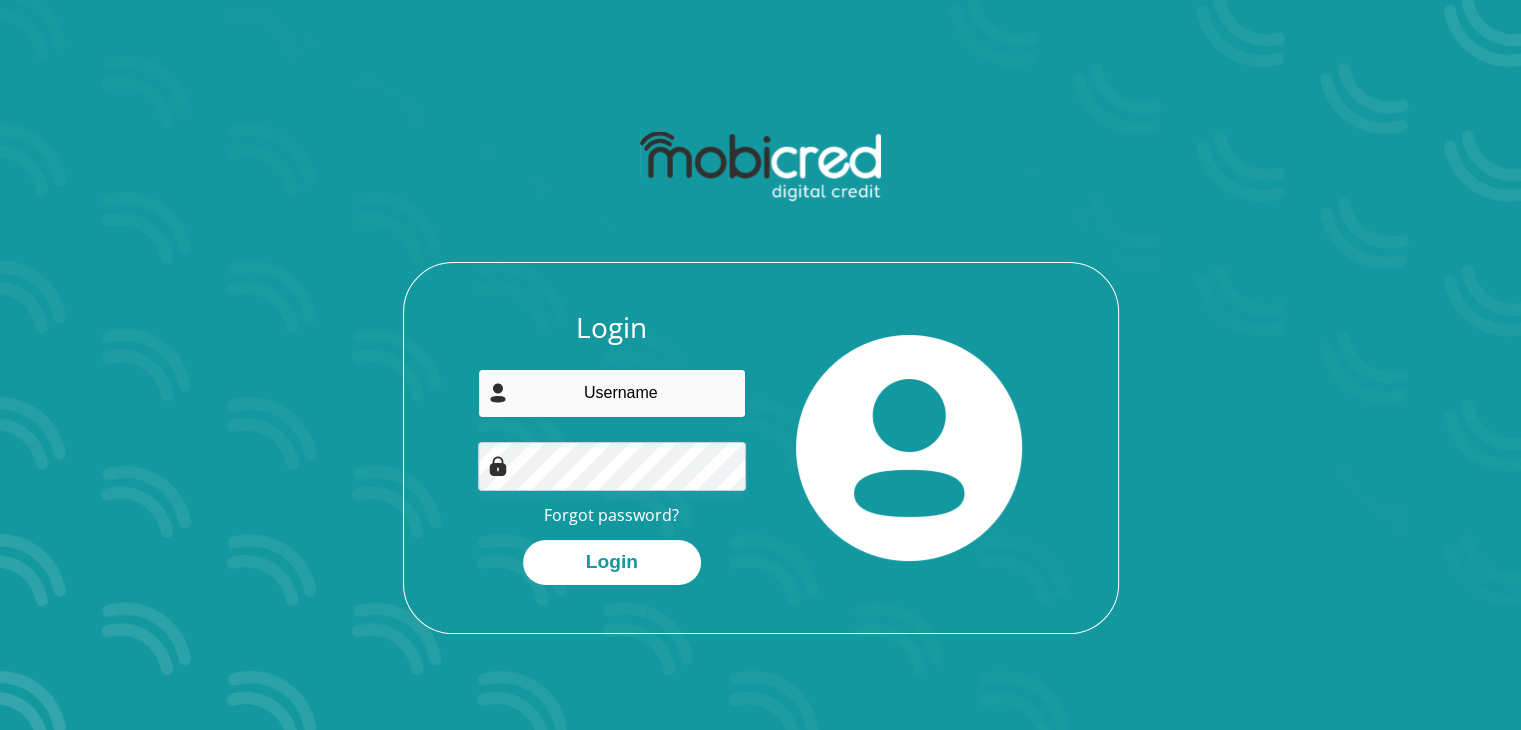 click at bounding box center [612, 393] 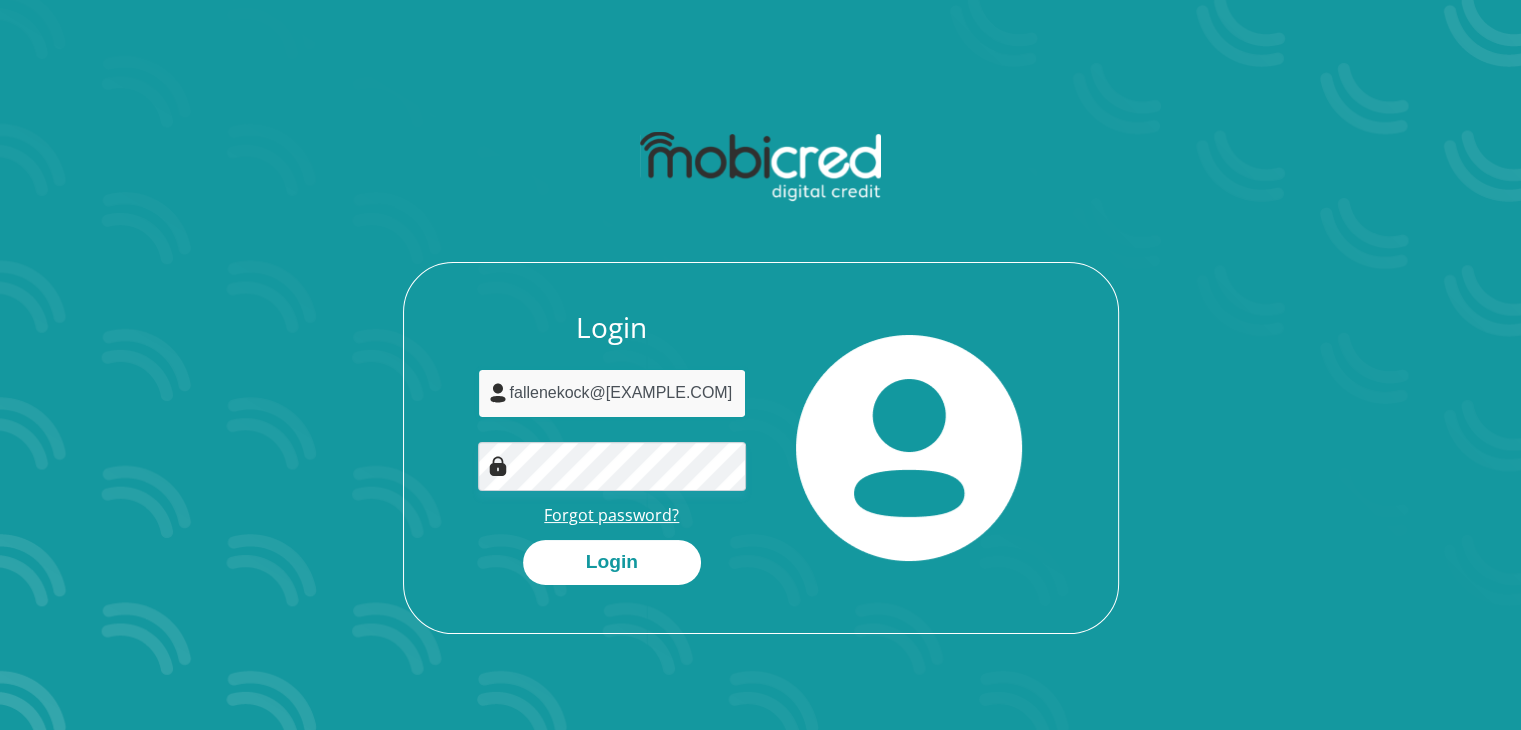 type on "fallenekock@gmail.com" 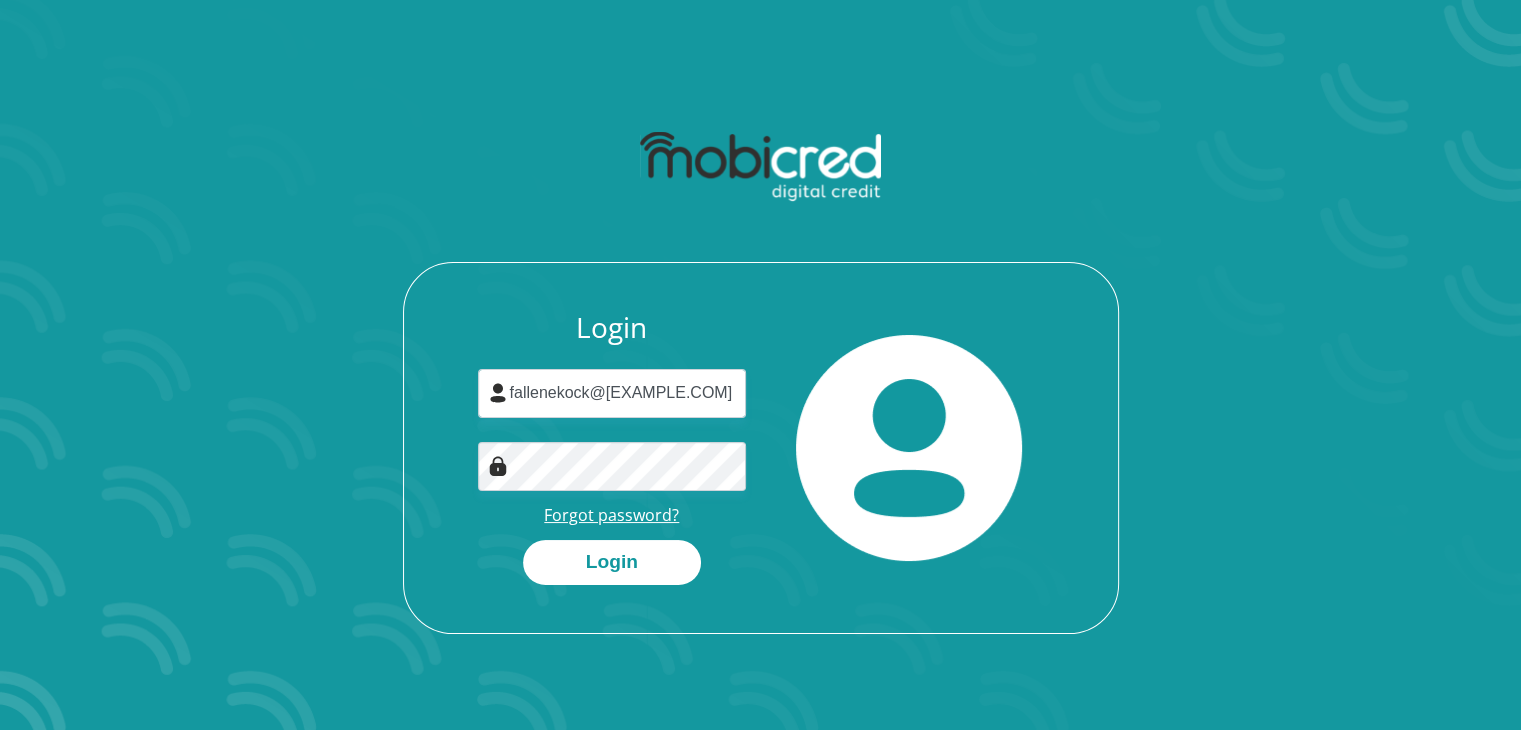 click on "Forgot password?" at bounding box center (611, 515) 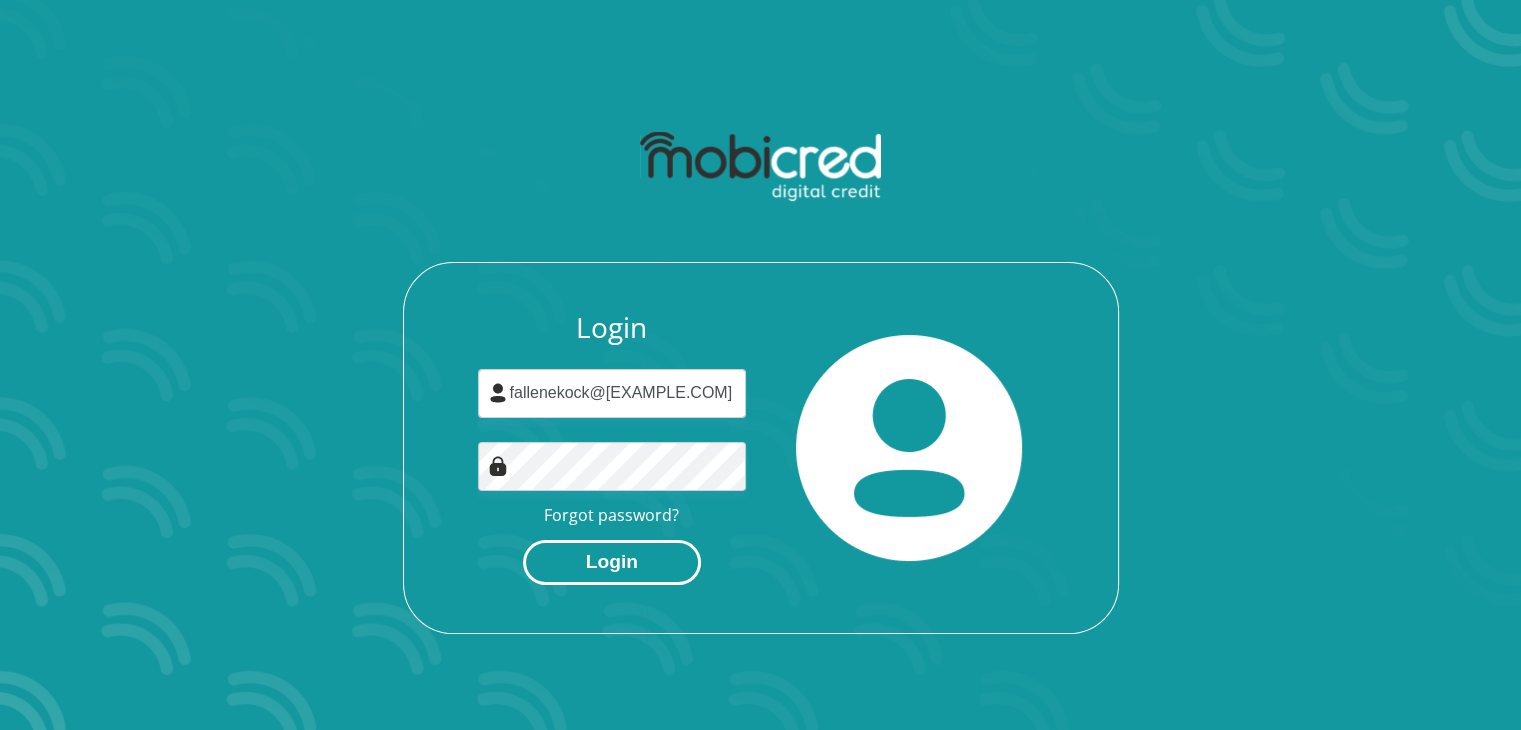 click on "Login" at bounding box center [612, 562] 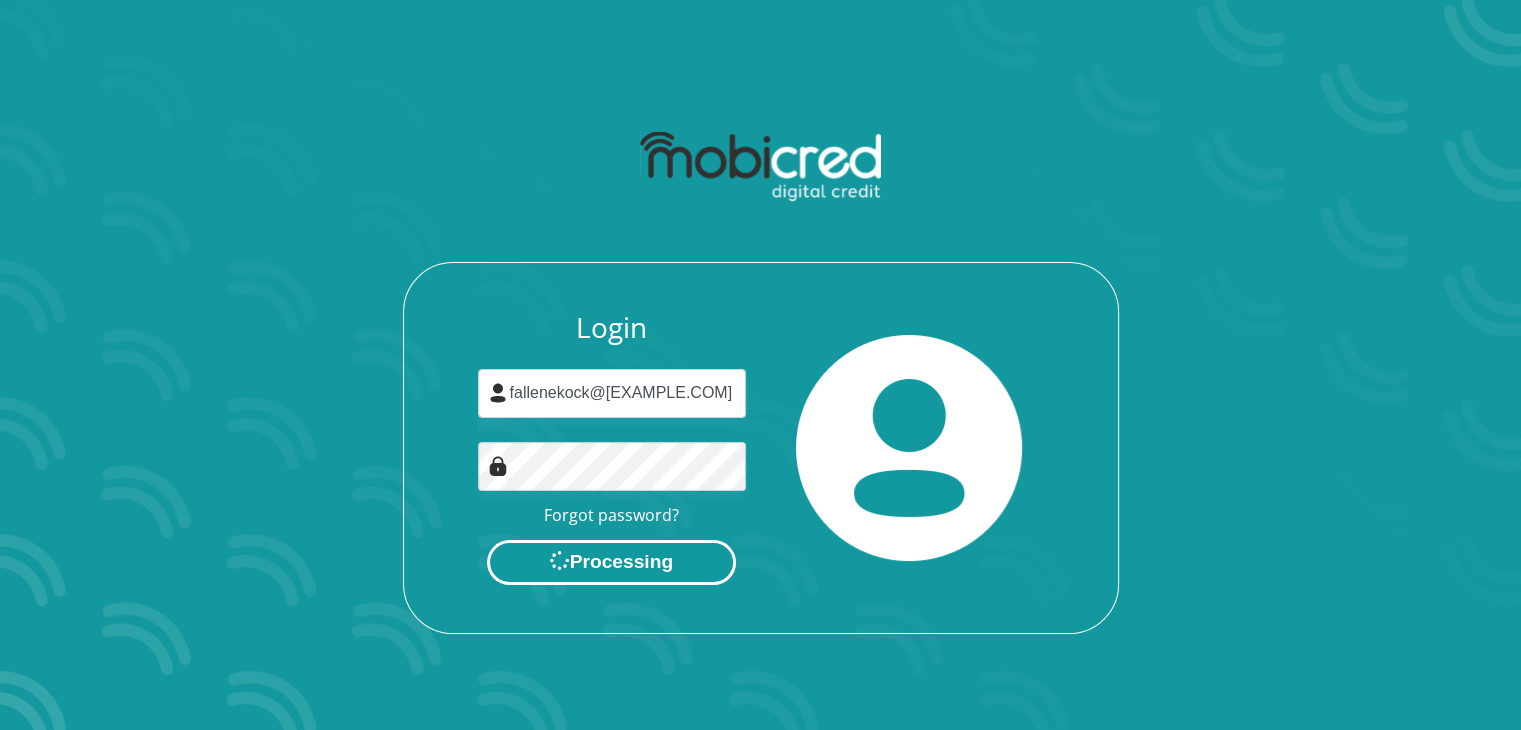 scroll, scrollTop: 0, scrollLeft: 0, axis: both 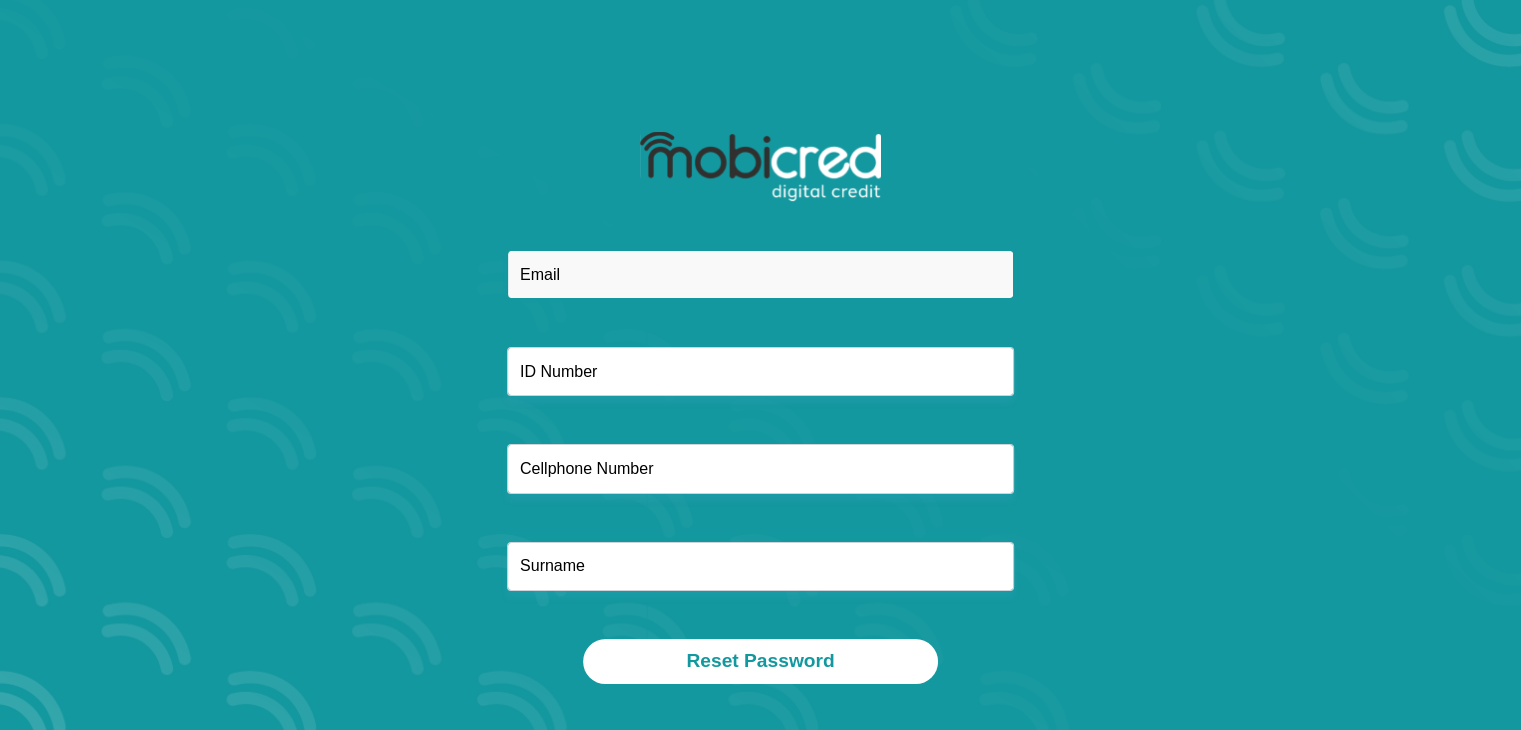 click at bounding box center [760, 274] 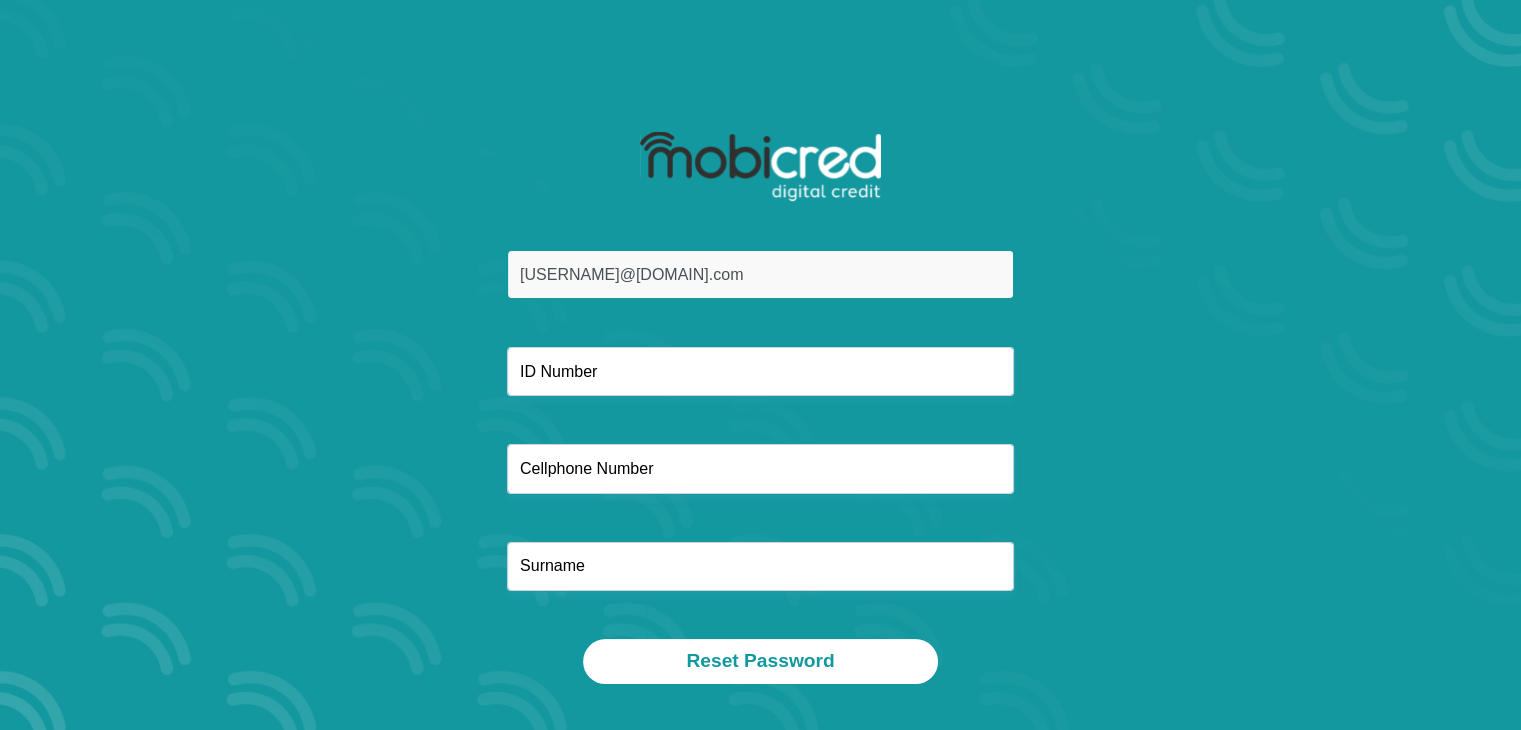 type on "fallenekock@gmail.com" 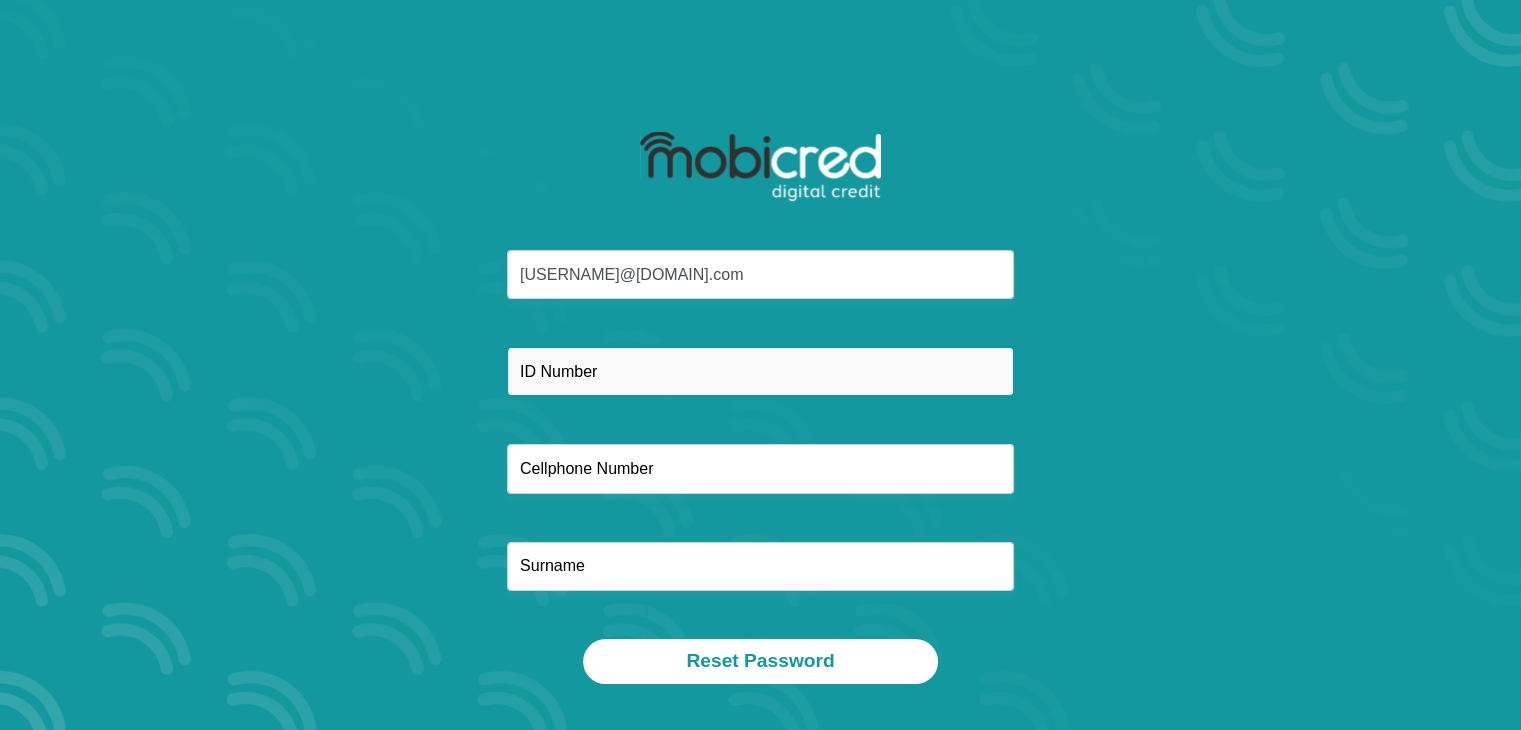 click at bounding box center (760, 371) 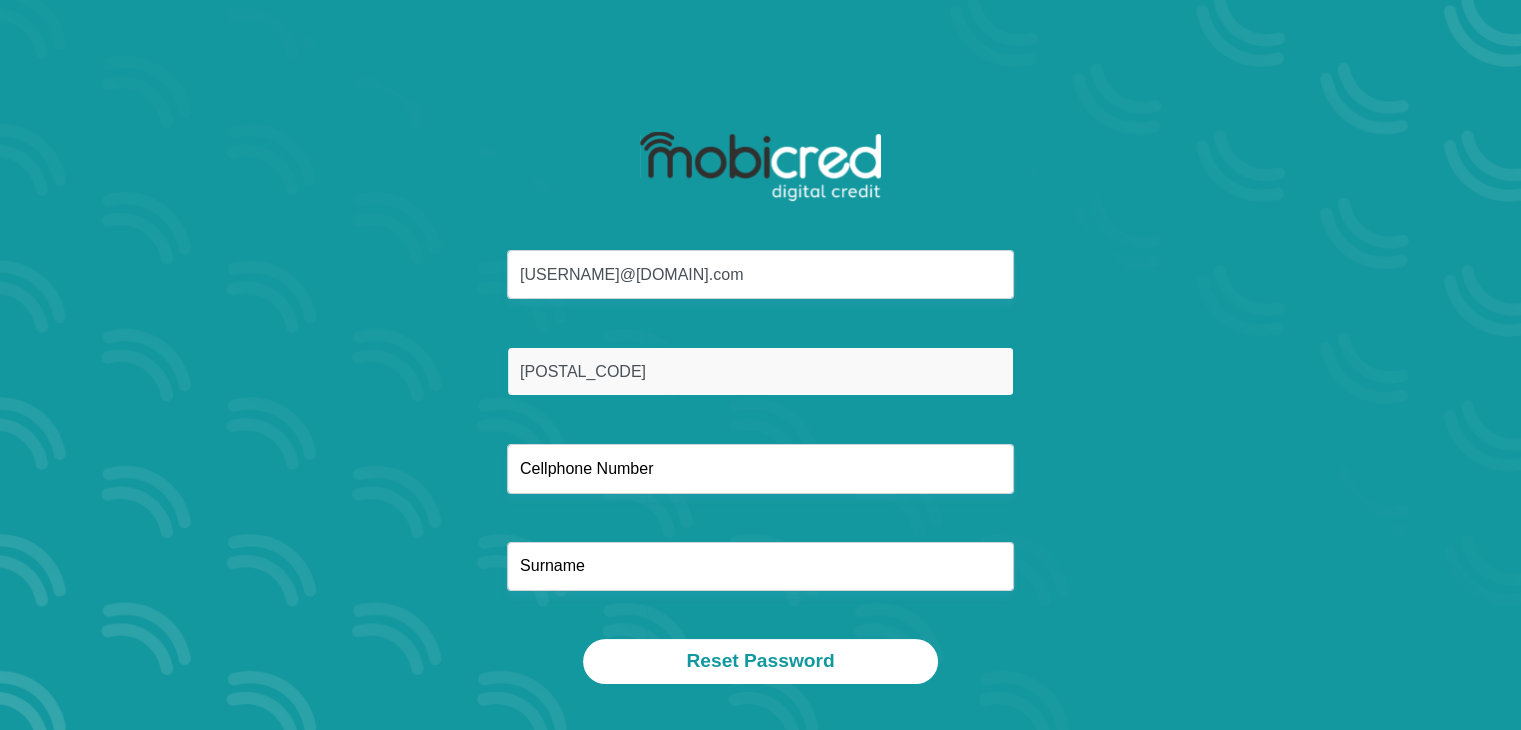 type on "9005310094081" 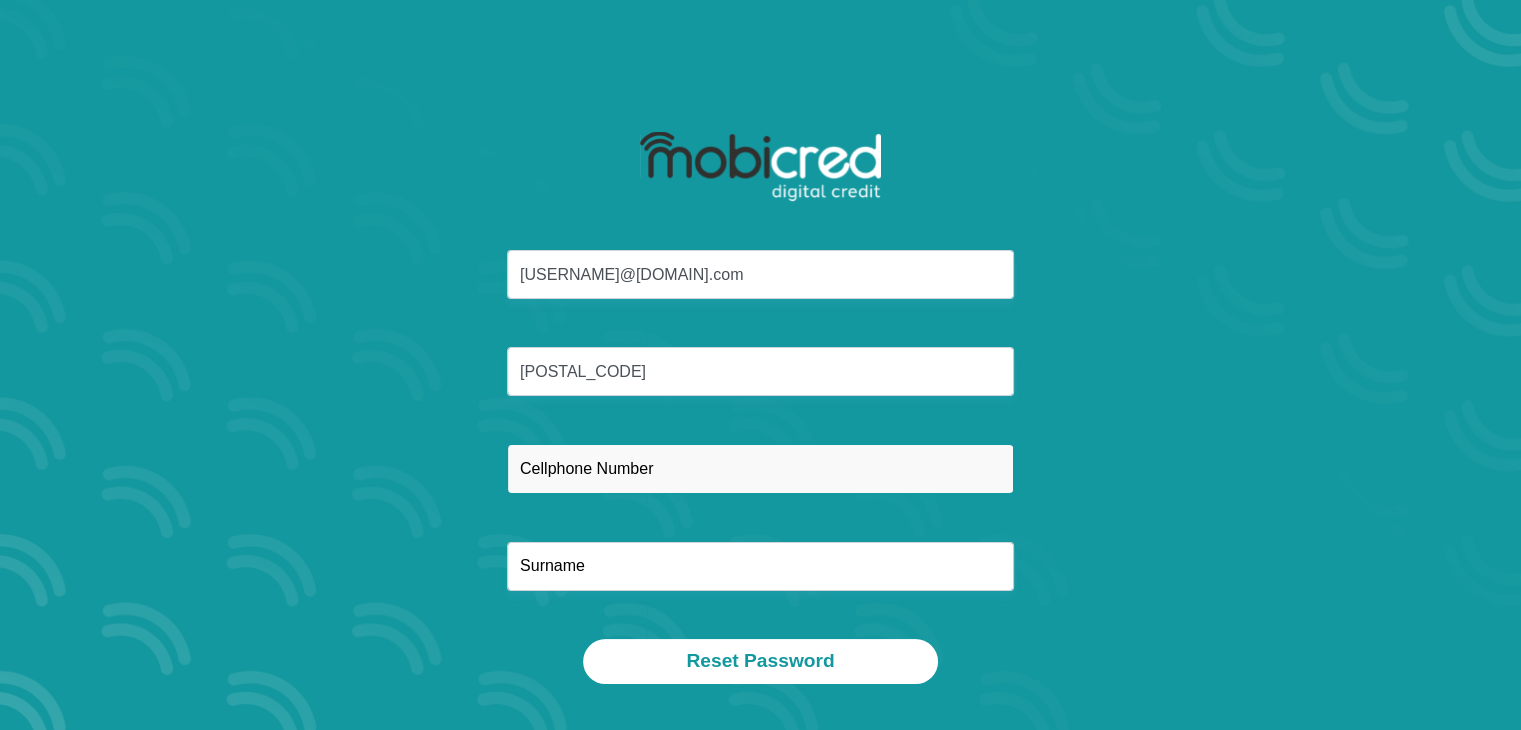 click at bounding box center (760, 468) 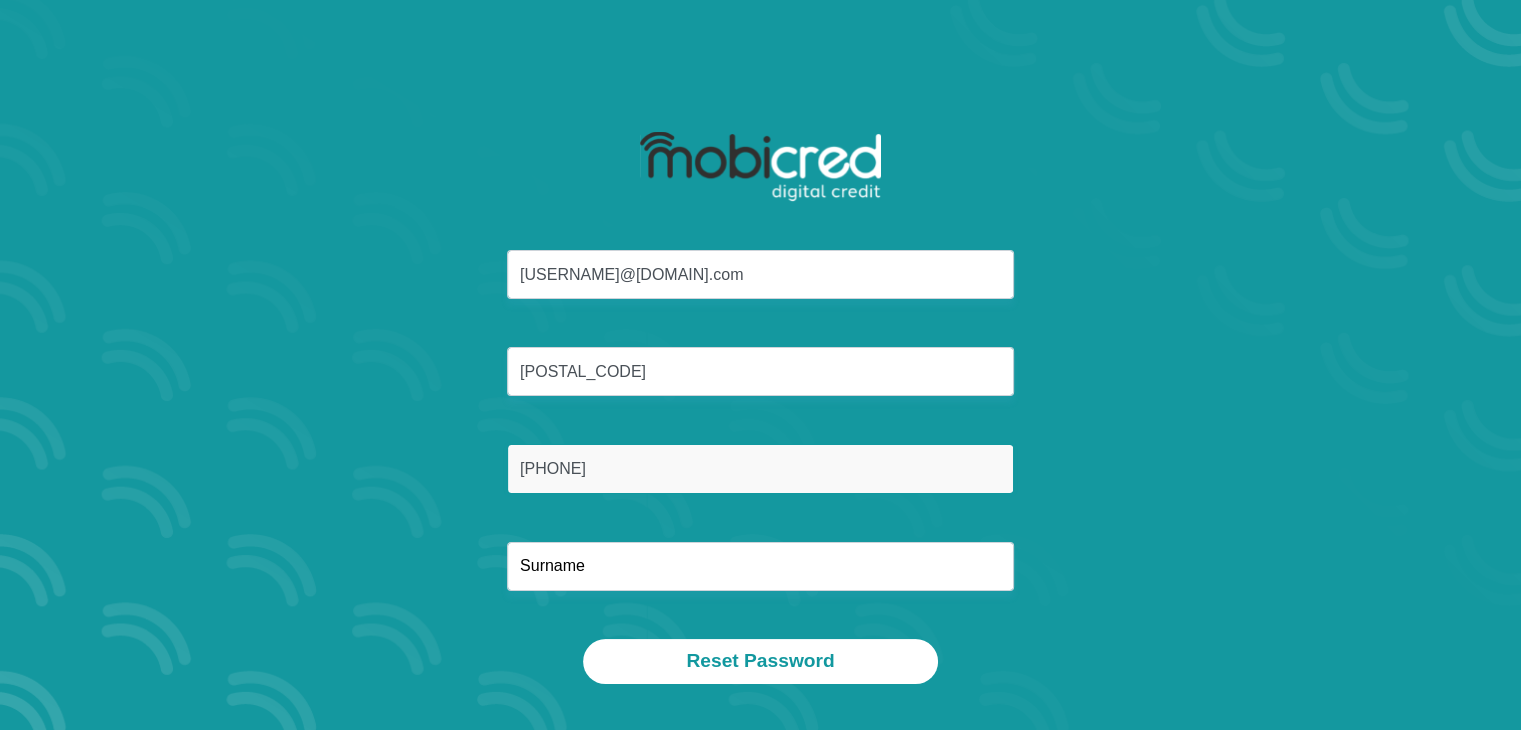 type on "0731218543" 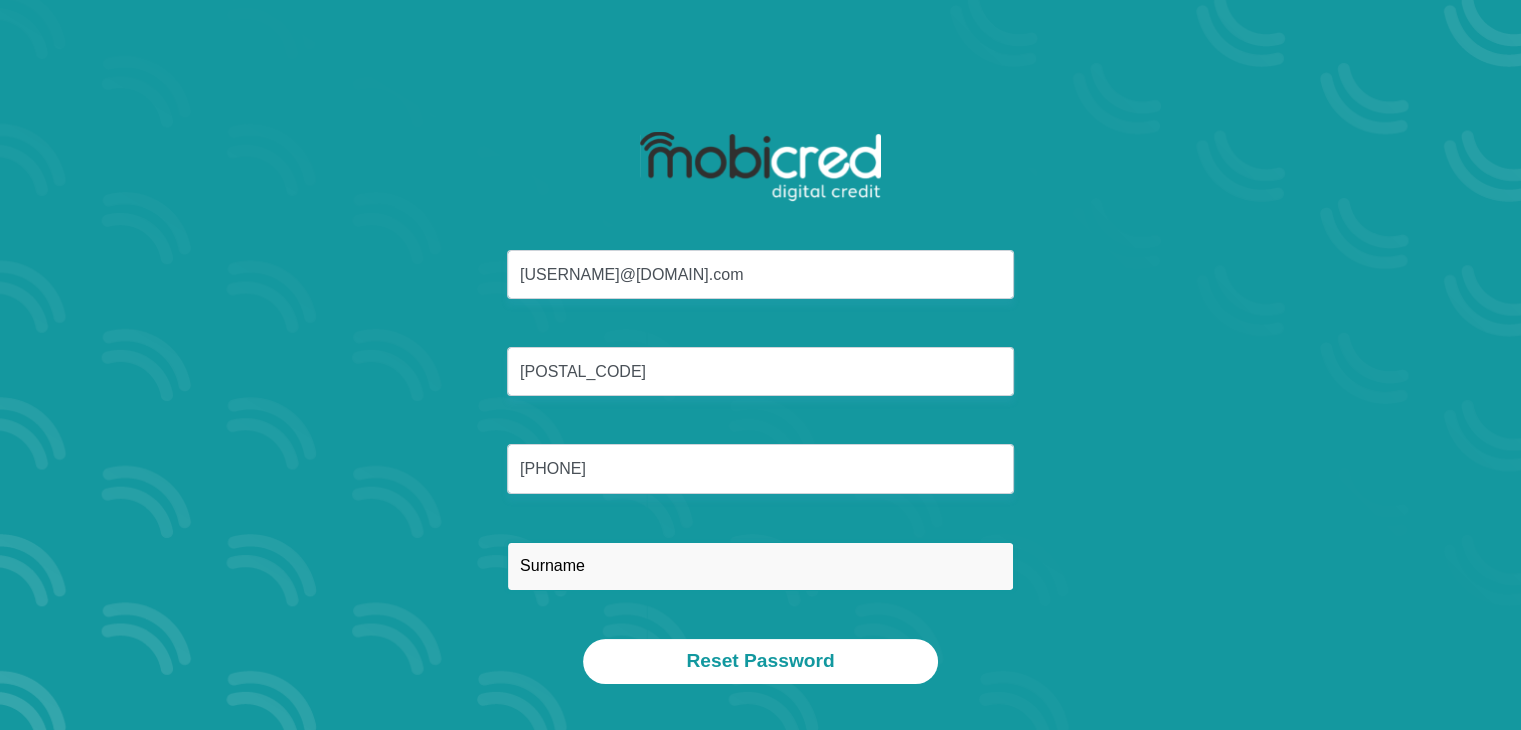 click at bounding box center [760, 566] 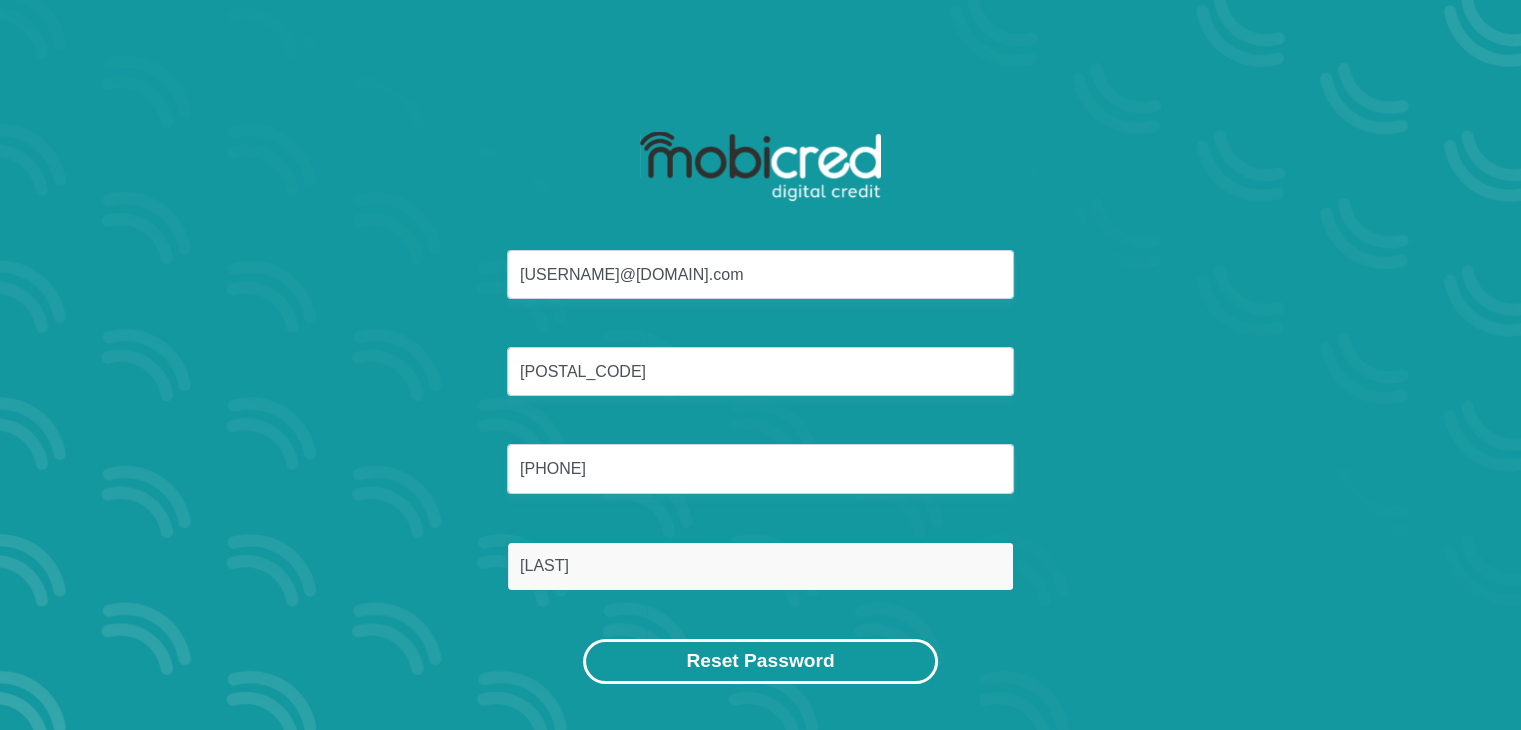 type on "Kock" 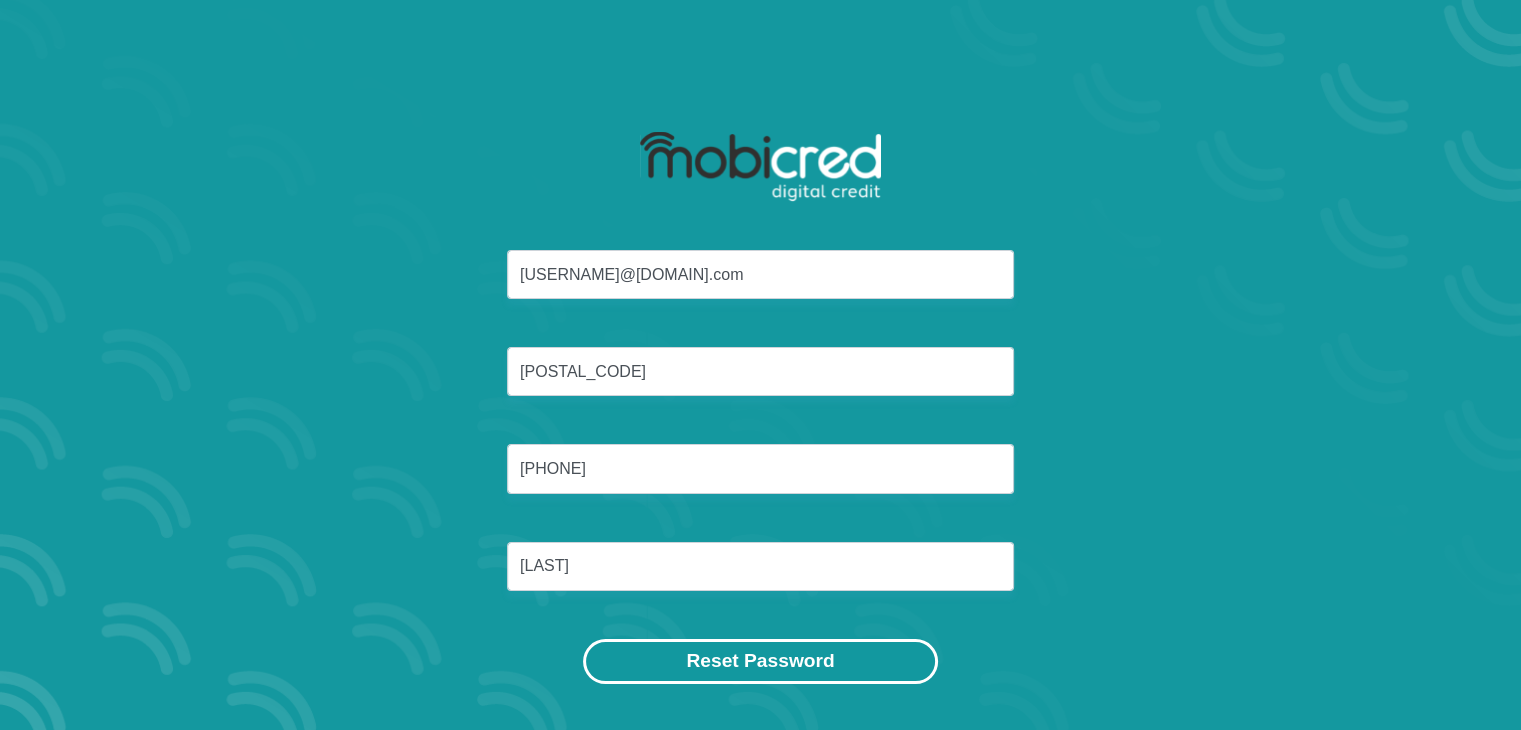 click on "Reset Password" at bounding box center (760, 661) 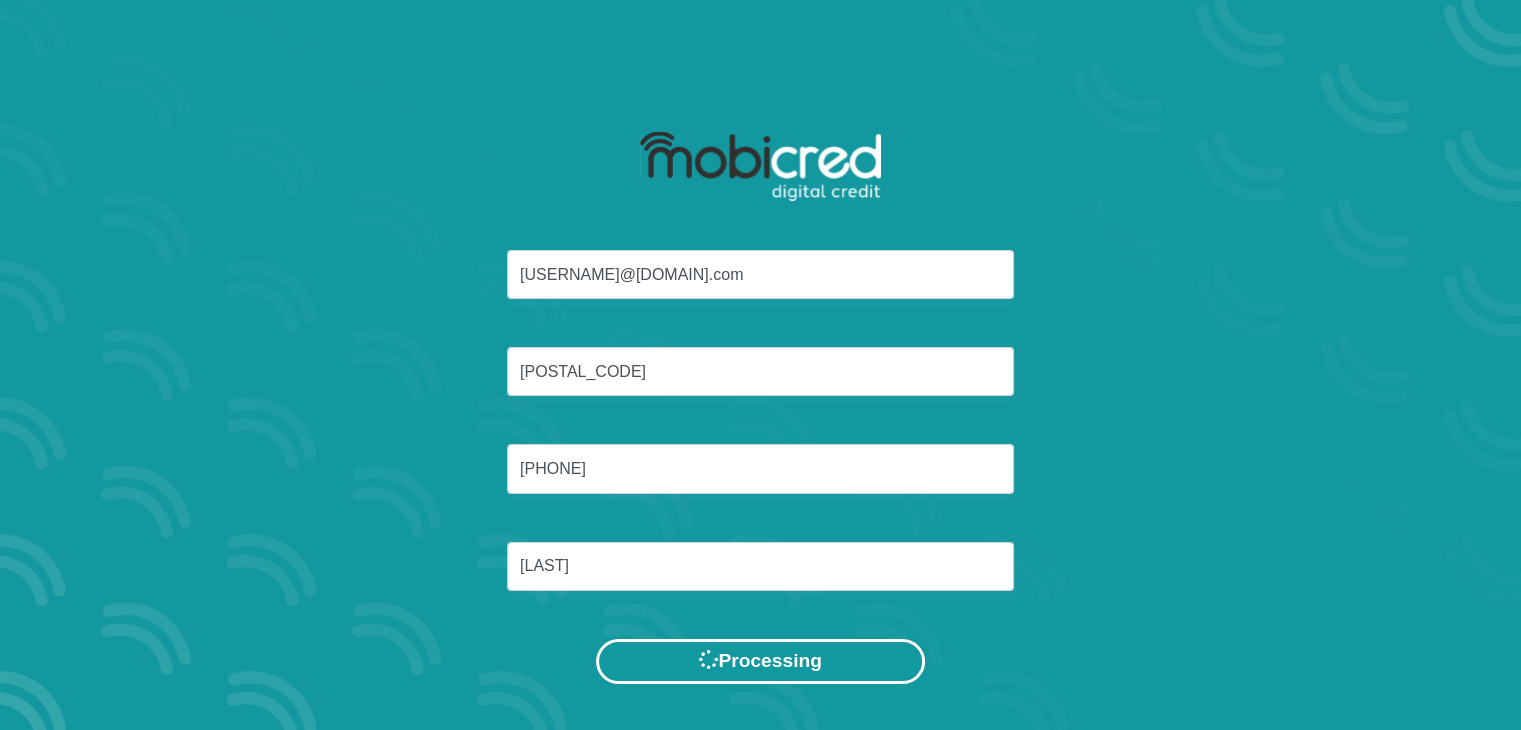 scroll, scrollTop: 0, scrollLeft: 0, axis: both 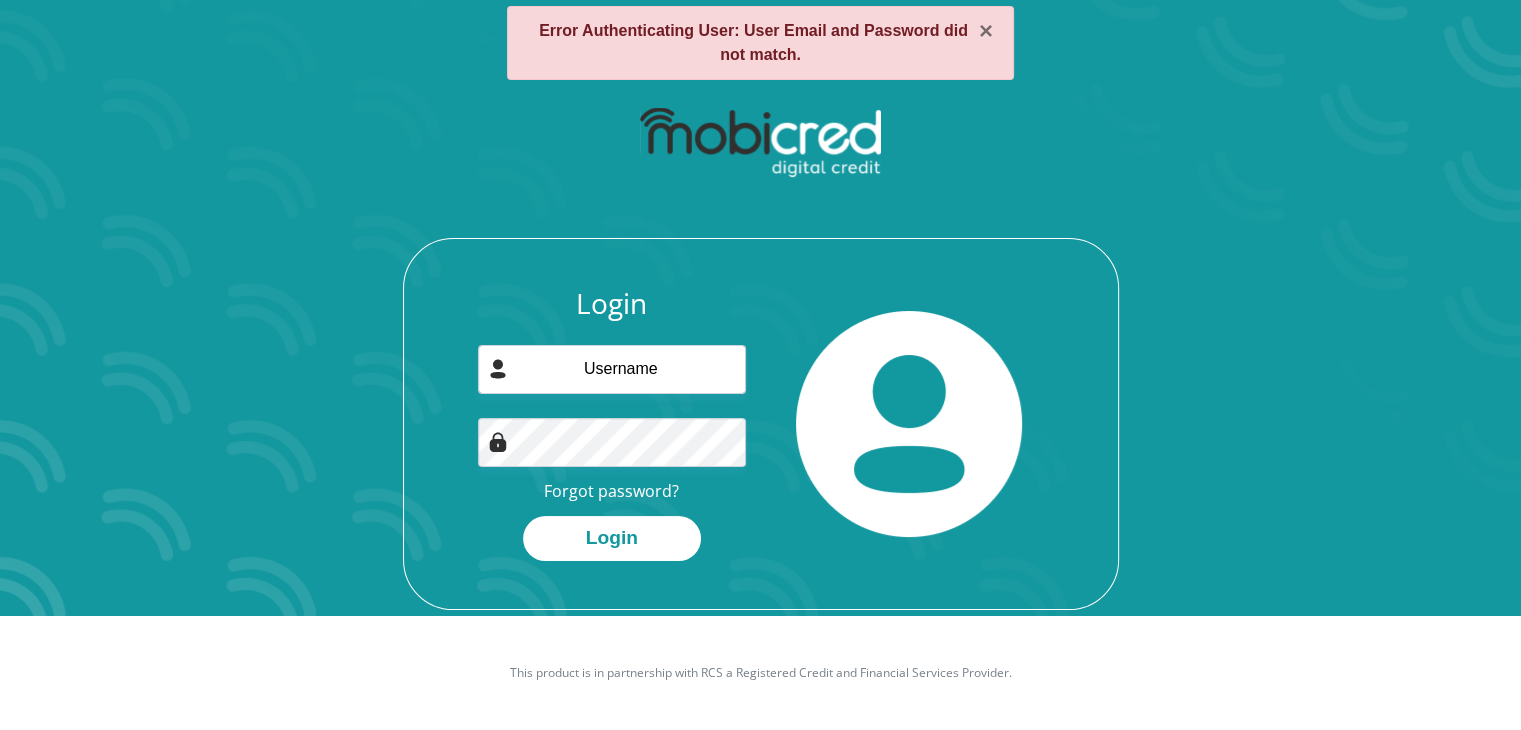 click on "Login
Forgot password?
Login" at bounding box center (612, 424) 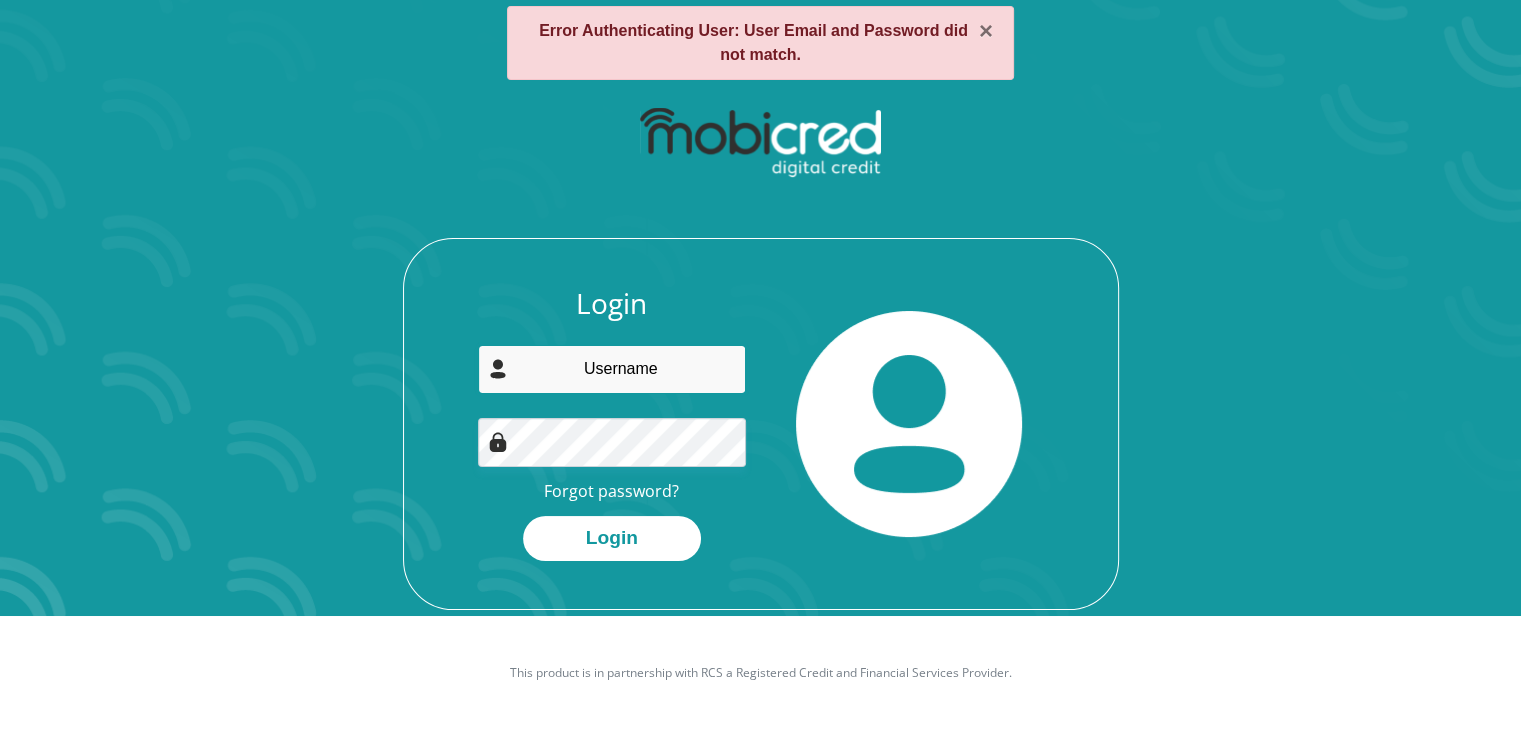 click at bounding box center (612, 369) 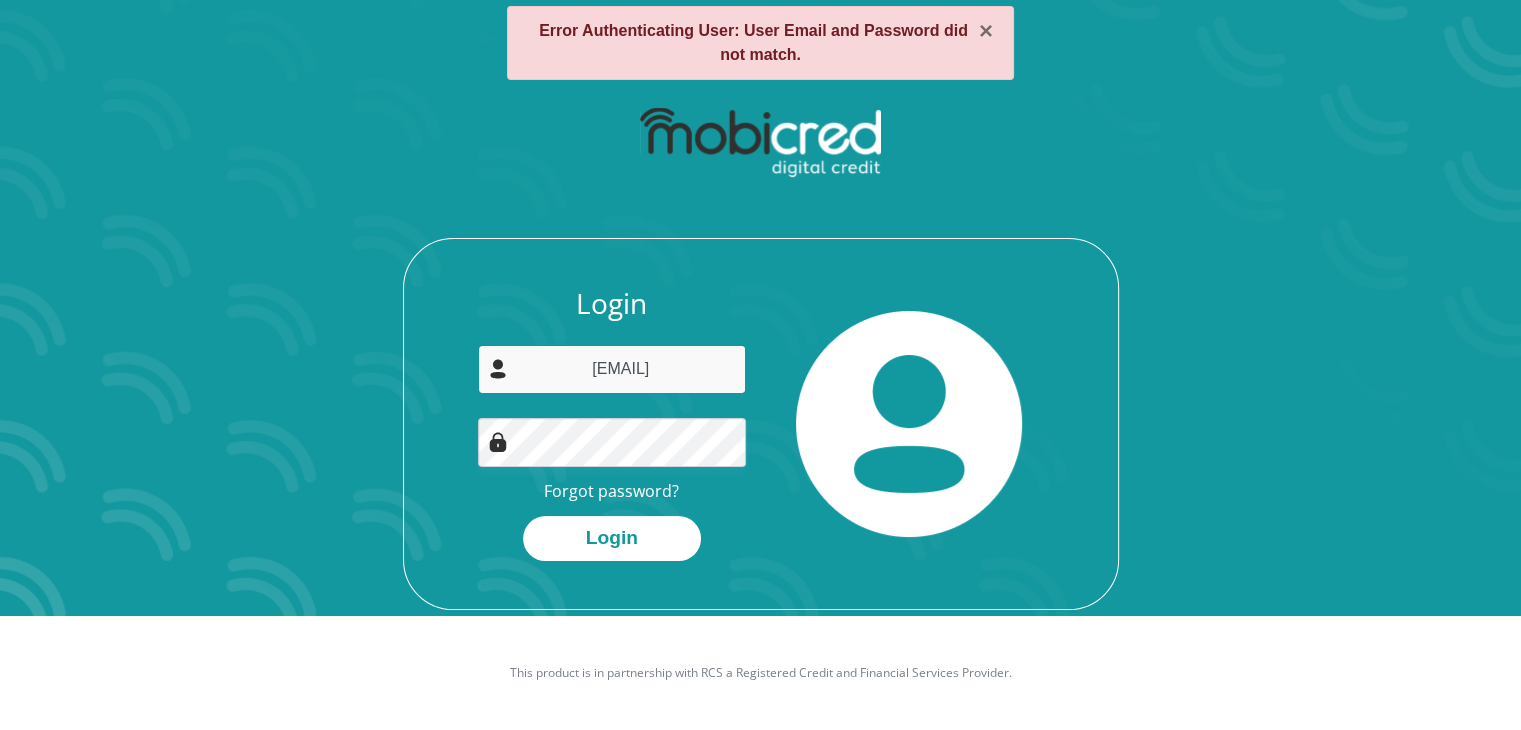 type on "[EMAIL]" 